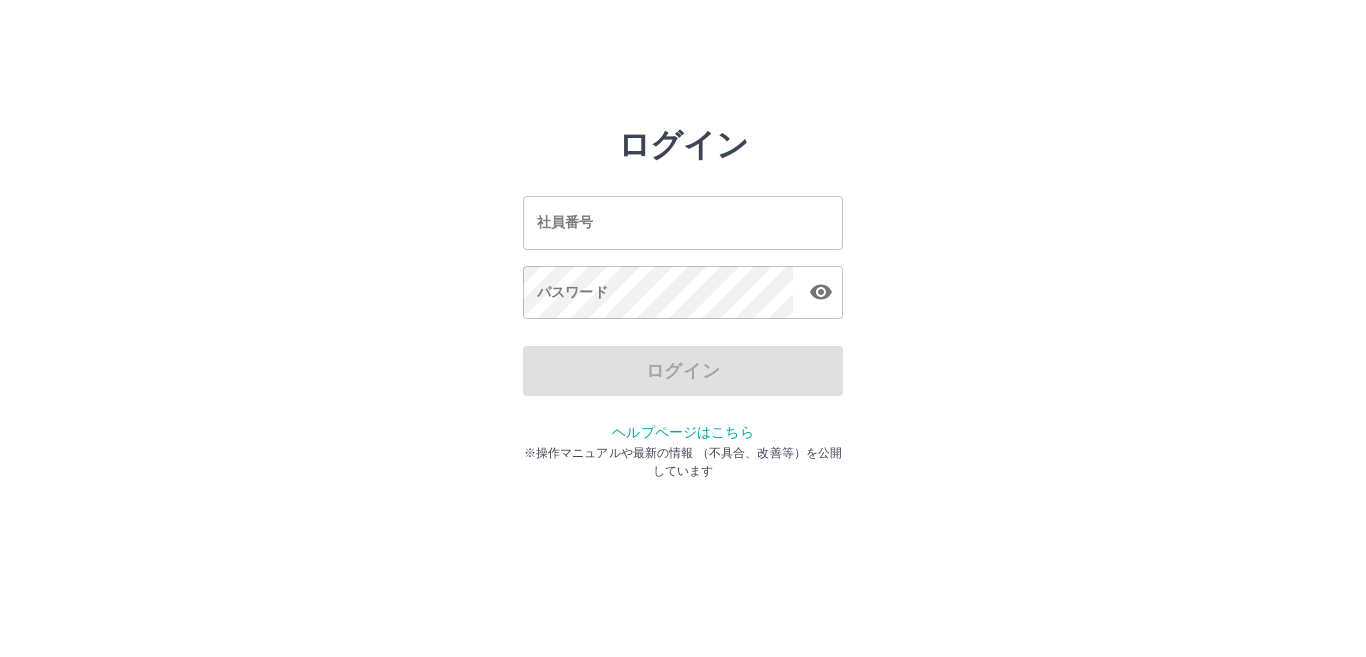 scroll, scrollTop: 0, scrollLeft: 0, axis: both 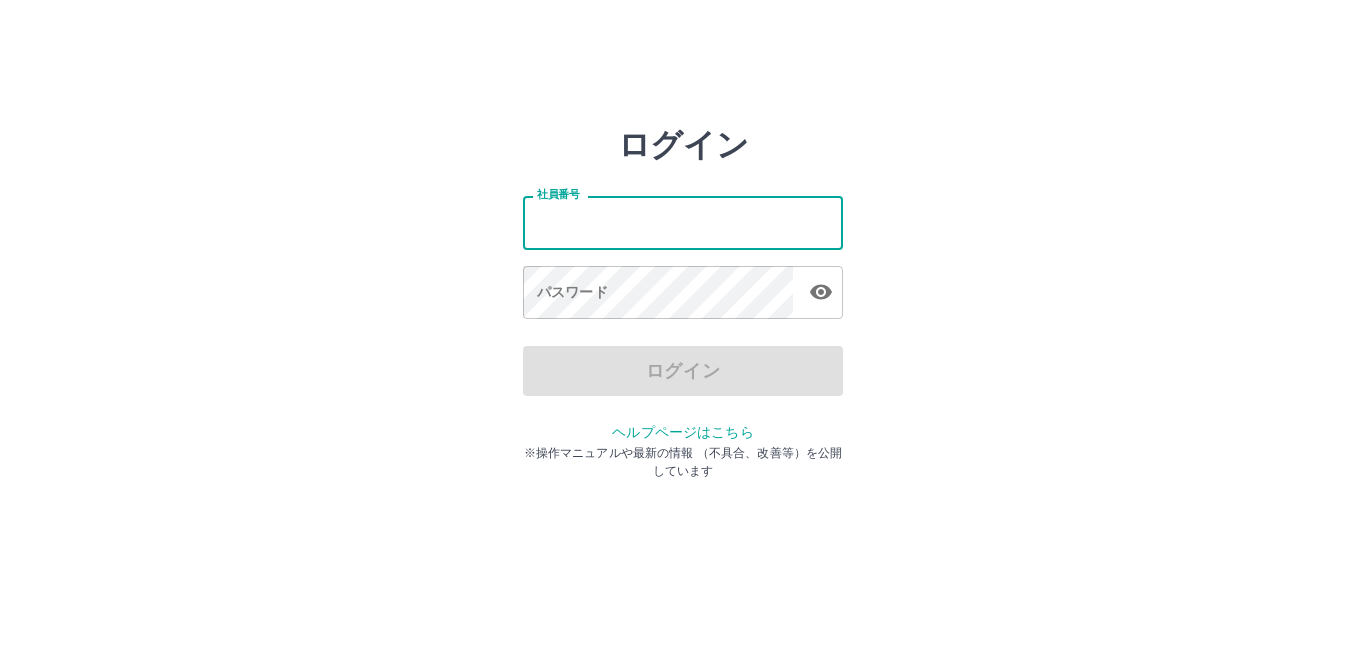 type on "*******" 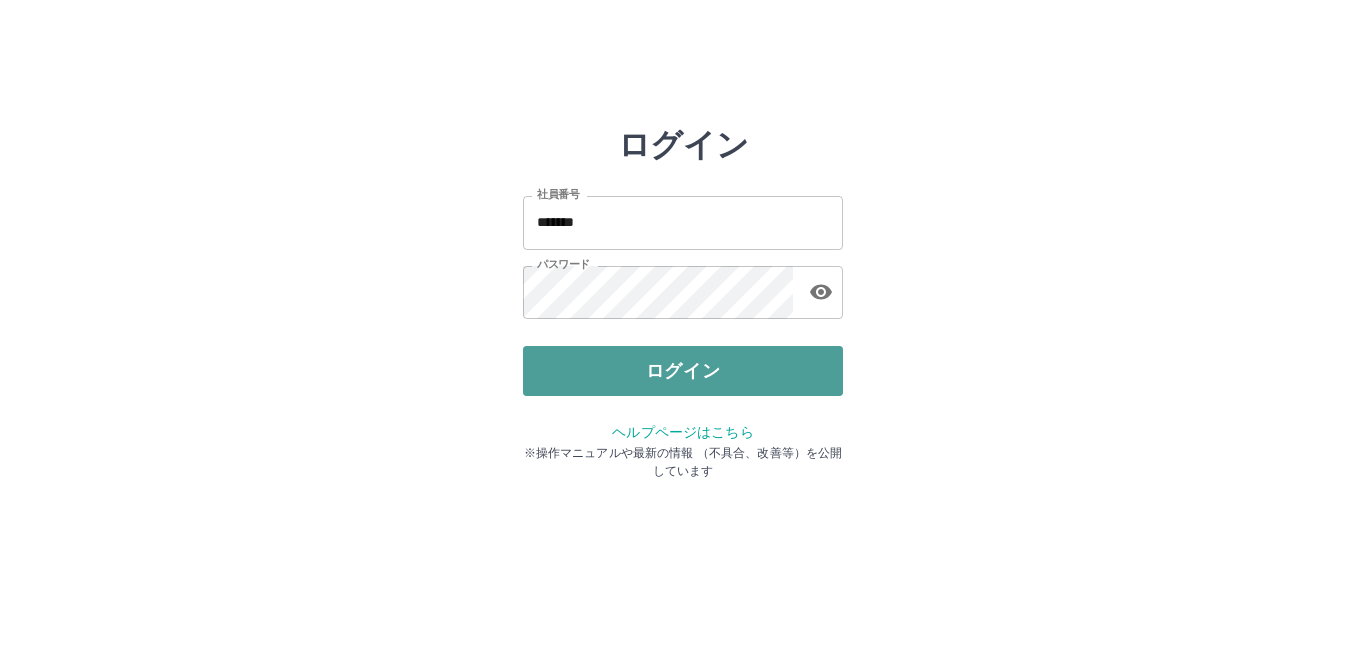 click on "ログイン" at bounding box center (683, 371) 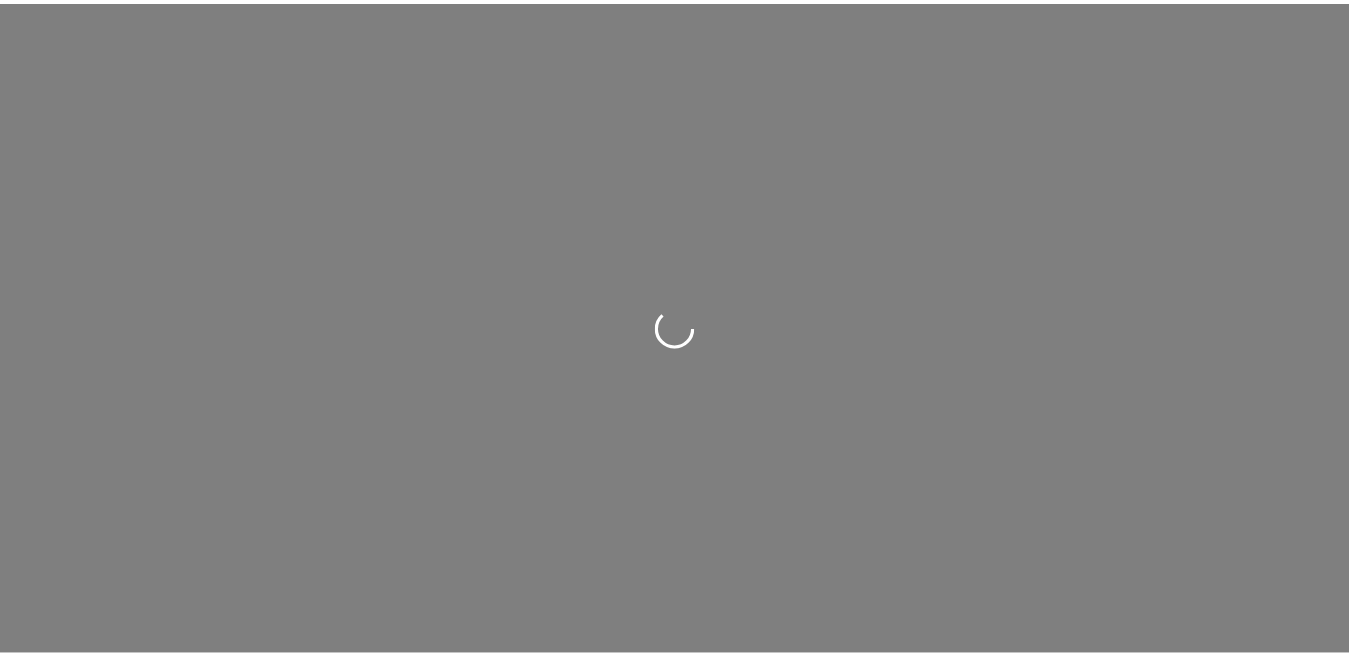 scroll, scrollTop: 0, scrollLeft: 0, axis: both 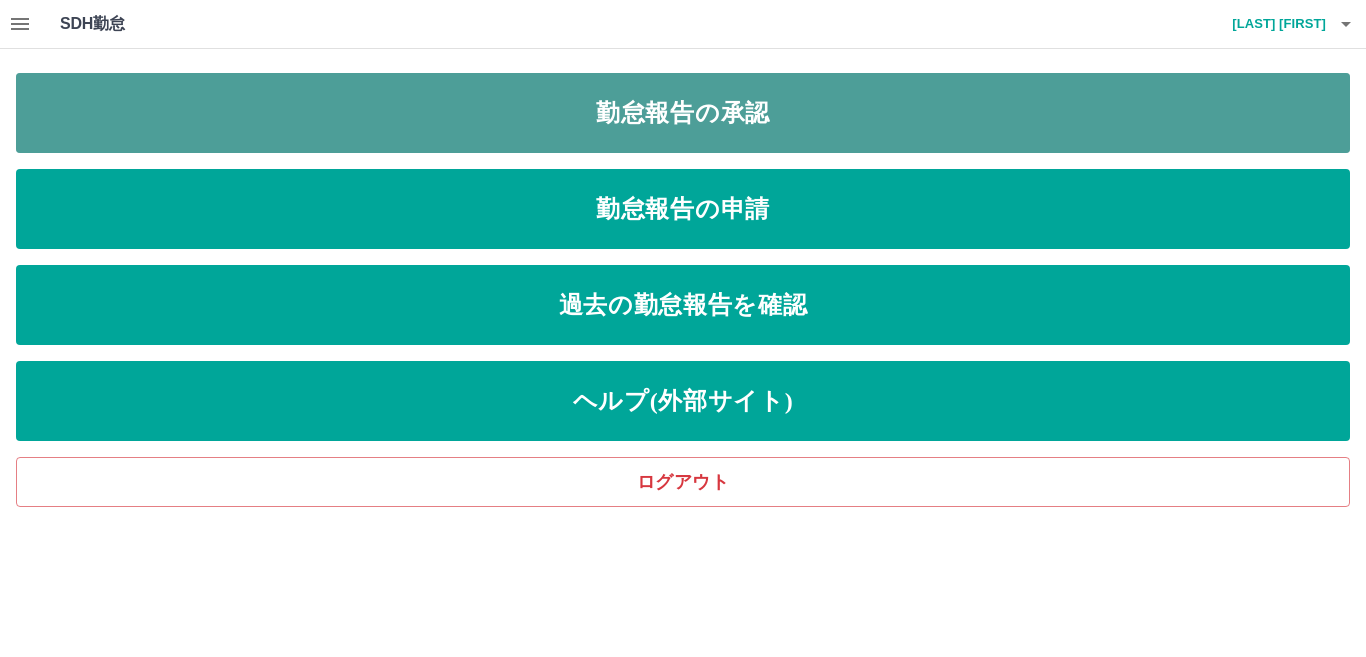 click on "勤怠報告の承認" at bounding box center (683, 113) 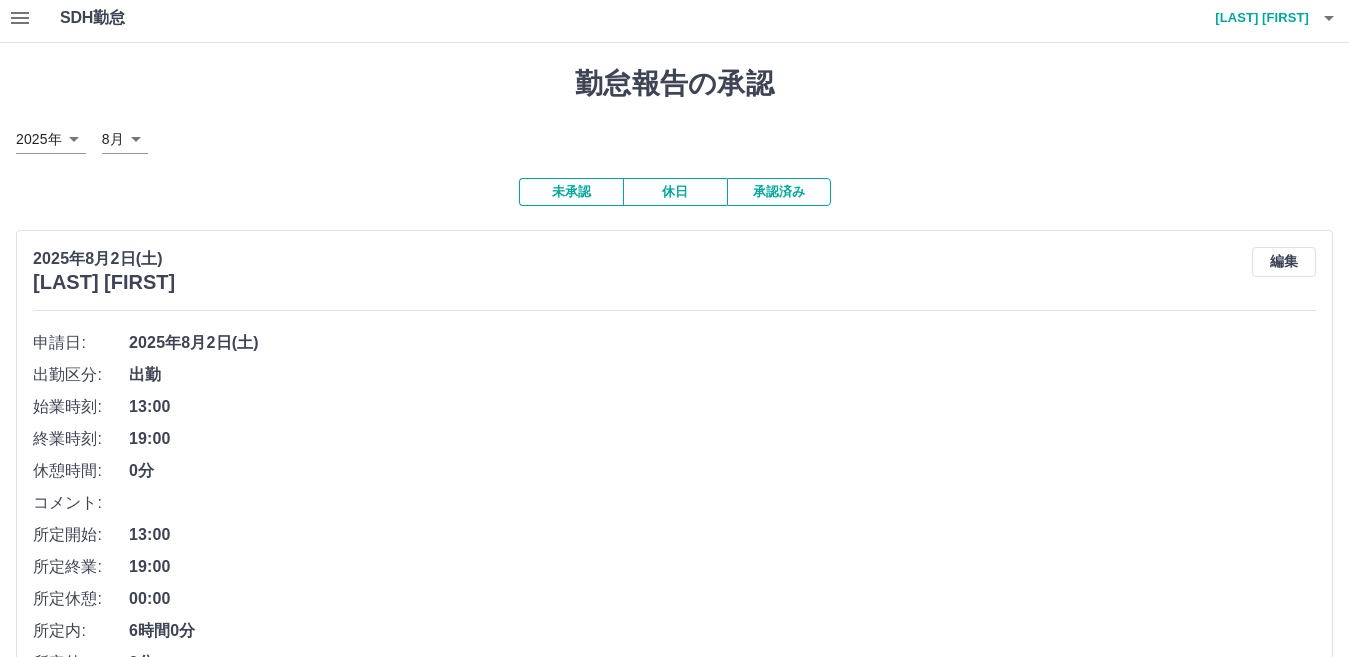 scroll, scrollTop: 100, scrollLeft: 0, axis: vertical 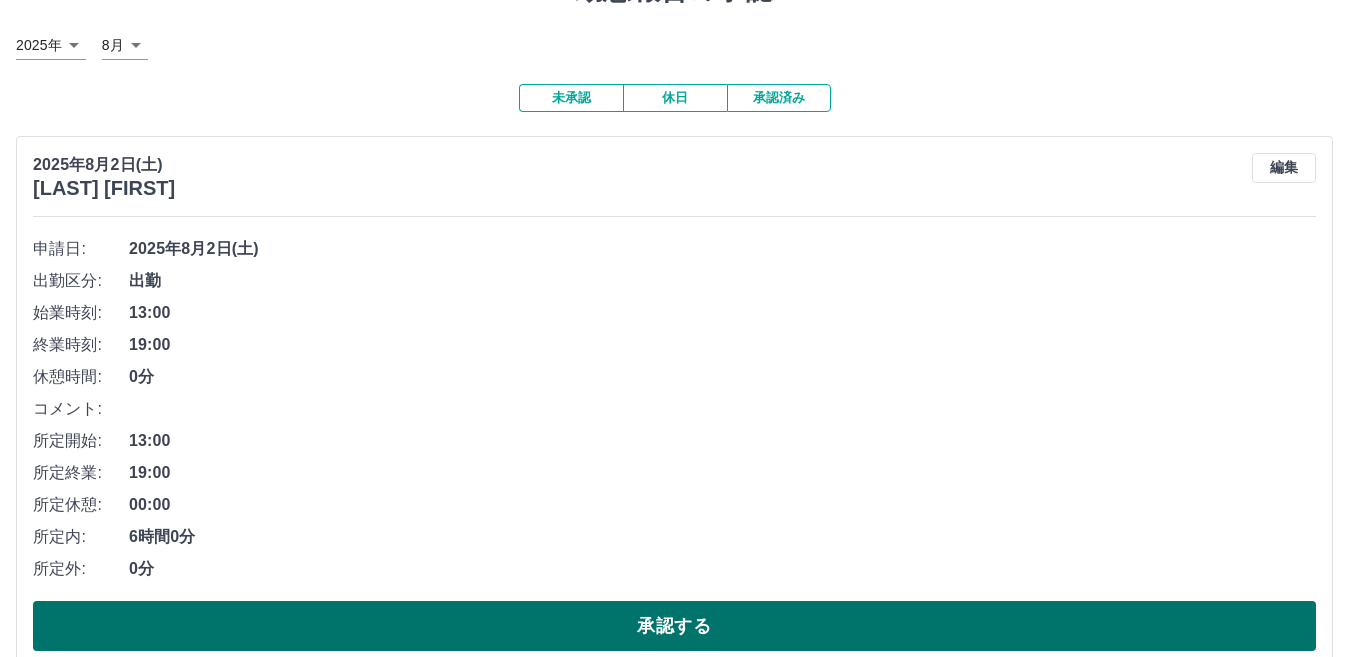 click on "承認する" at bounding box center [674, 626] 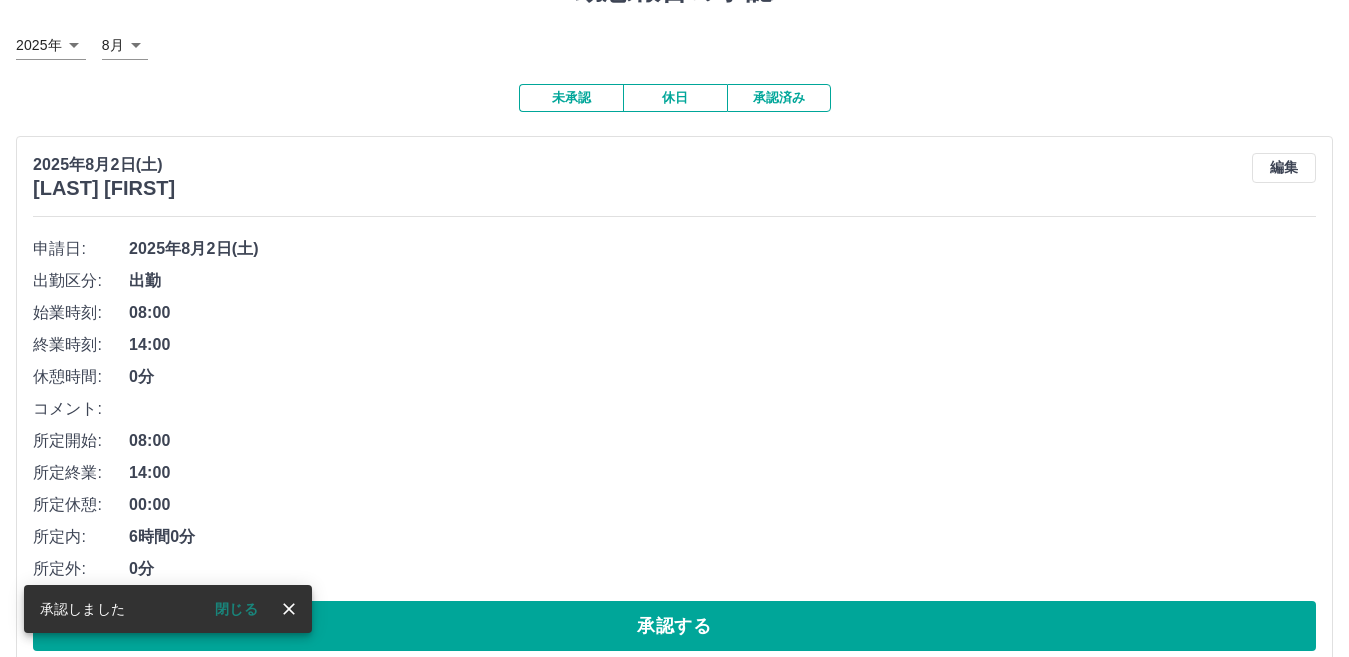 click on "申請日: [DATE] 出勤区分: 出勤 始業時刻: [TIME] 終業時刻: [TIME] 休憩時間: 0分 コメント: 所定開始: [TIME] 所定終業: [TIME] 所定休憩: 00:00 所定内: 6時間0分 所定外: 0分 承認する" at bounding box center [674, 442] 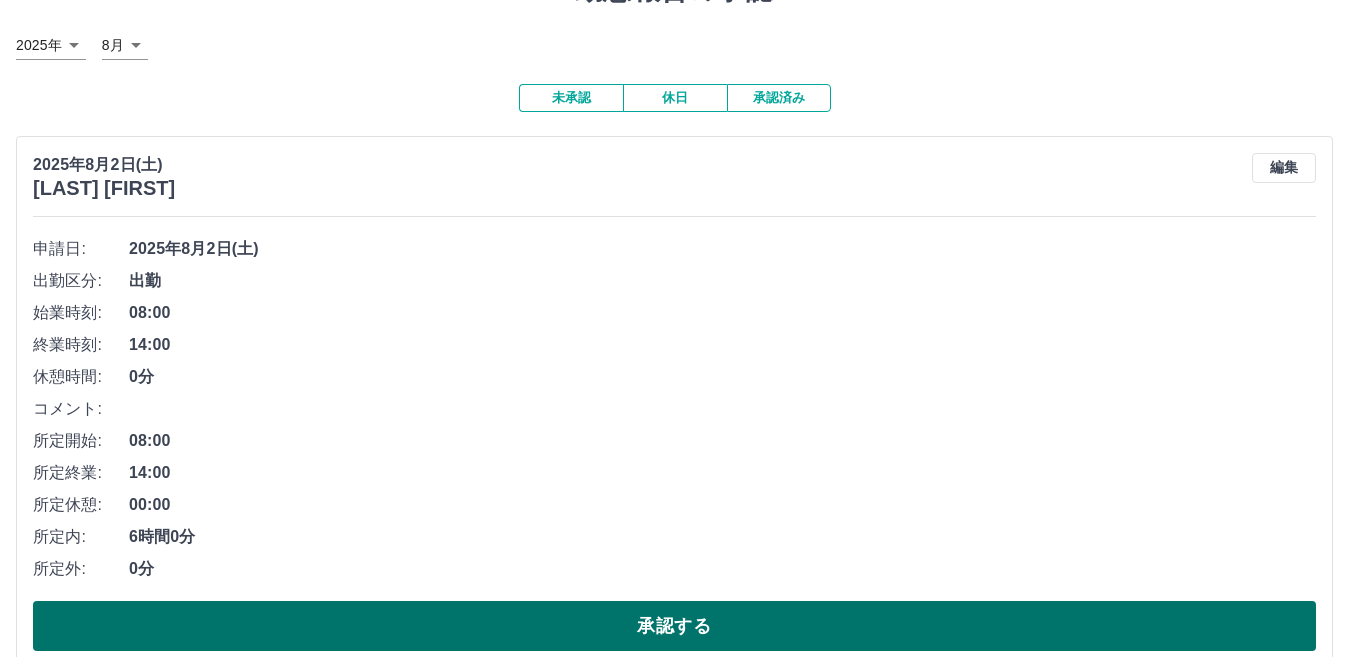 click on "承認する" at bounding box center [674, 626] 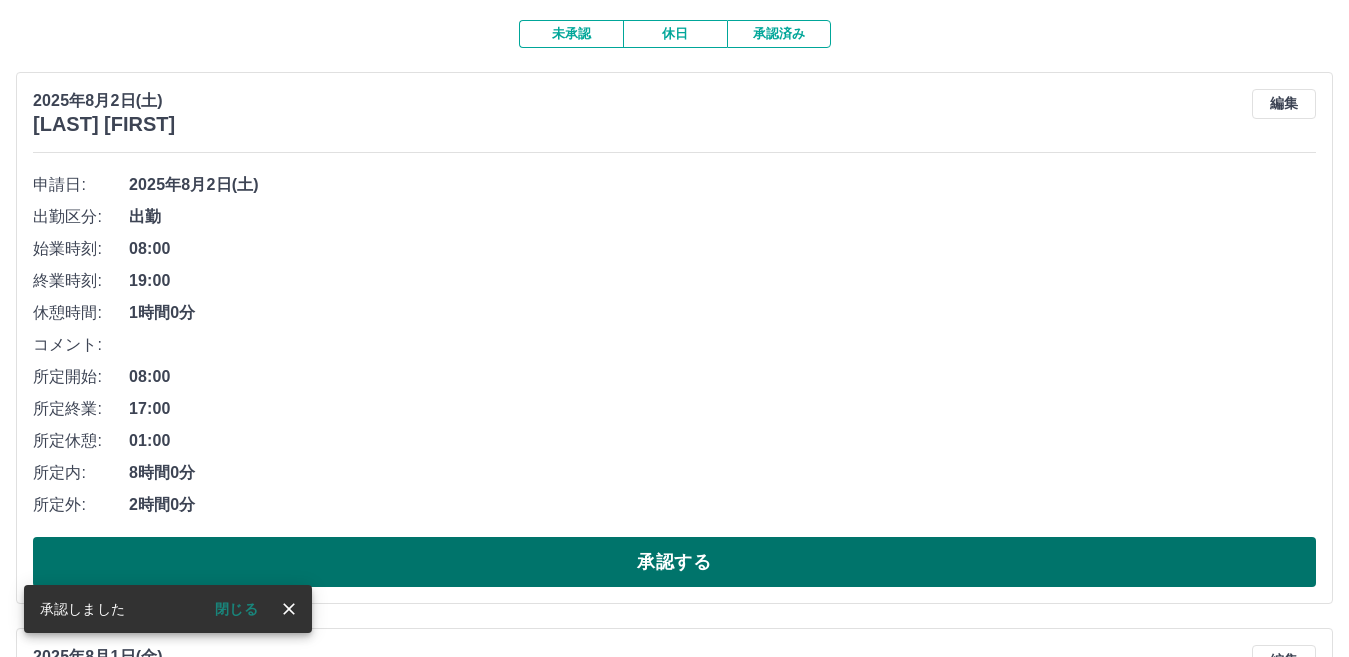 scroll, scrollTop: 200, scrollLeft: 0, axis: vertical 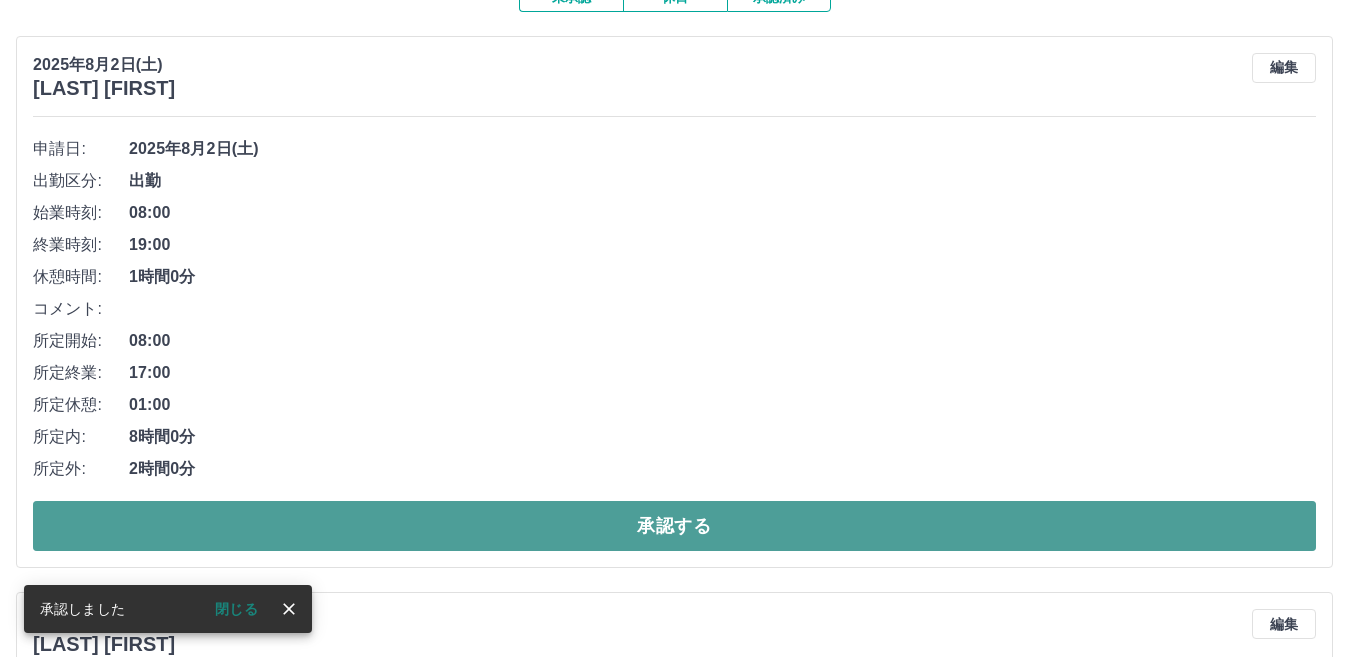 click on "承認する" at bounding box center (674, 526) 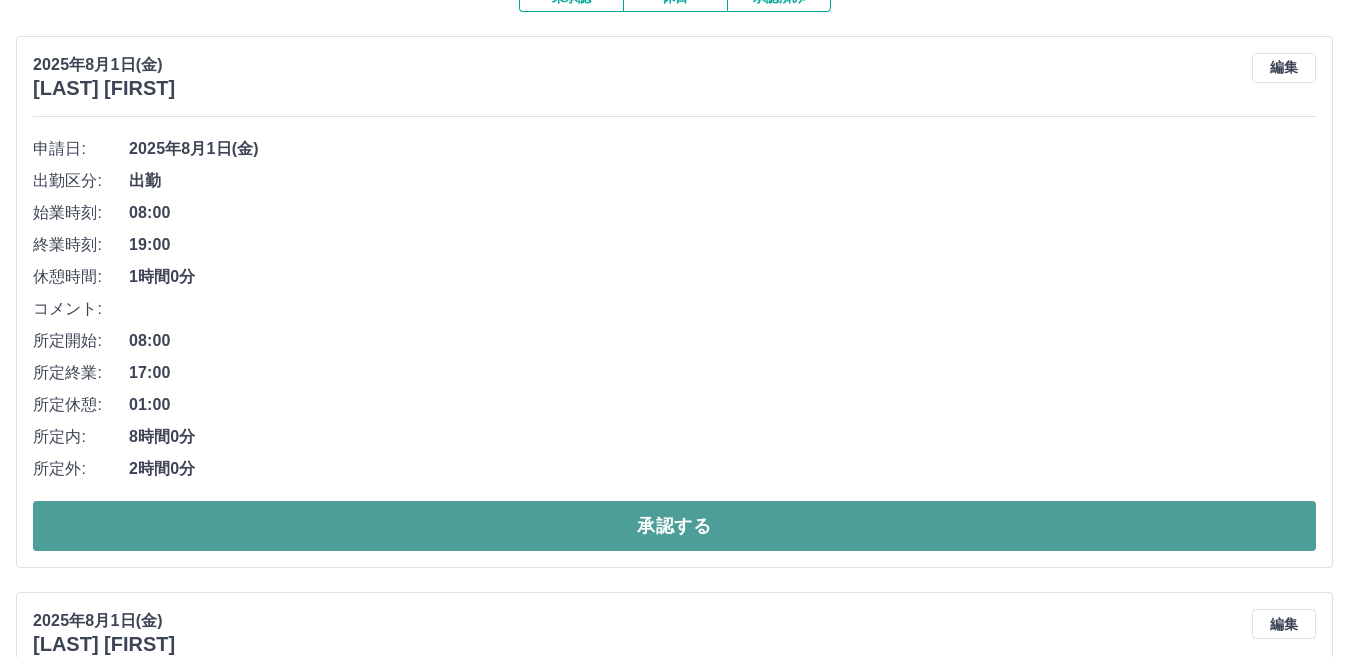 click on "承認する" at bounding box center [674, 526] 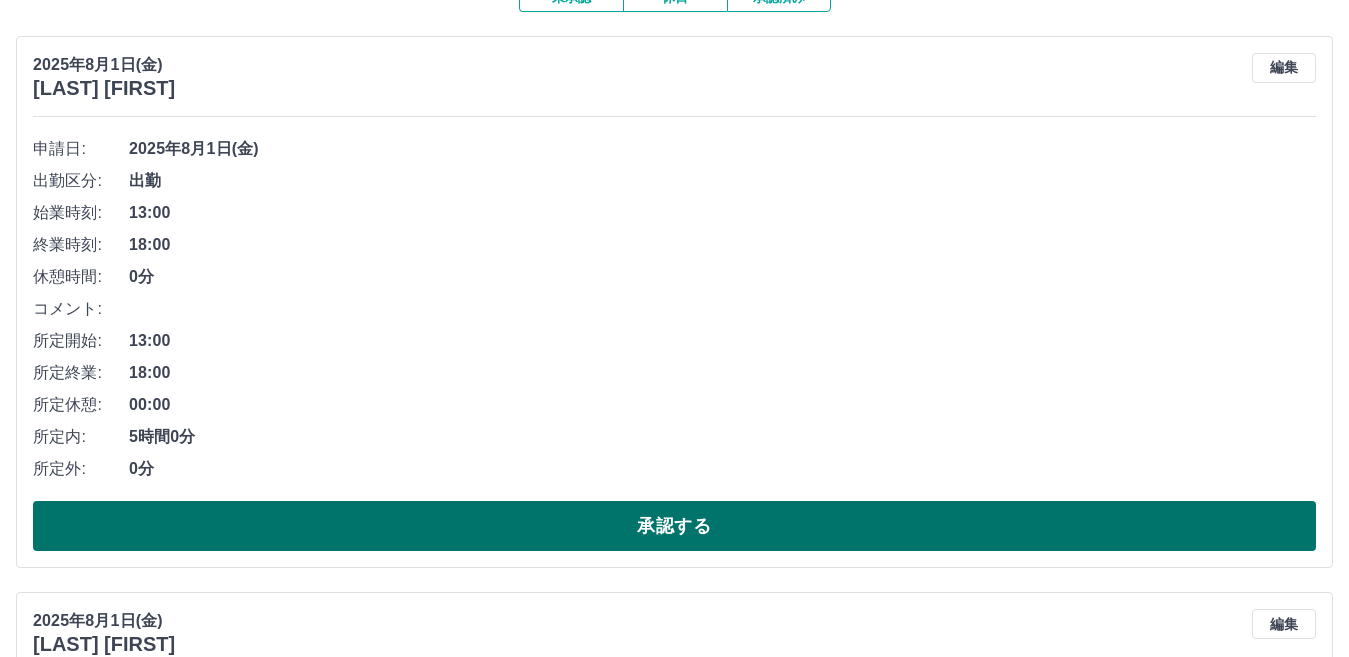 click on "承認する" at bounding box center (674, 526) 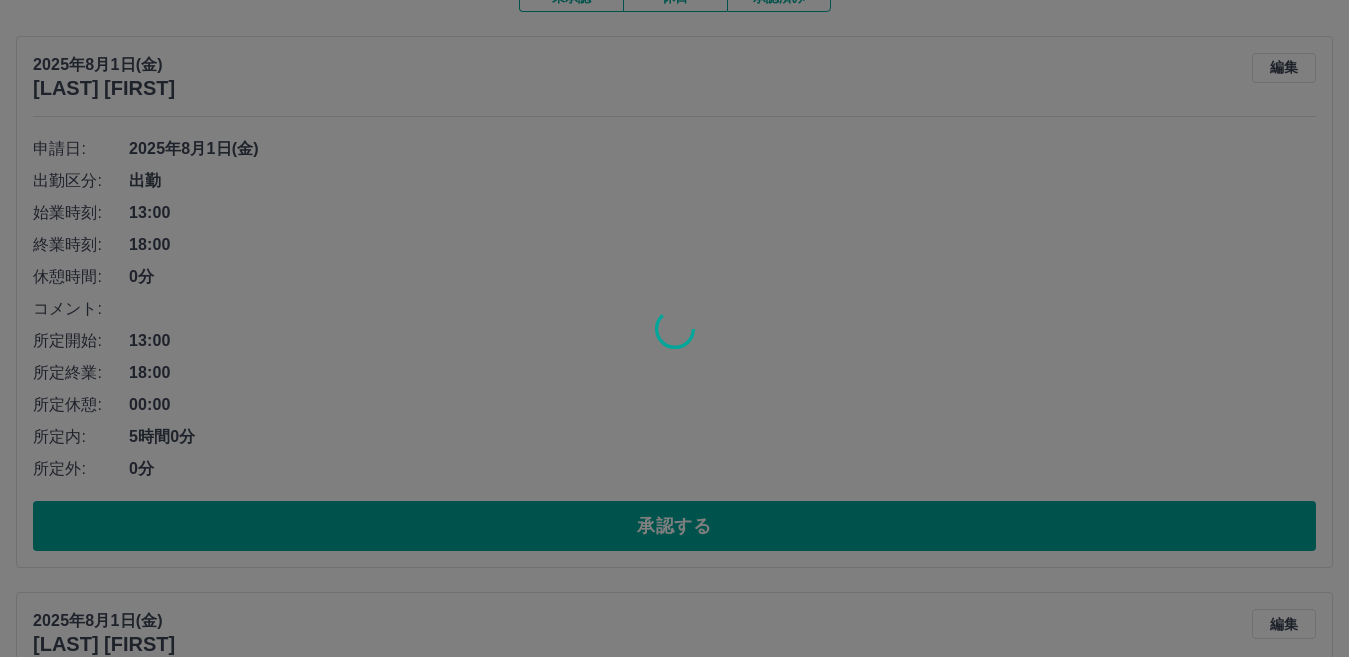 scroll, scrollTop: 137, scrollLeft: 0, axis: vertical 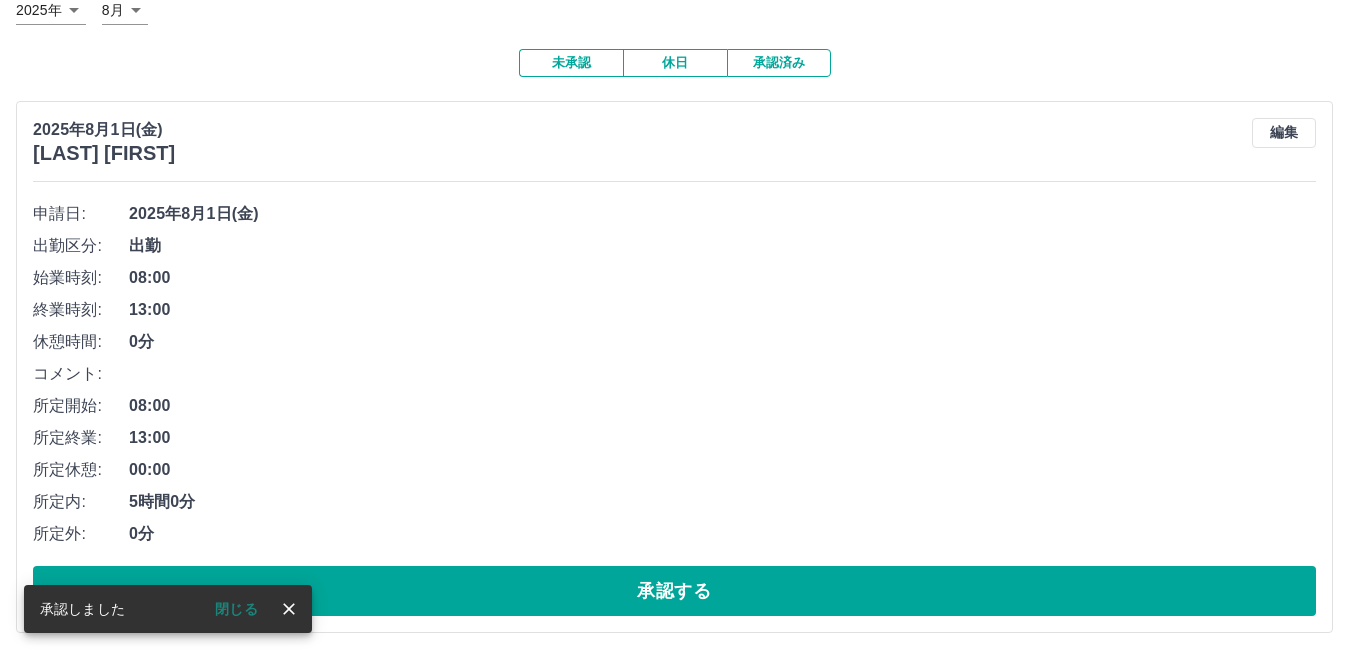 drag, startPoint x: 584, startPoint y: 591, endPoint x: 591, endPoint y: 569, distance: 23.086792 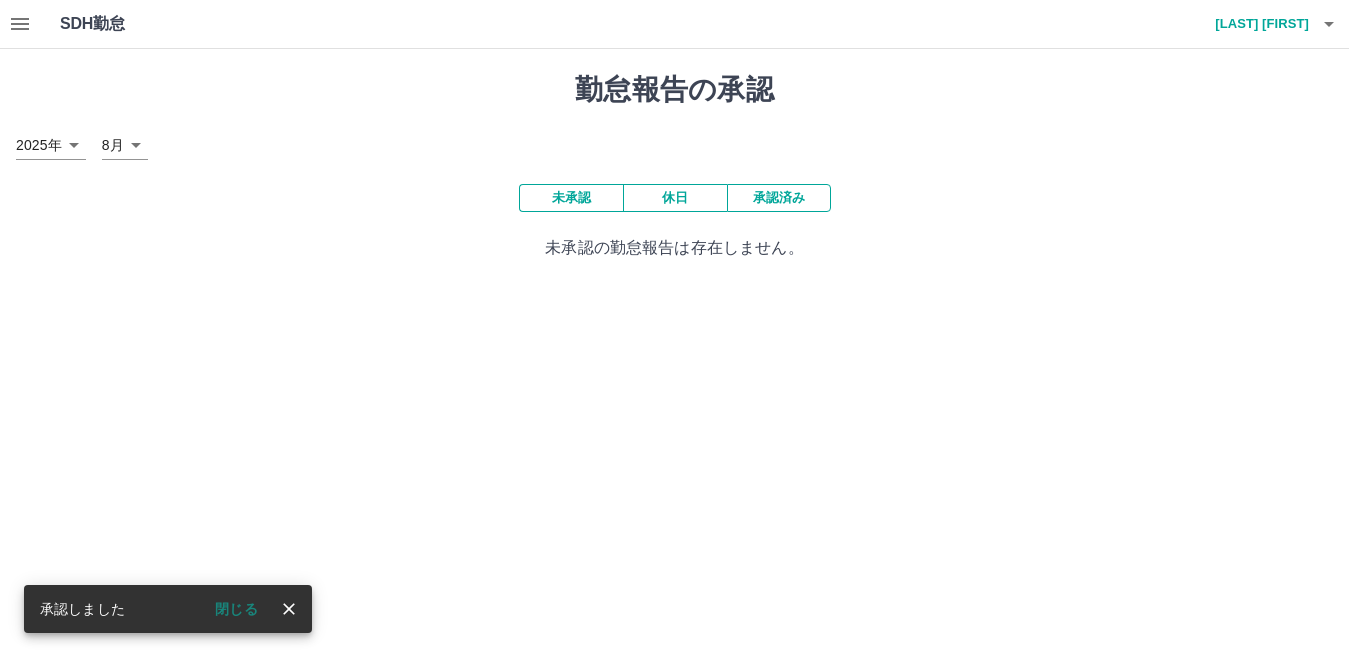 scroll, scrollTop: 0, scrollLeft: 0, axis: both 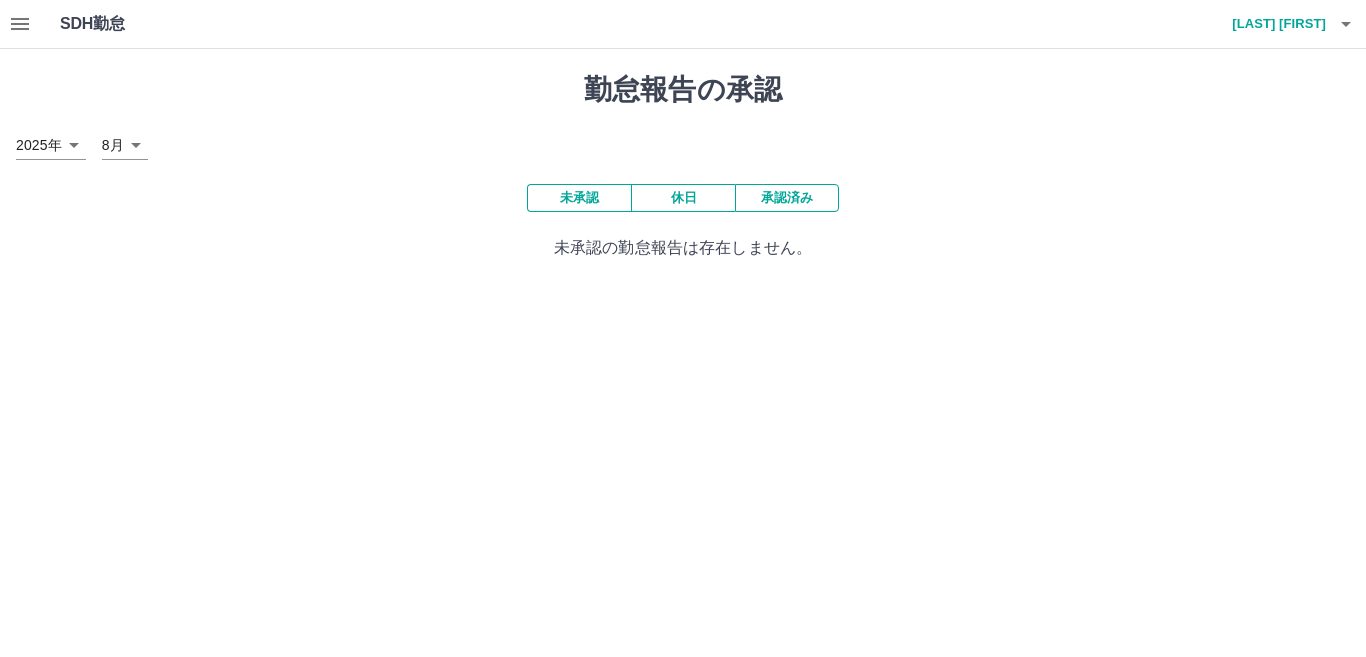 click on "SDH勤怠 [LAST] [FIRST] 勤怠報告の承認 [DATE] **** [MONTH] * 未承認 休日 承認済み 未承認の勤怠報告は存在しません。 SDH勤怠" at bounding box center [683, 142] 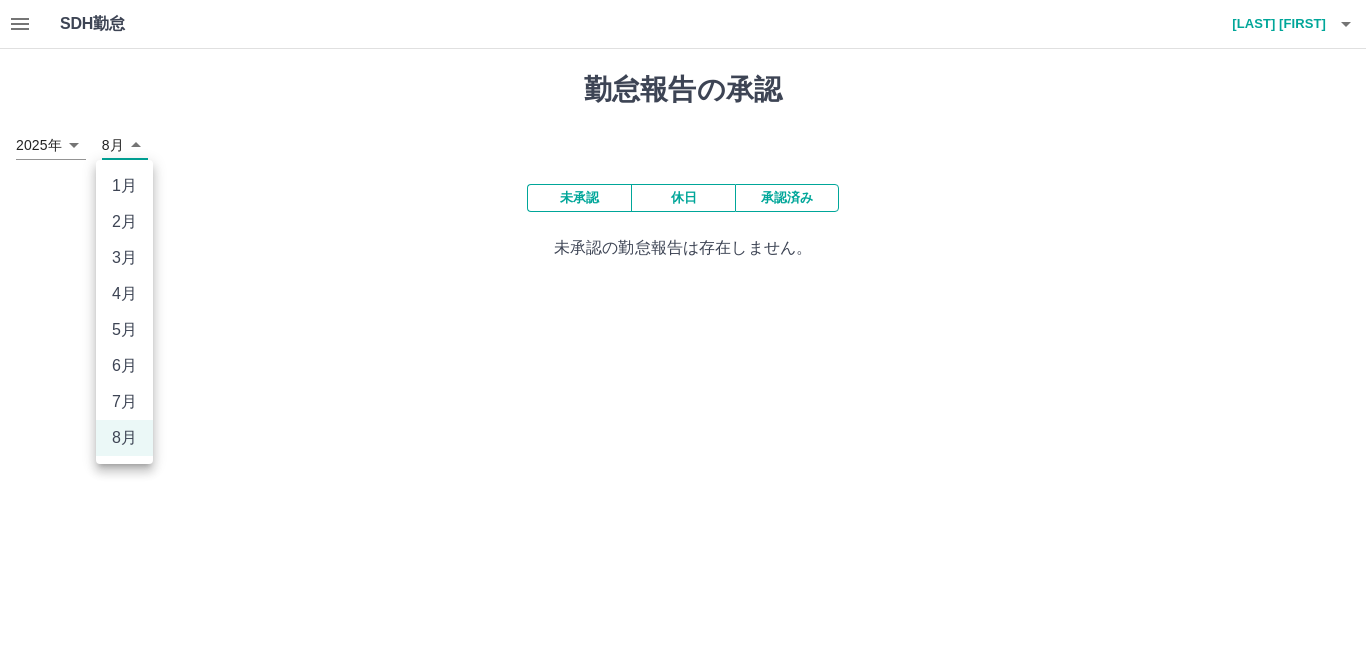 click on "7月" at bounding box center [124, 402] 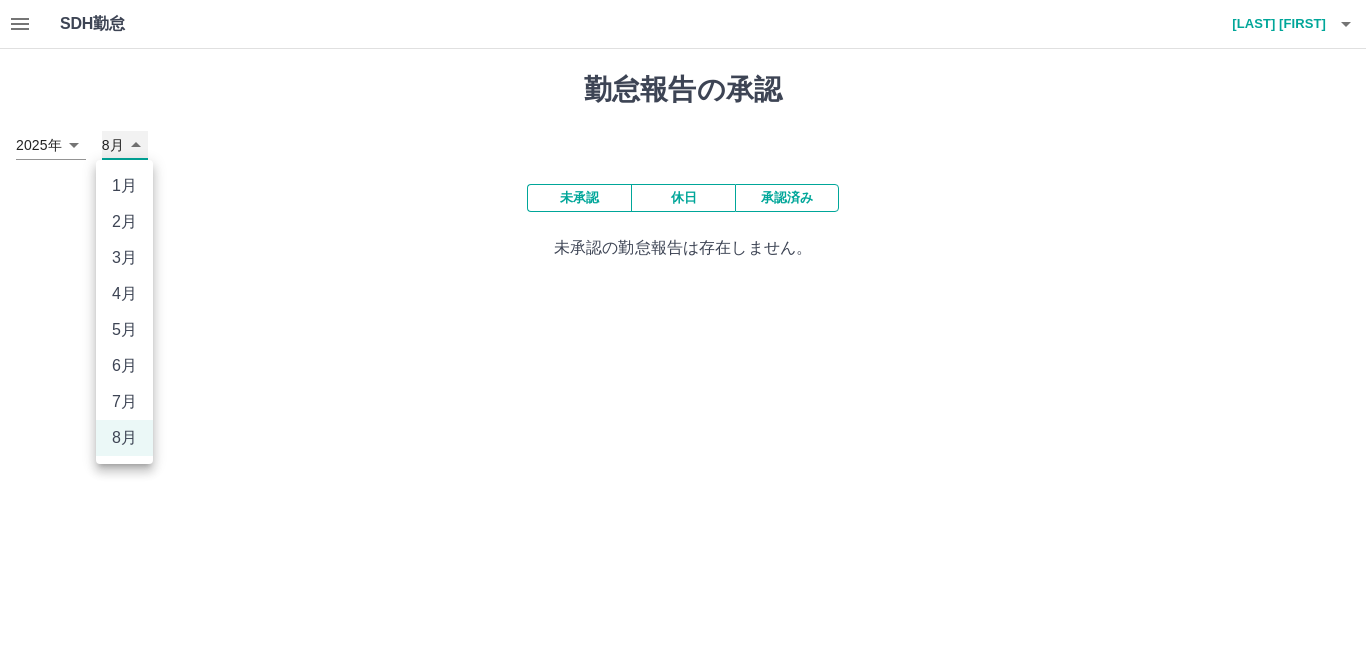type on "*" 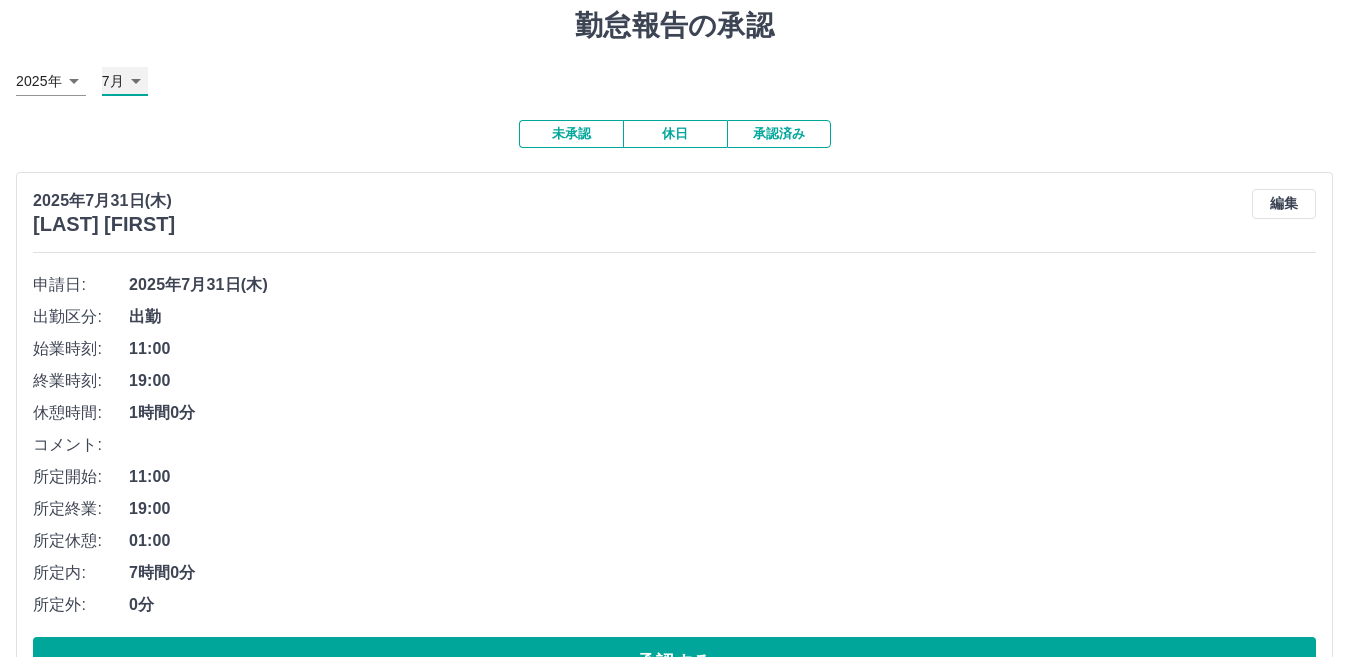 scroll, scrollTop: 100, scrollLeft: 0, axis: vertical 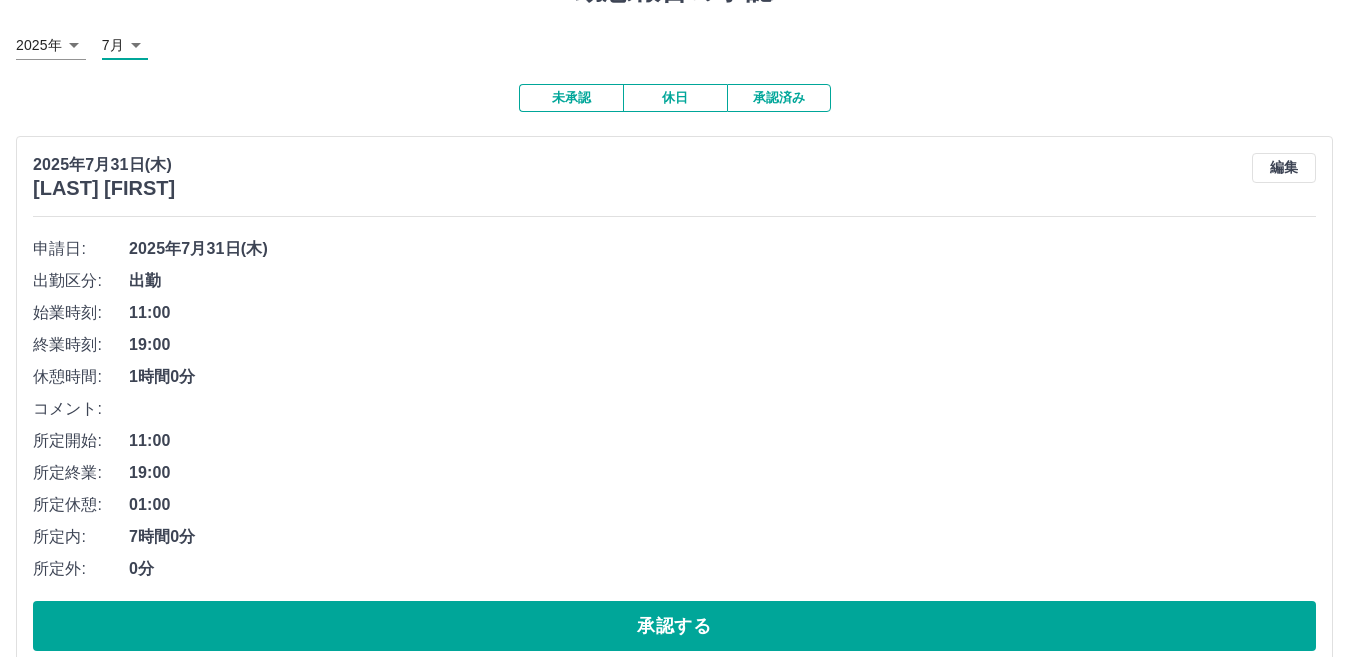 drag, startPoint x: 676, startPoint y: 615, endPoint x: 642, endPoint y: 583, distance: 46.69047 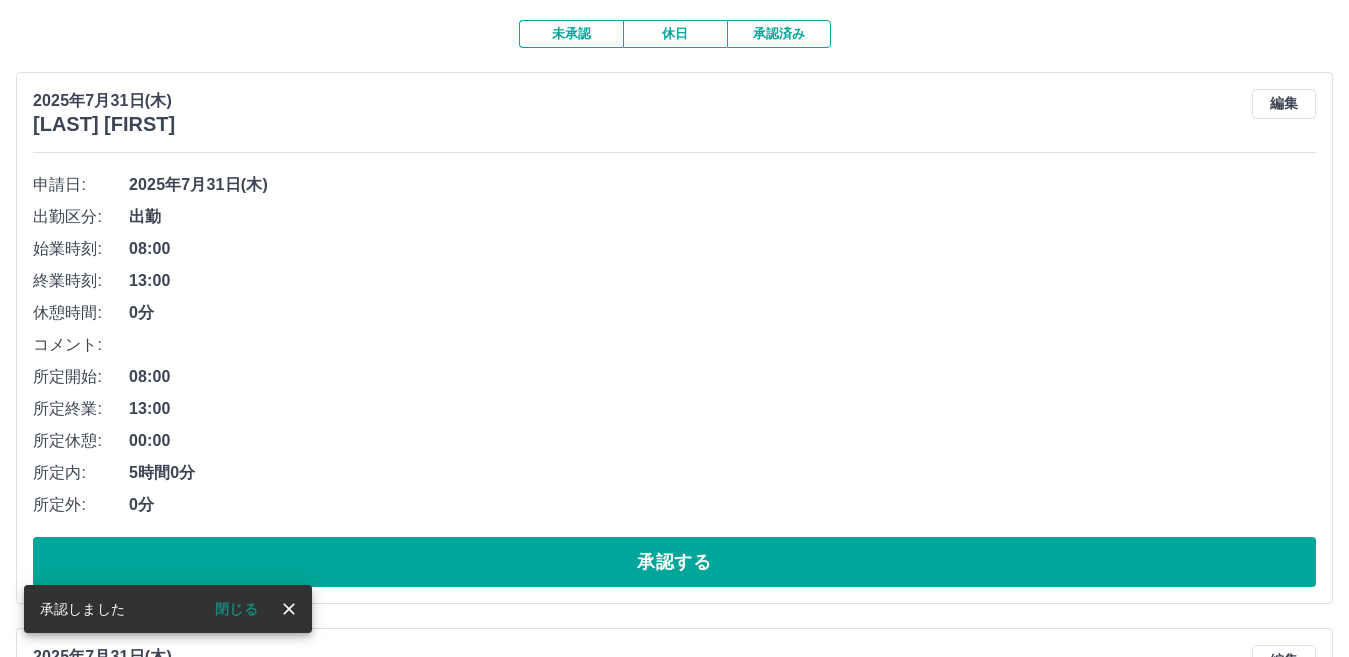 scroll, scrollTop: 200, scrollLeft: 0, axis: vertical 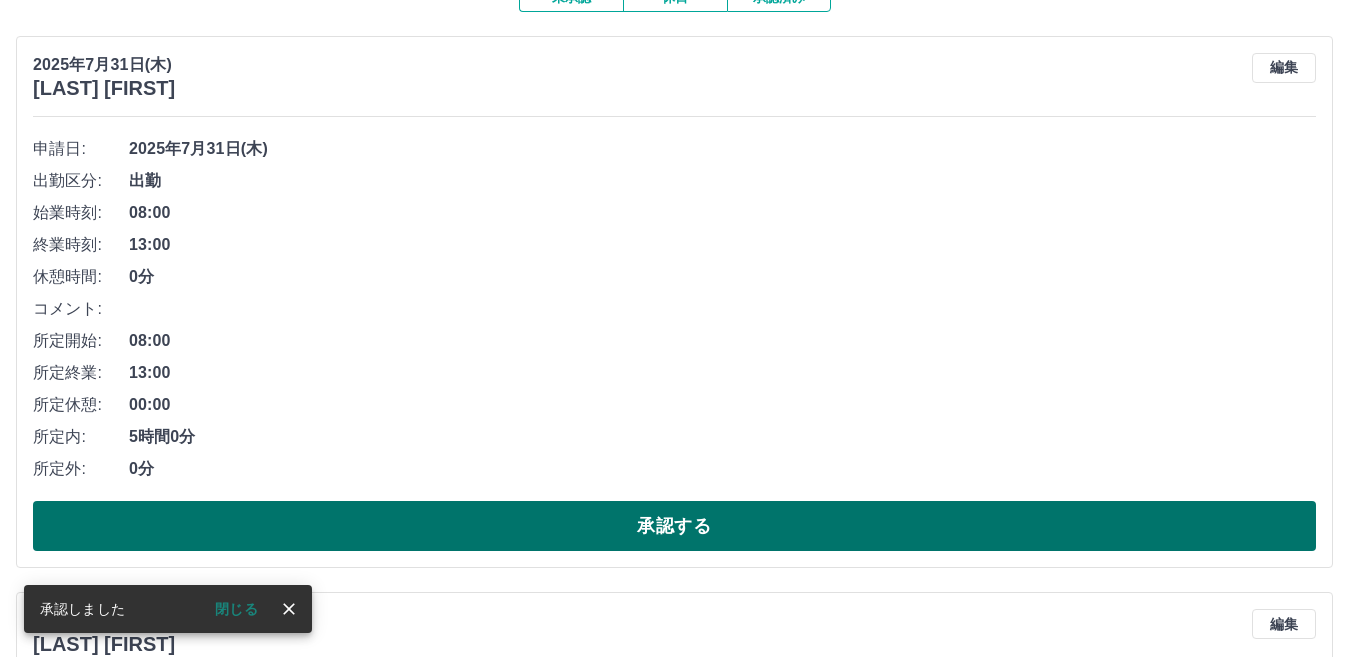 click on "承認する" at bounding box center [674, 526] 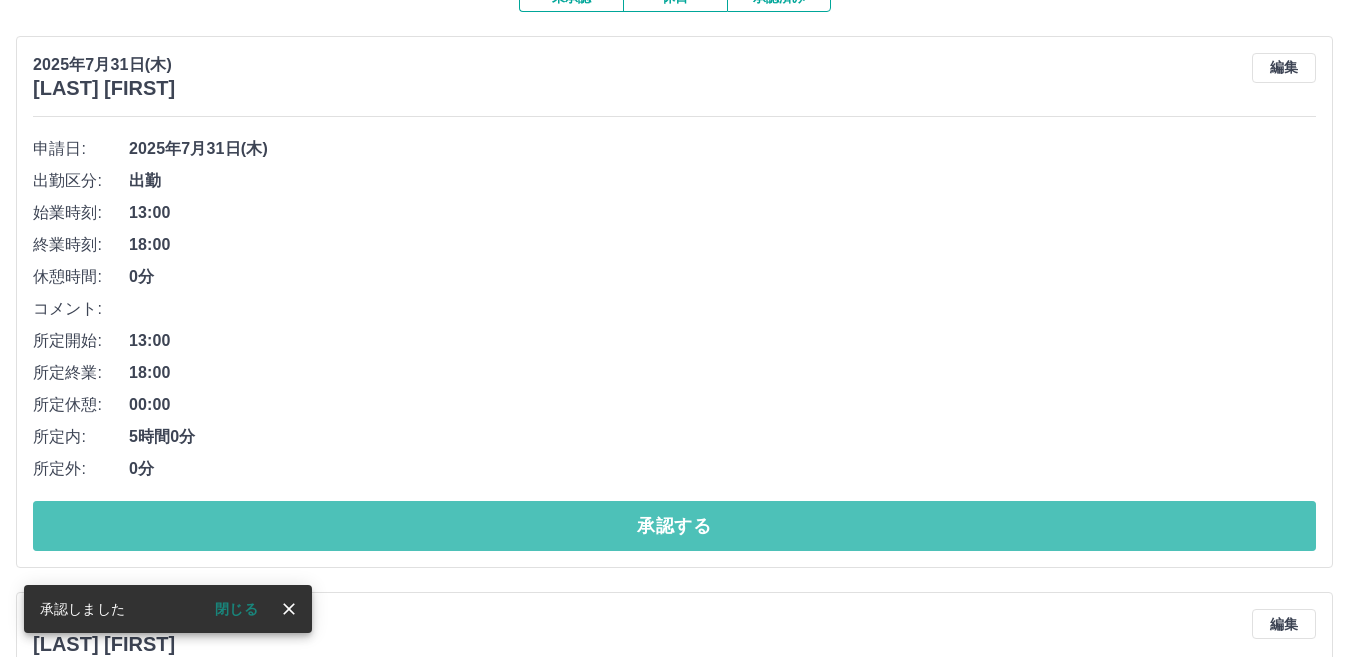 drag, startPoint x: 761, startPoint y: 532, endPoint x: 747, endPoint y: 443, distance: 90.0944 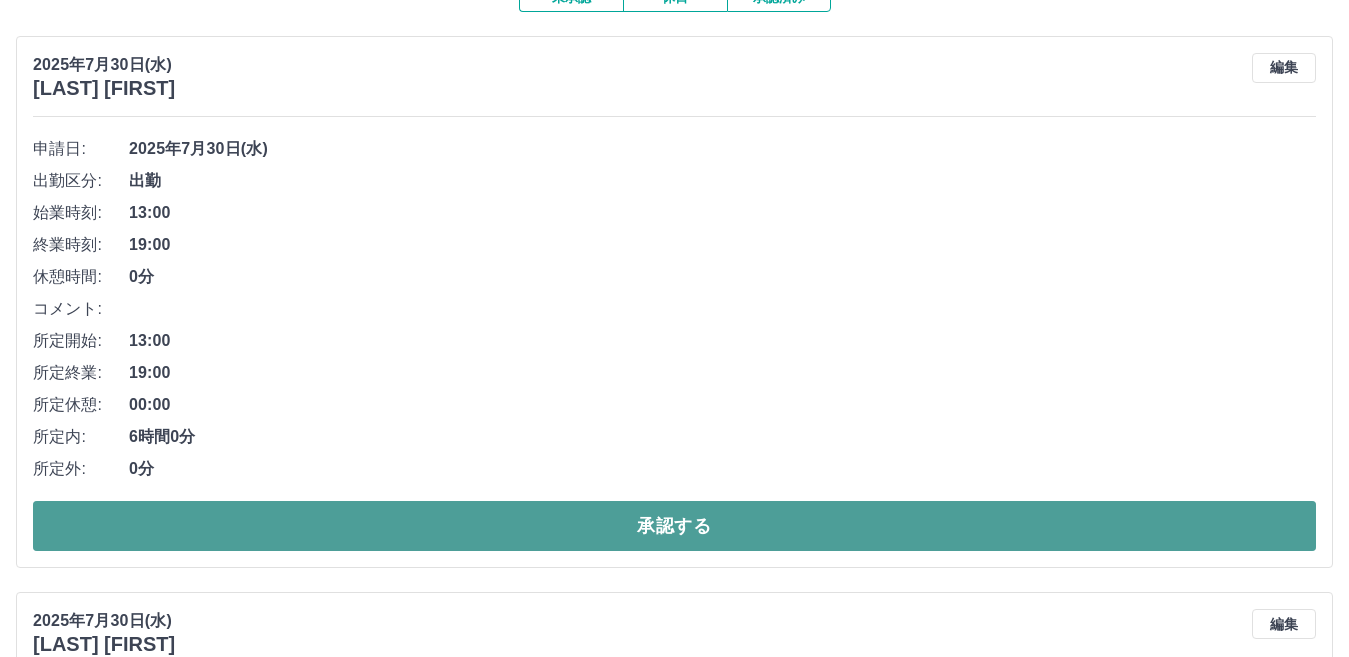 click on "承認する" at bounding box center [674, 526] 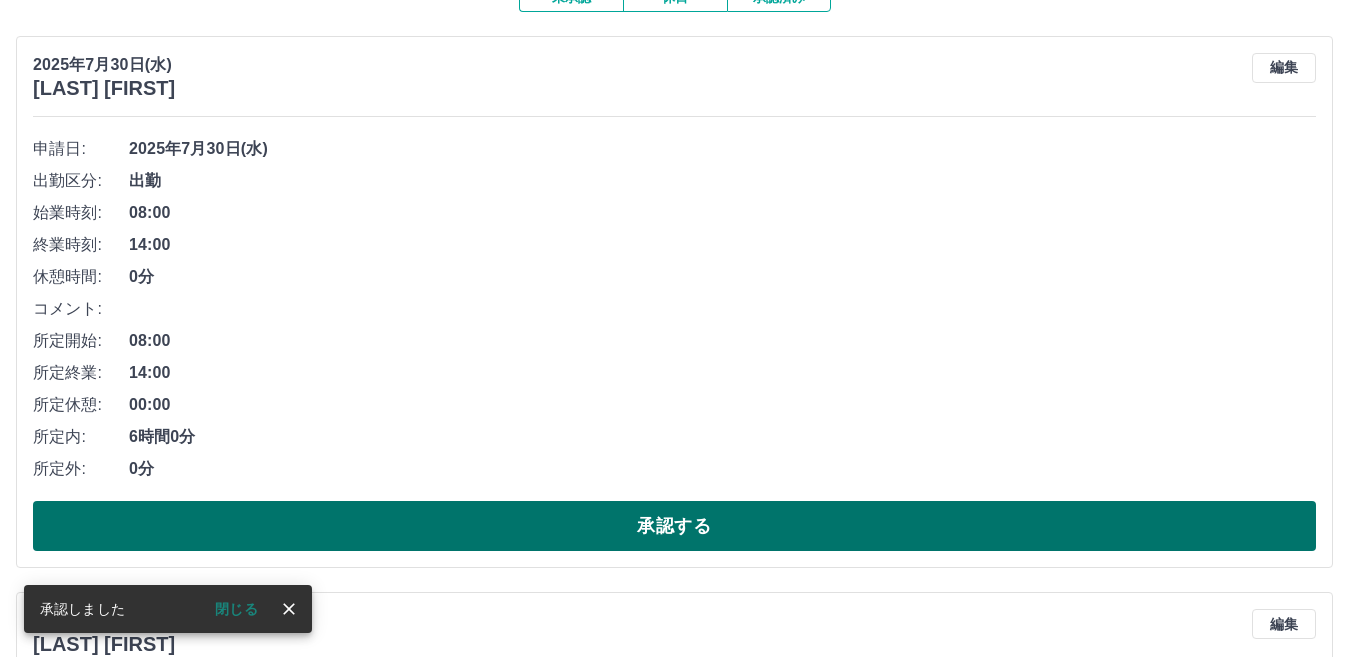 click on "承認する" at bounding box center (674, 526) 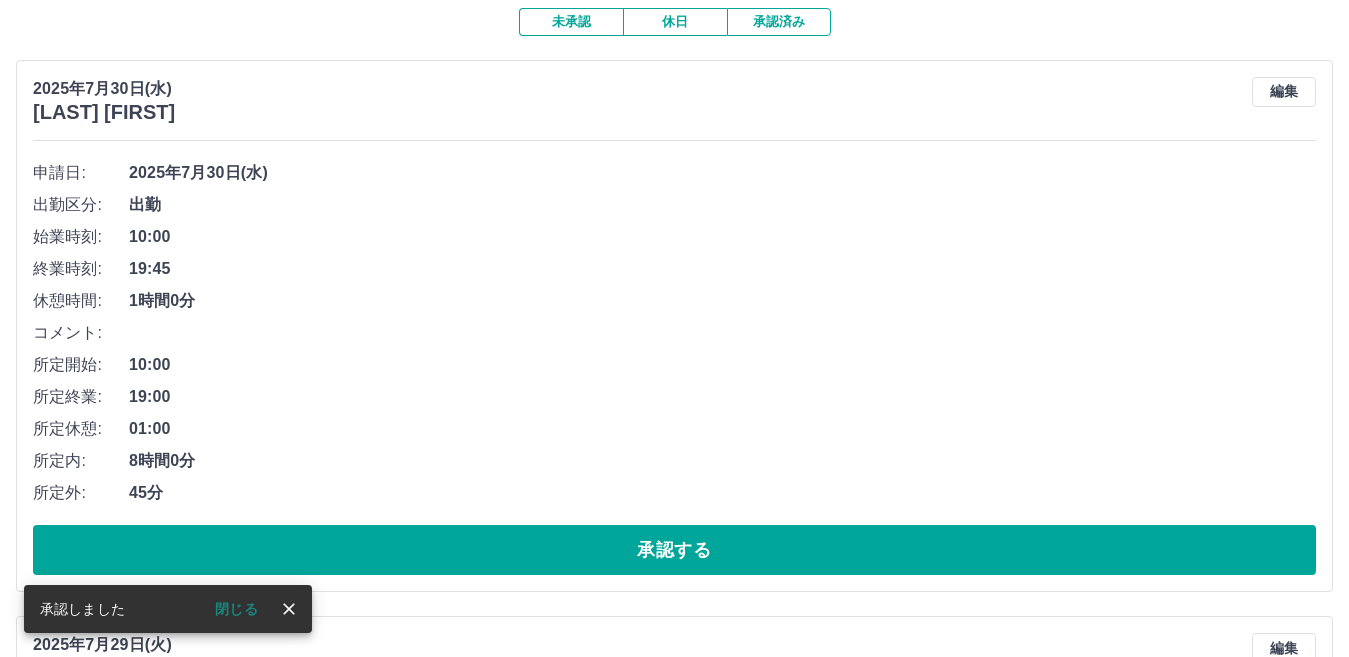 scroll, scrollTop: 212, scrollLeft: 0, axis: vertical 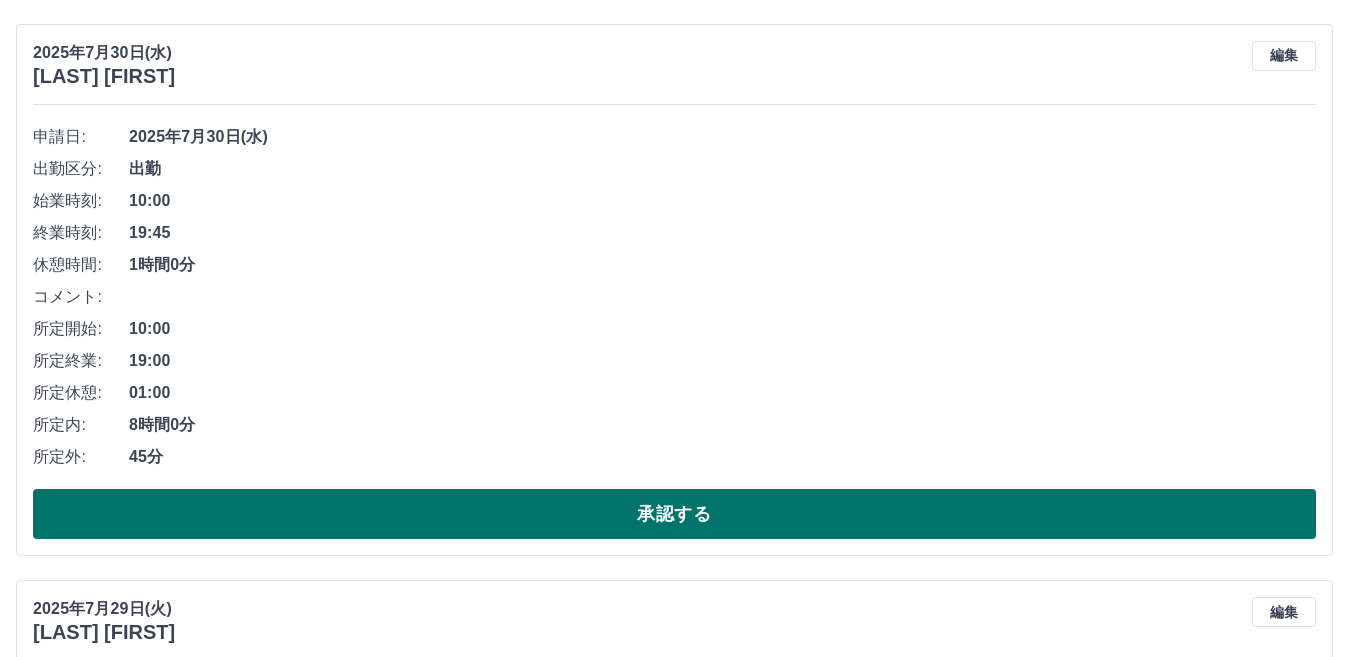 click on "承認する" at bounding box center [674, 514] 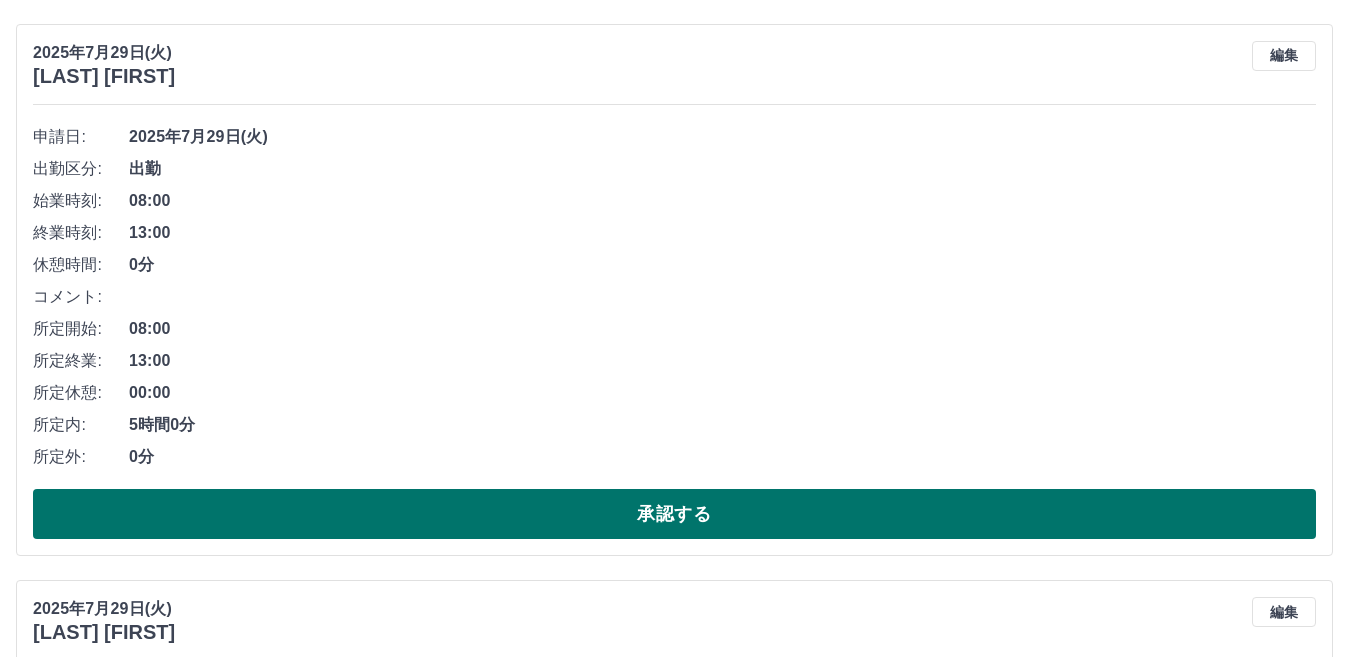 click on "承認する" at bounding box center [674, 514] 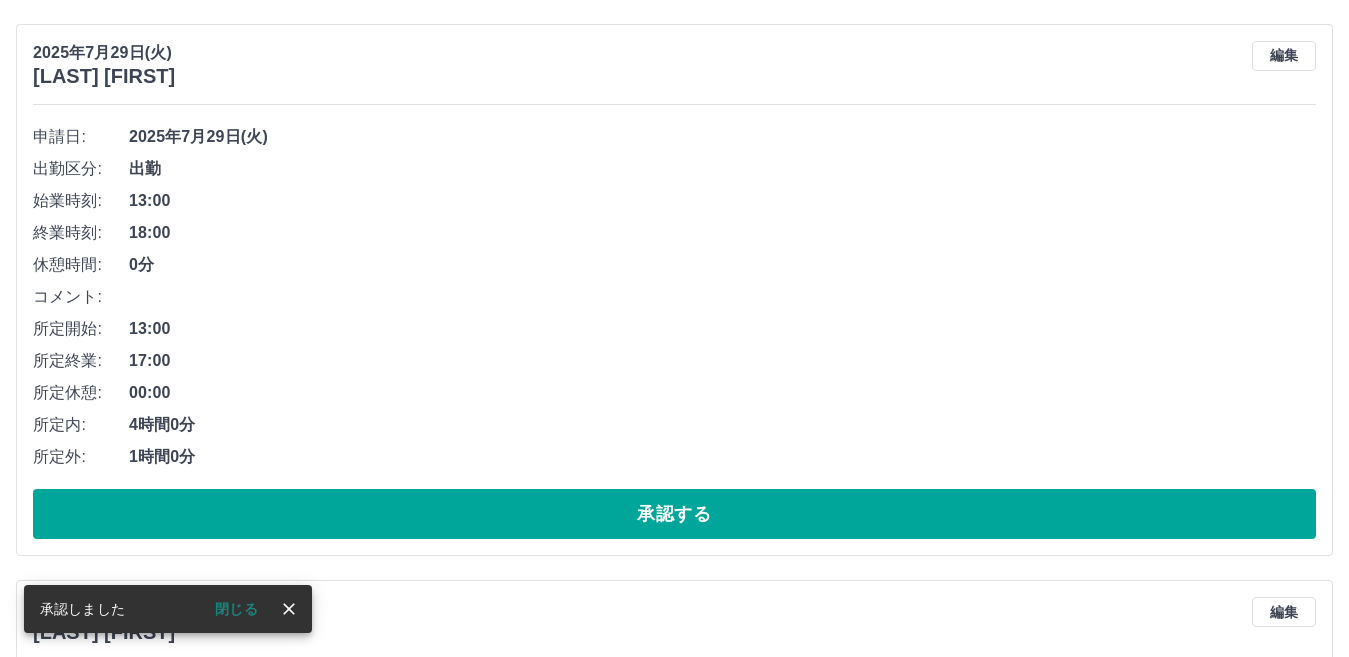 click on "申請日: [DATE] 出勤区分: 出勤 始業時刻: [TIME] 終業時刻: [TIME] 休憩時間: 0分 コメント: 所定開始: [TIME] 所定終業: [TIME] 所定休憩: 00:00 所定内: 4時間0分 所定外: 1時間0分 承認する" at bounding box center (674, 330) 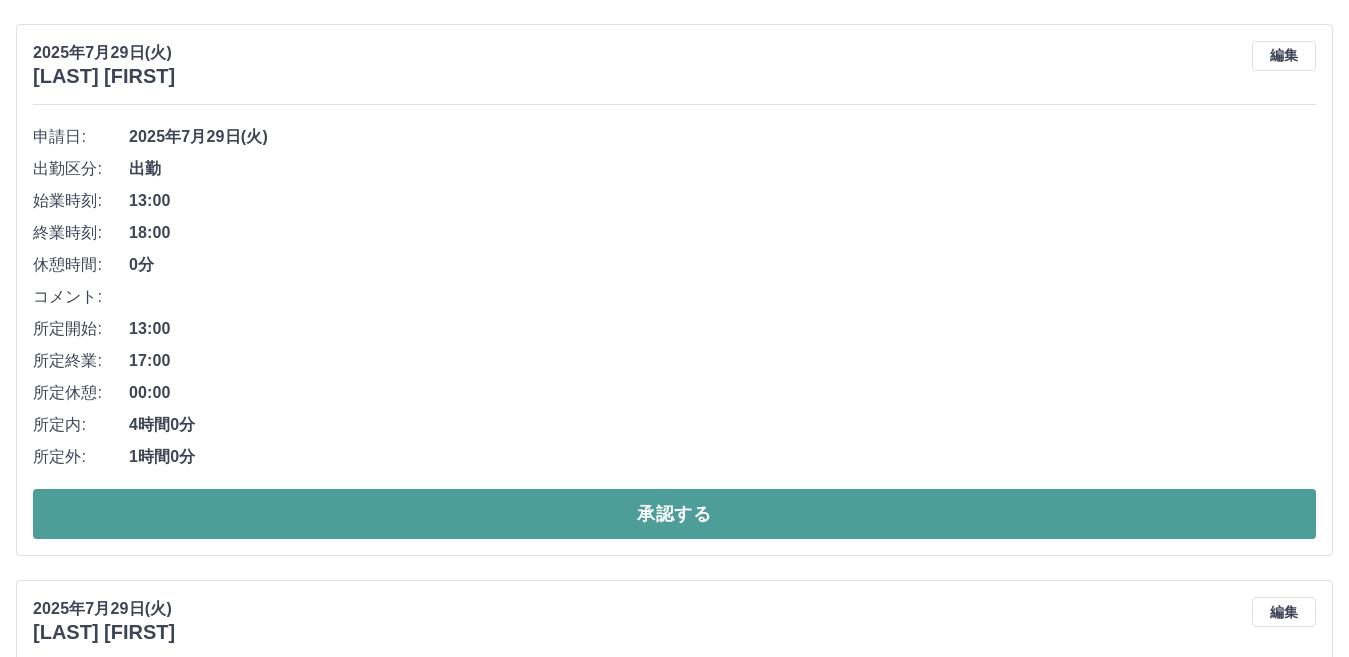 click on "承認する" at bounding box center (674, 514) 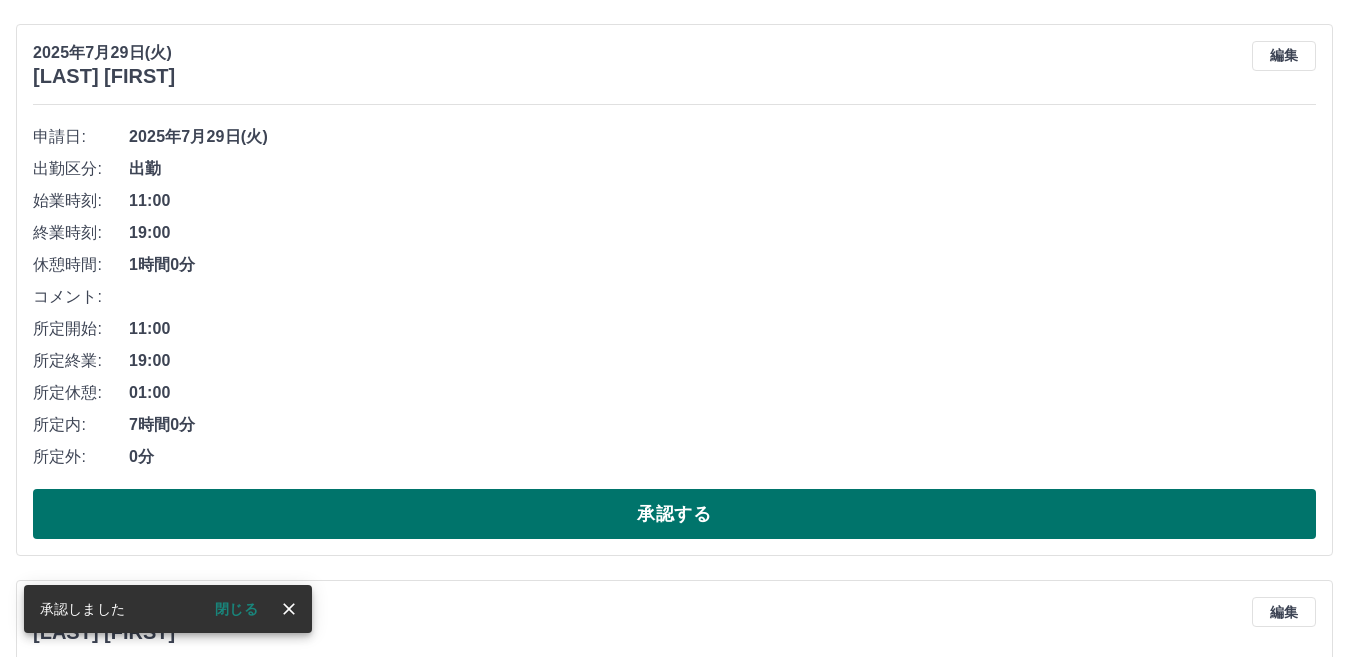 click on "承認する" at bounding box center [674, 514] 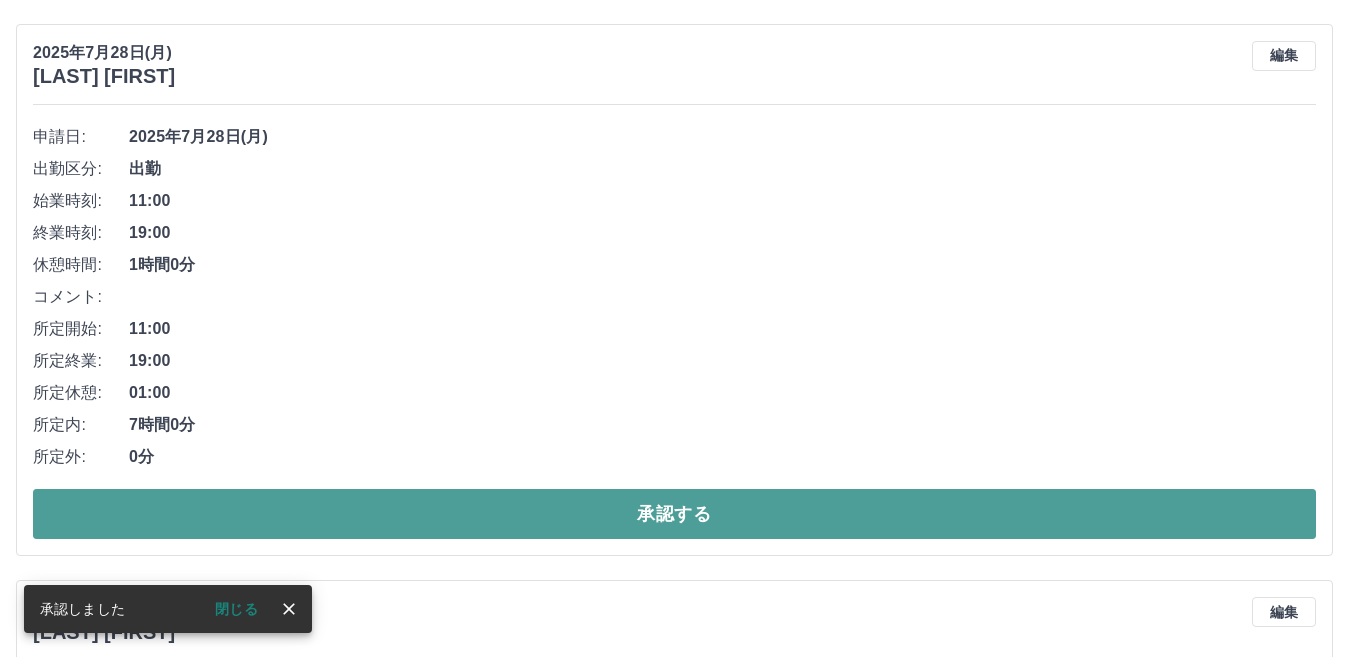 click on "承認する" at bounding box center (674, 514) 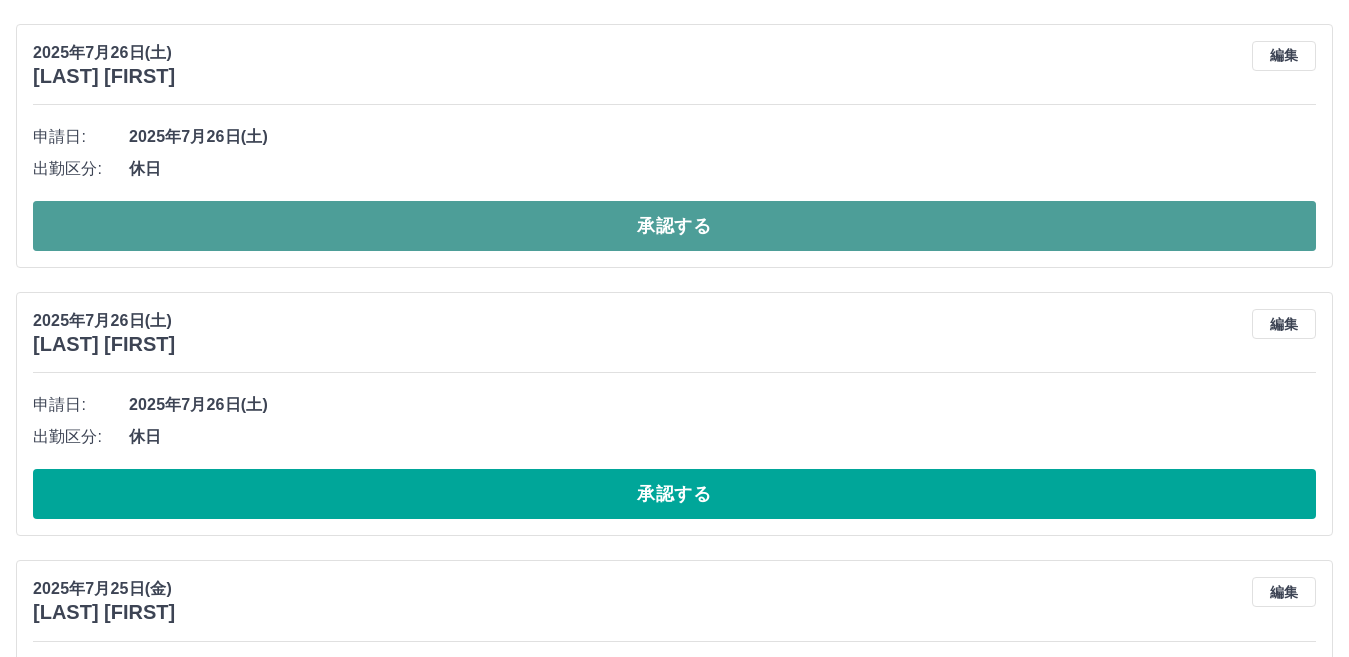 click on "承認する" at bounding box center (674, 226) 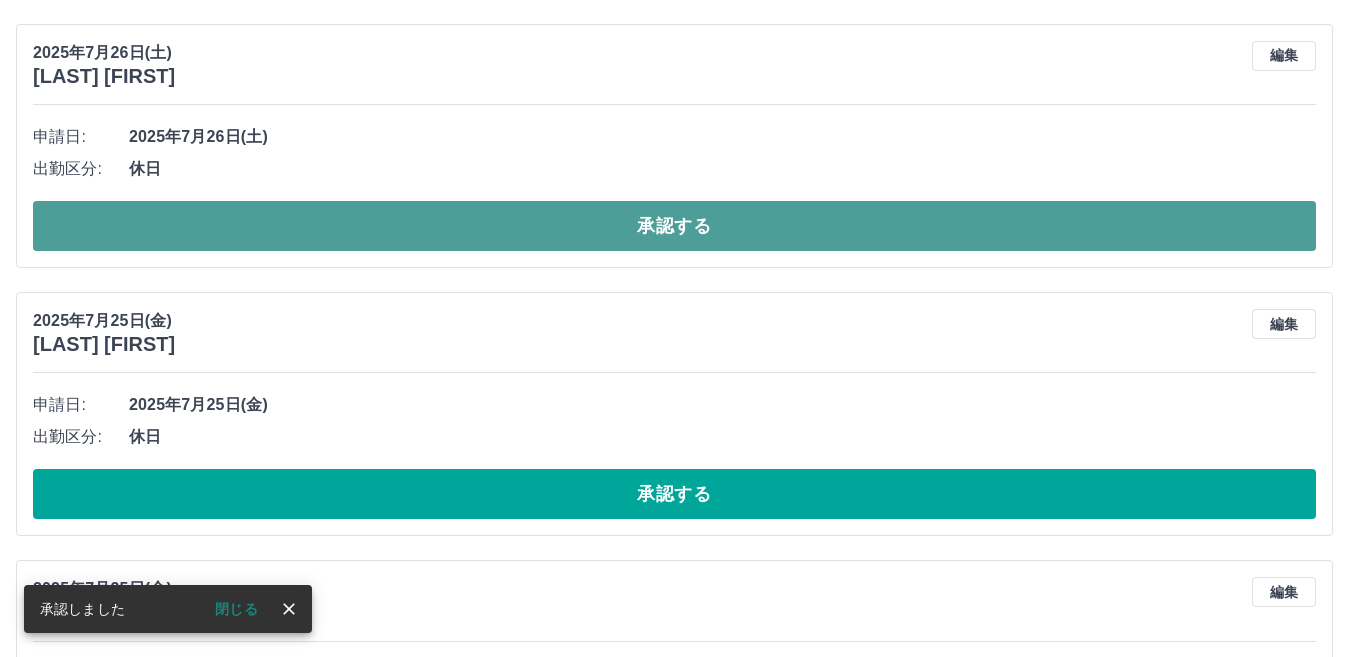 click on "承認する" at bounding box center (674, 226) 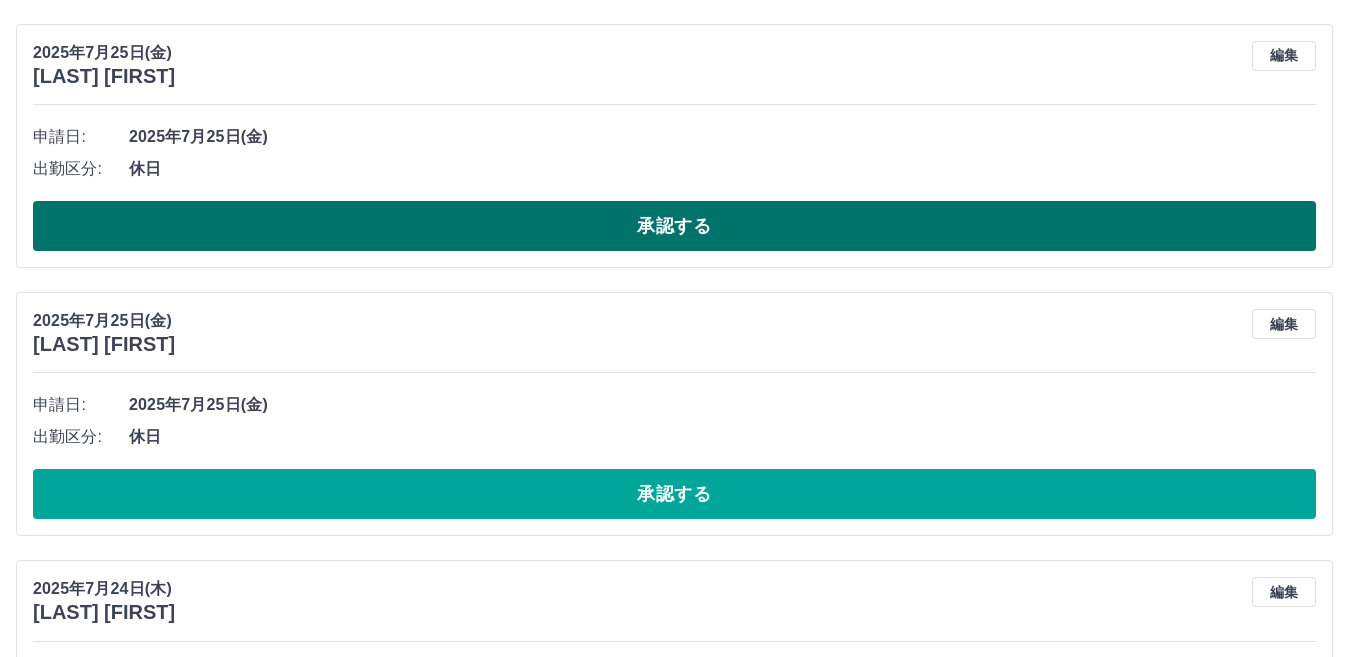click on "承認する" at bounding box center [674, 226] 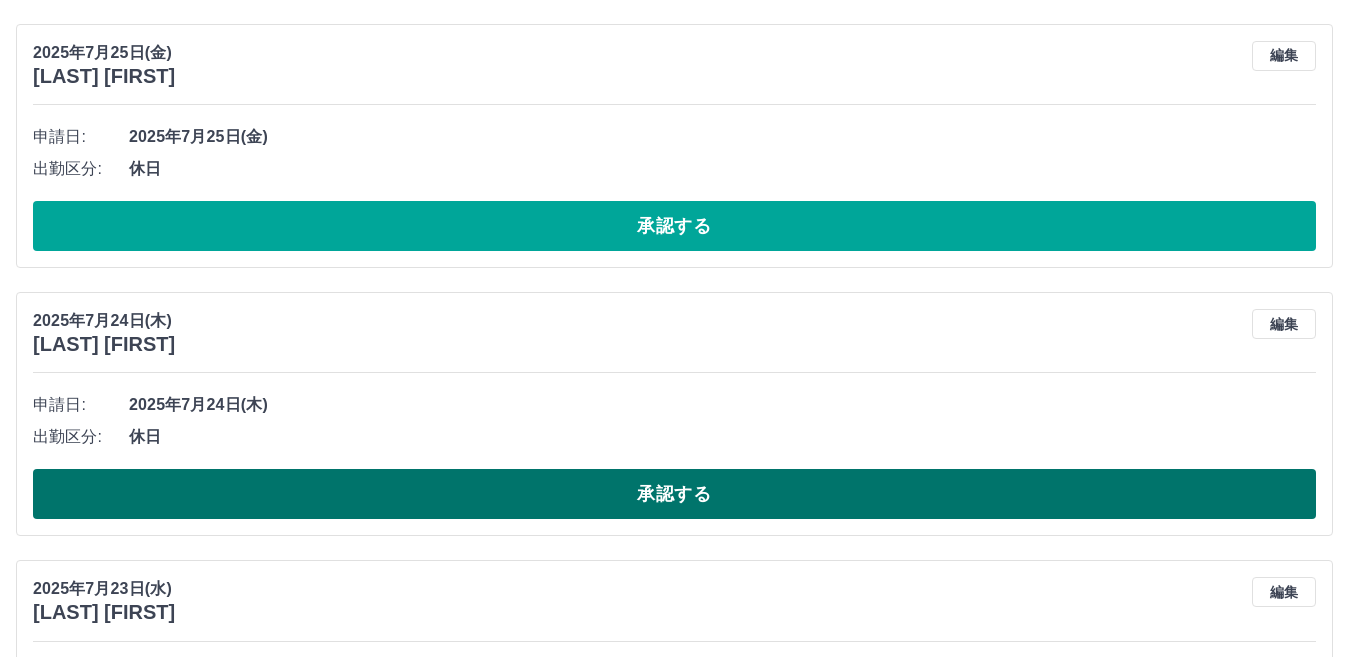 click on "承認する" at bounding box center [674, 494] 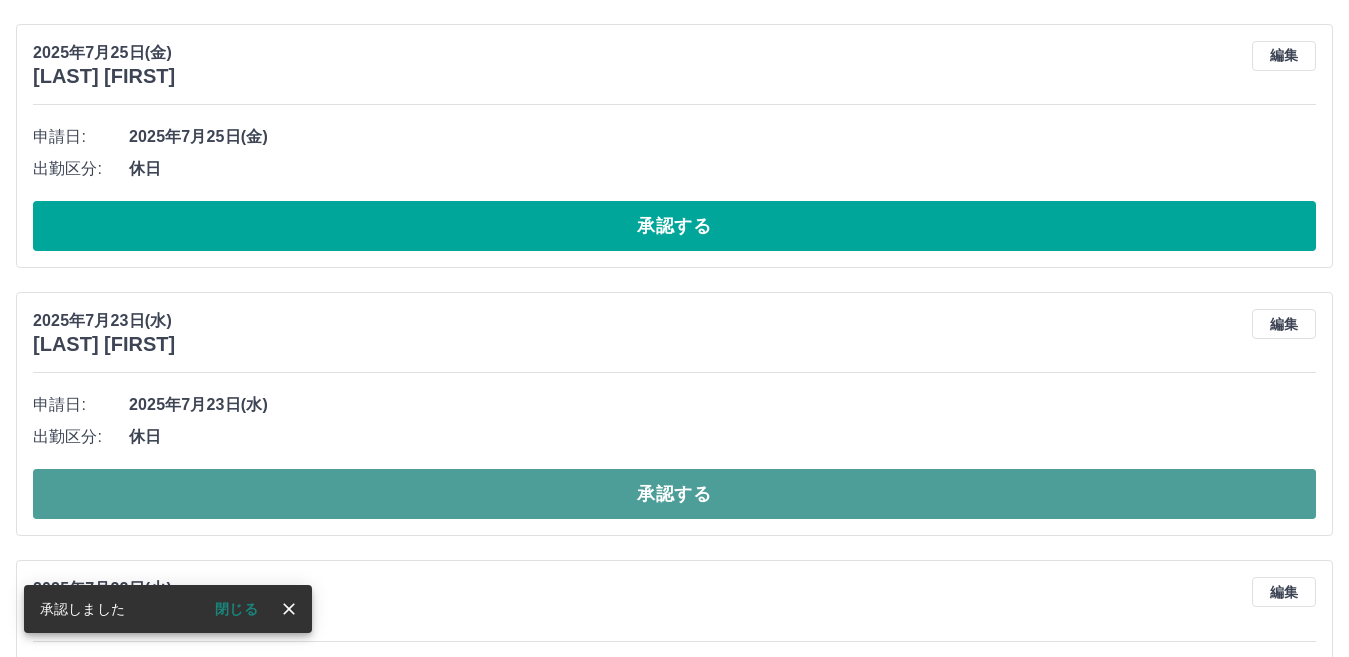 click on "承認する" at bounding box center [674, 494] 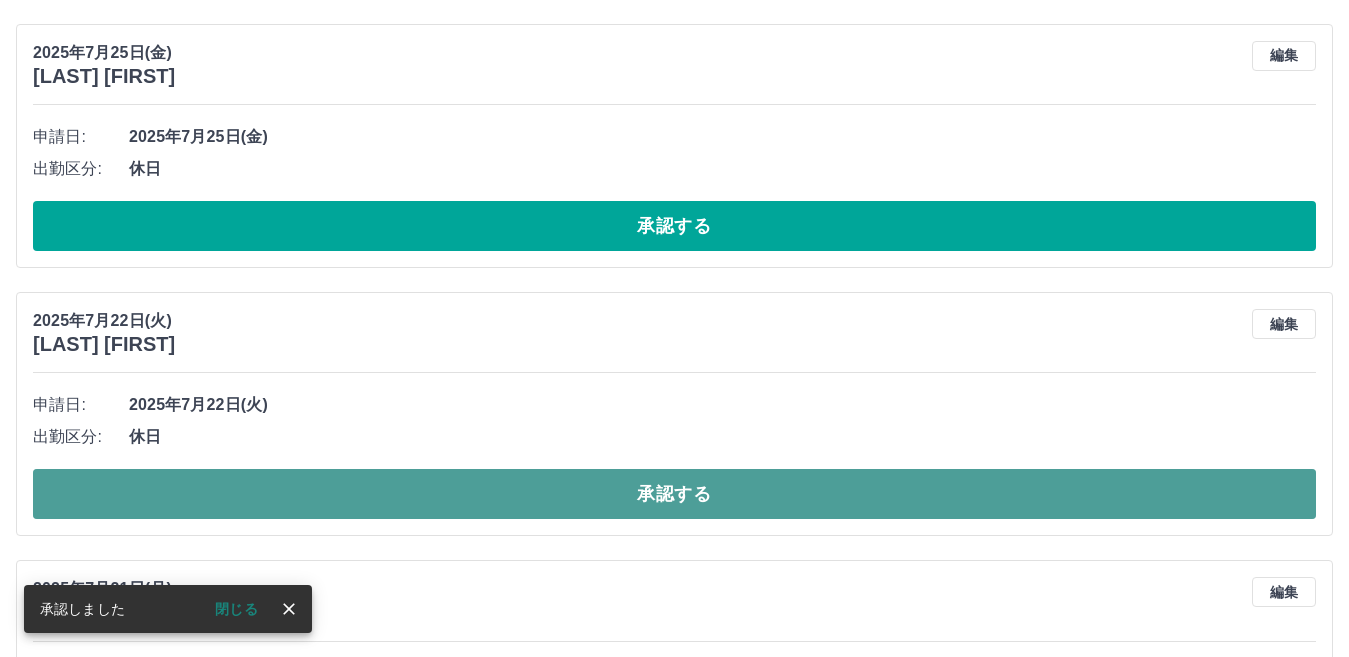 click on "承認する" at bounding box center [674, 494] 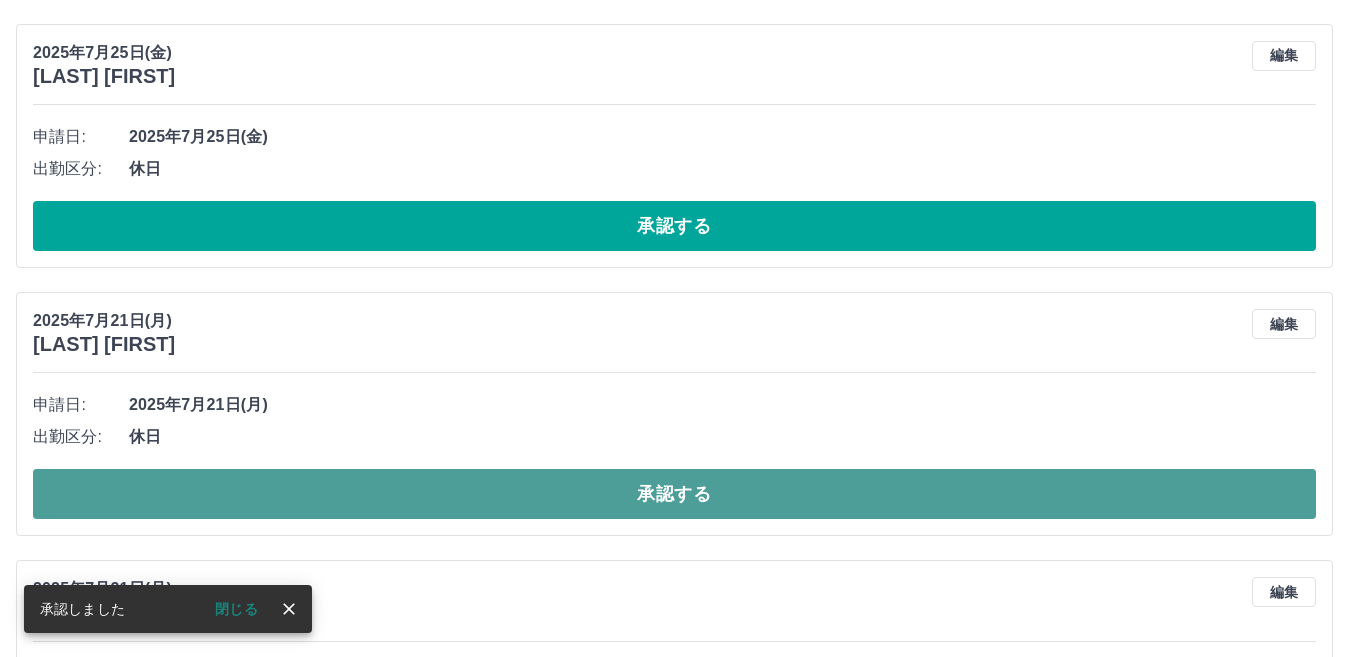 click on "承認する" at bounding box center [674, 494] 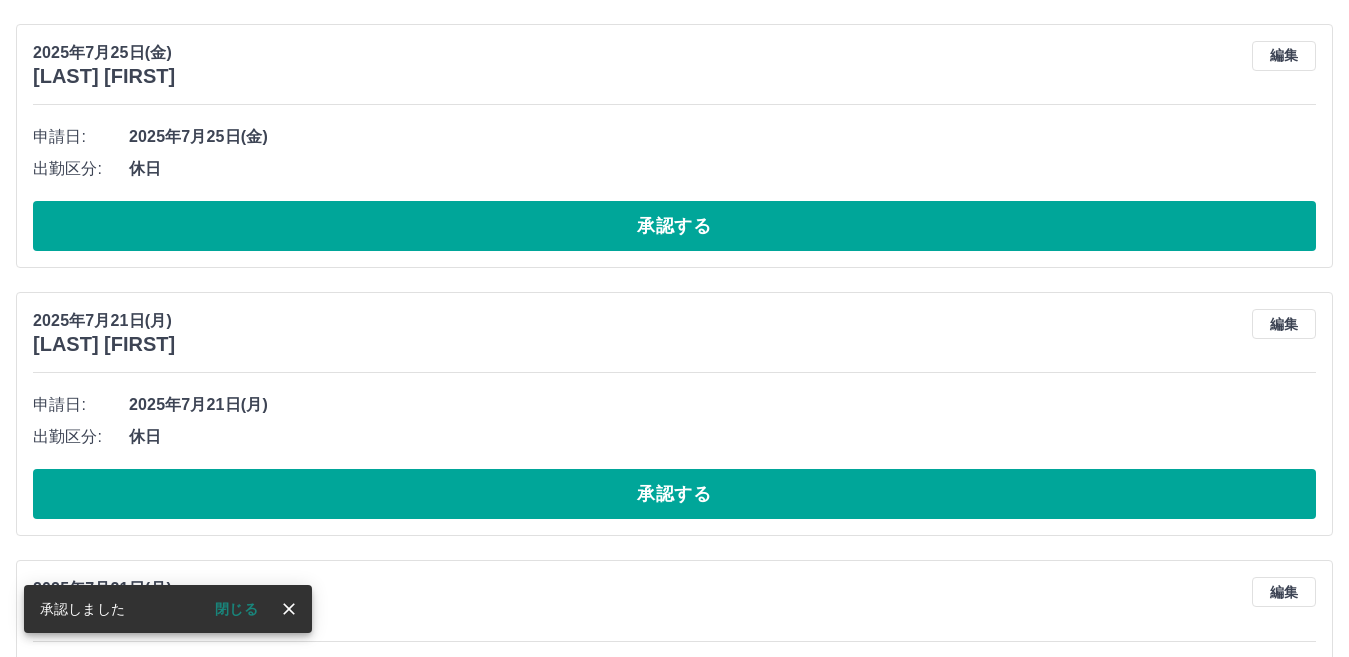 click on "承認する" at bounding box center (674, 494) 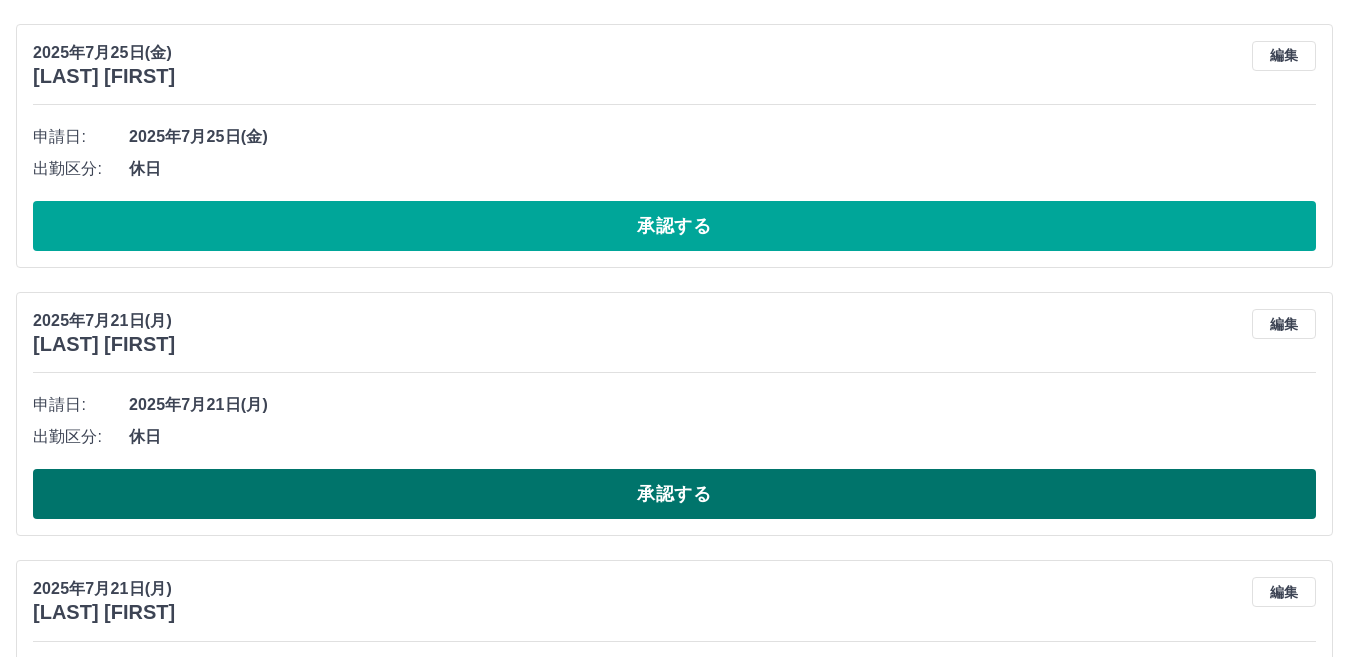 click on "承認する" at bounding box center [674, 494] 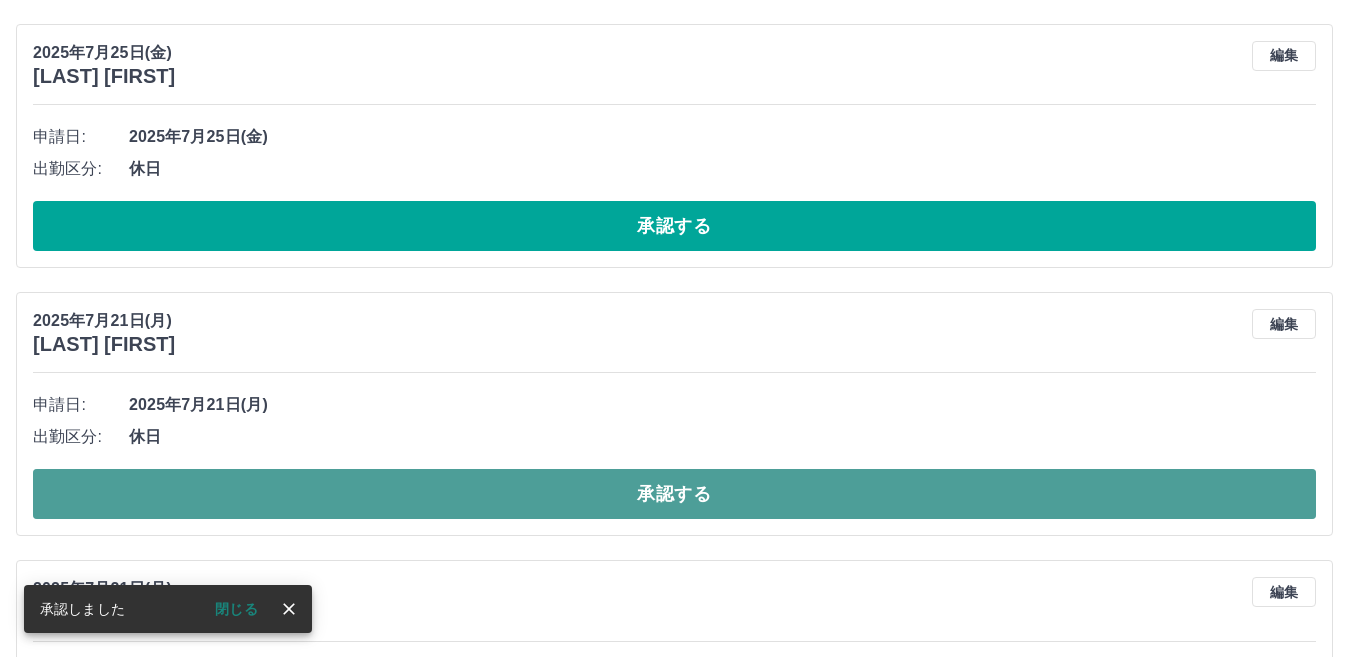 click on "承認する" at bounding box center [674, 494] 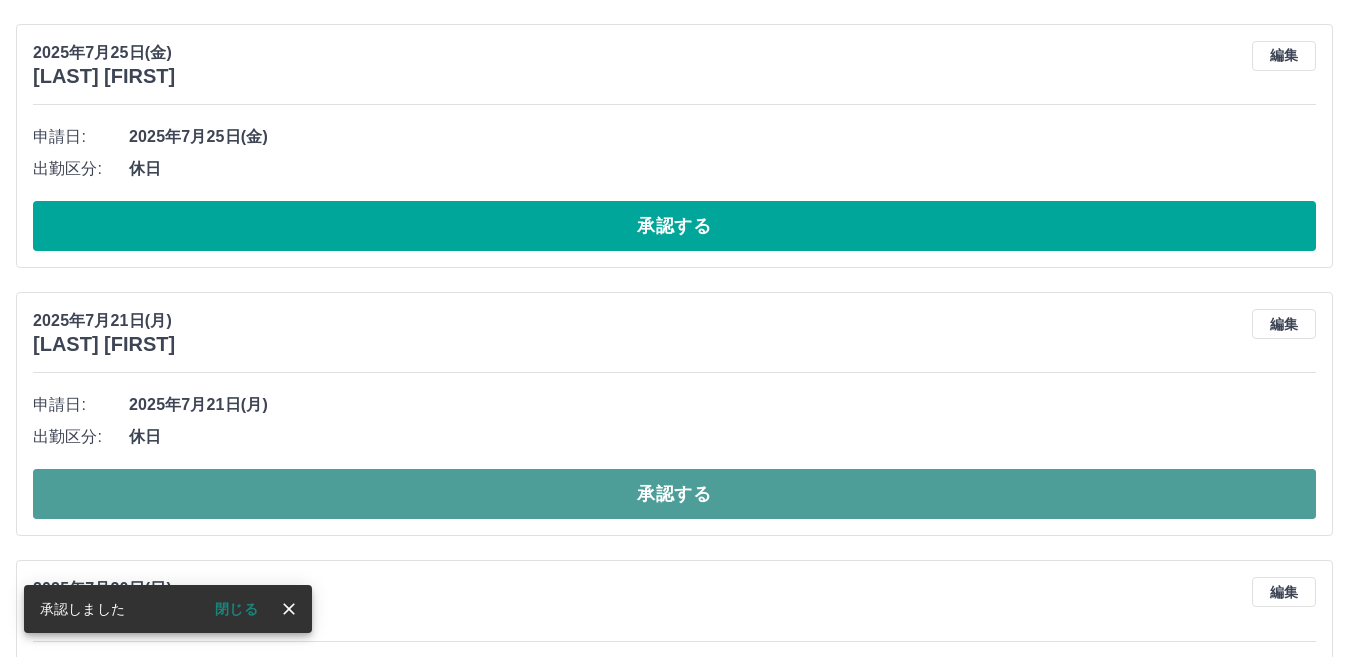 click on "承認する" at bounding box center [674, 494] 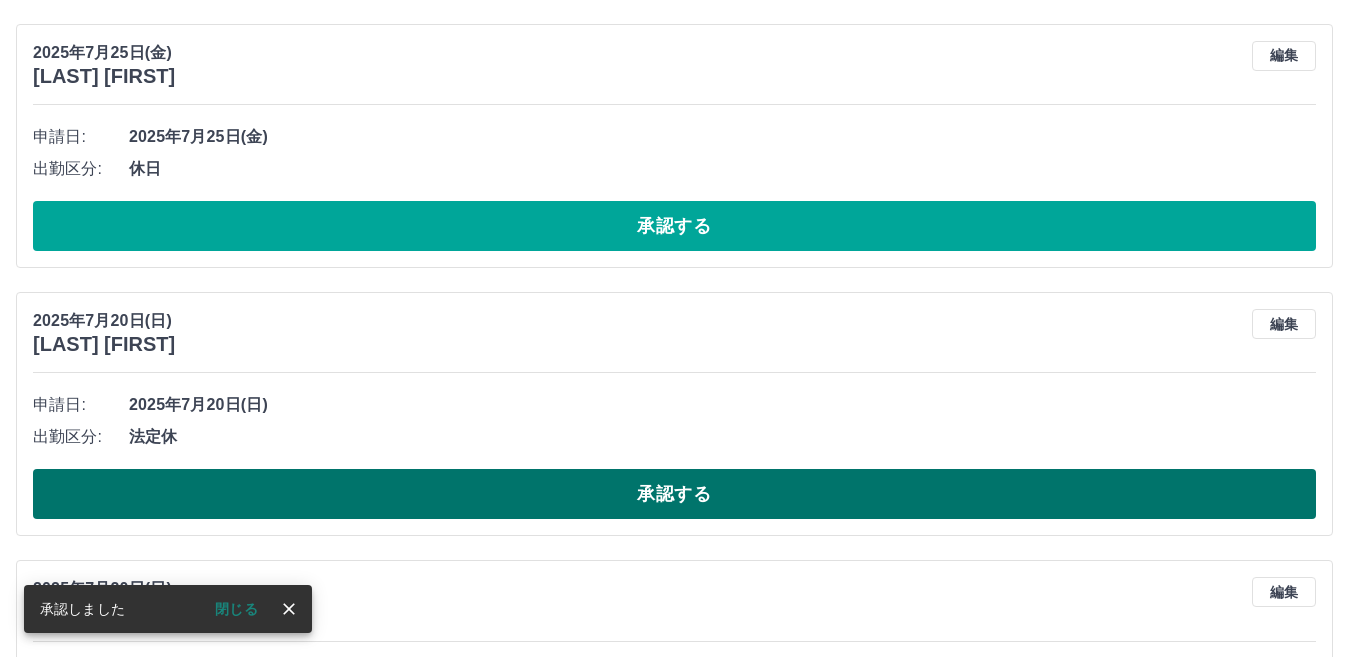 click on "承認する" at bounding box center [674, 494] 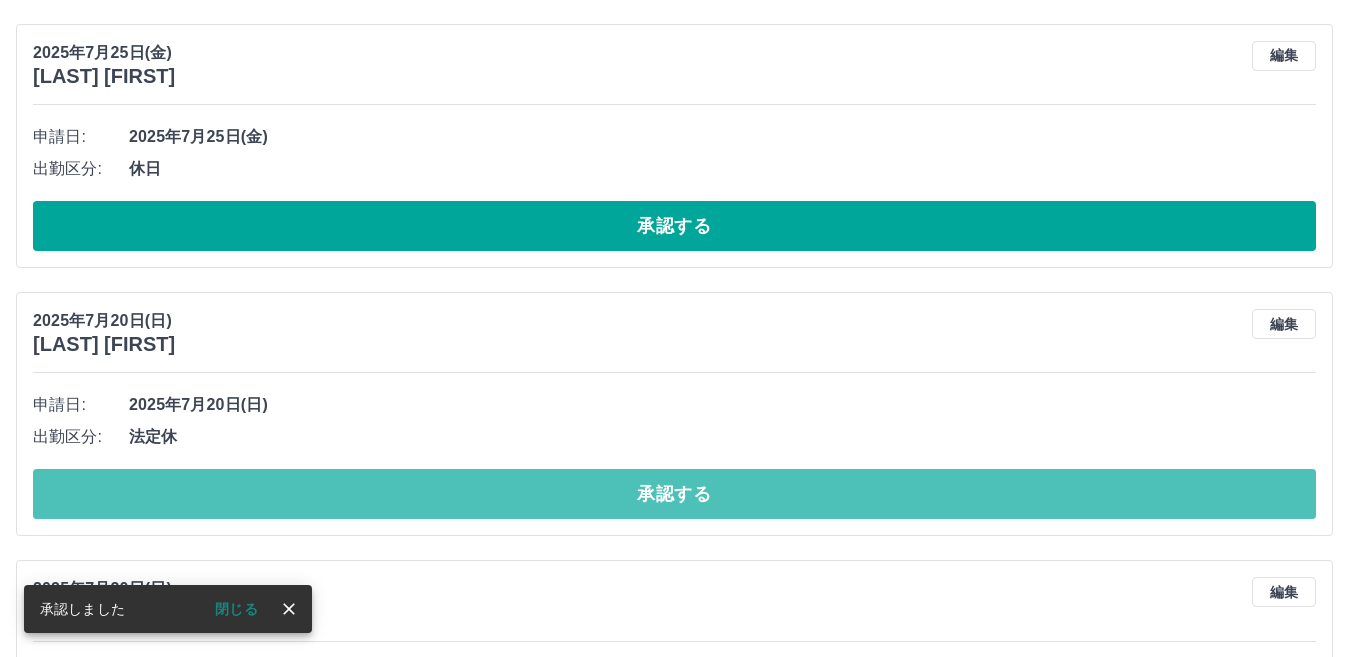 click on "承認する" at bounding box center [674, 494] 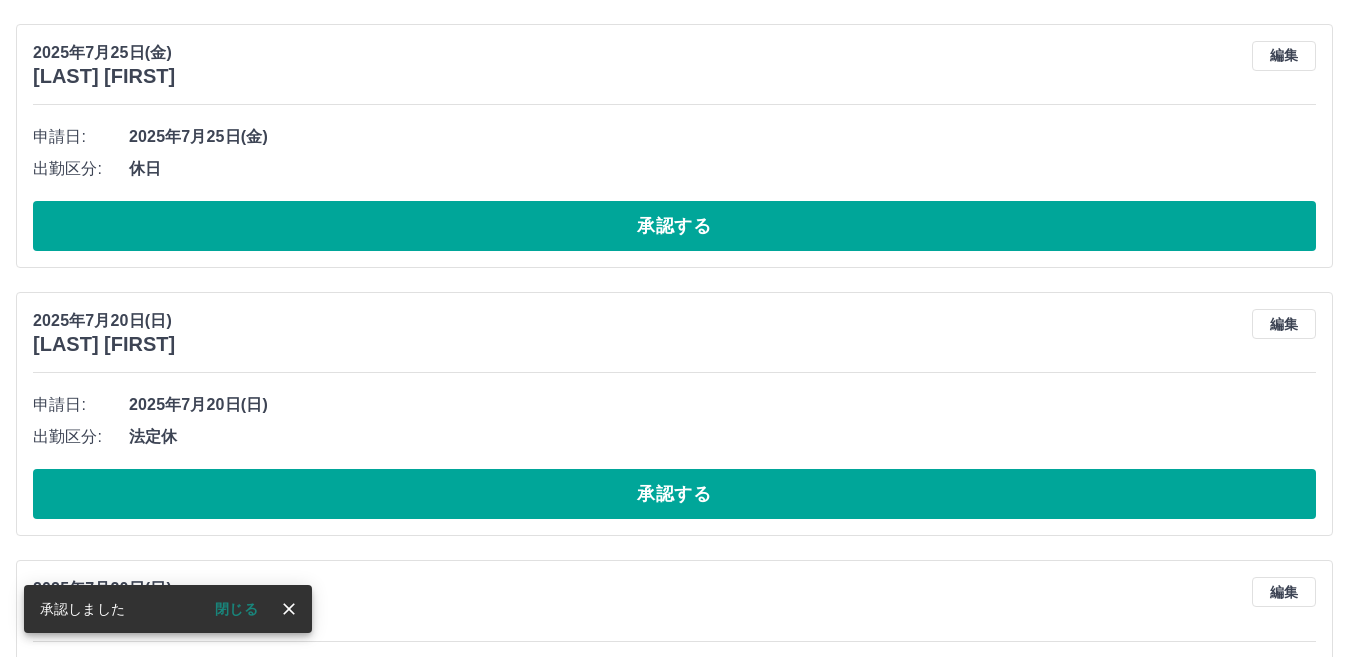 click on "承認する" at bounding box center [674, 494] 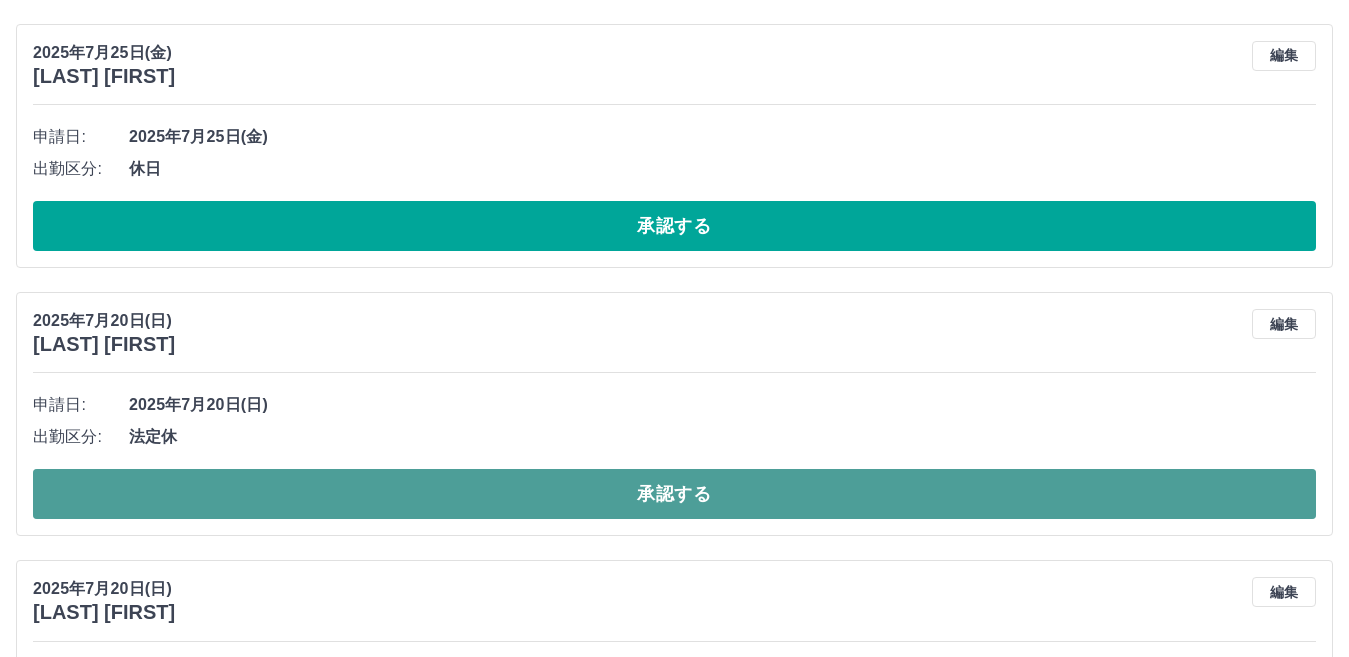 click on "承認する" at bounding box center [674, 494] 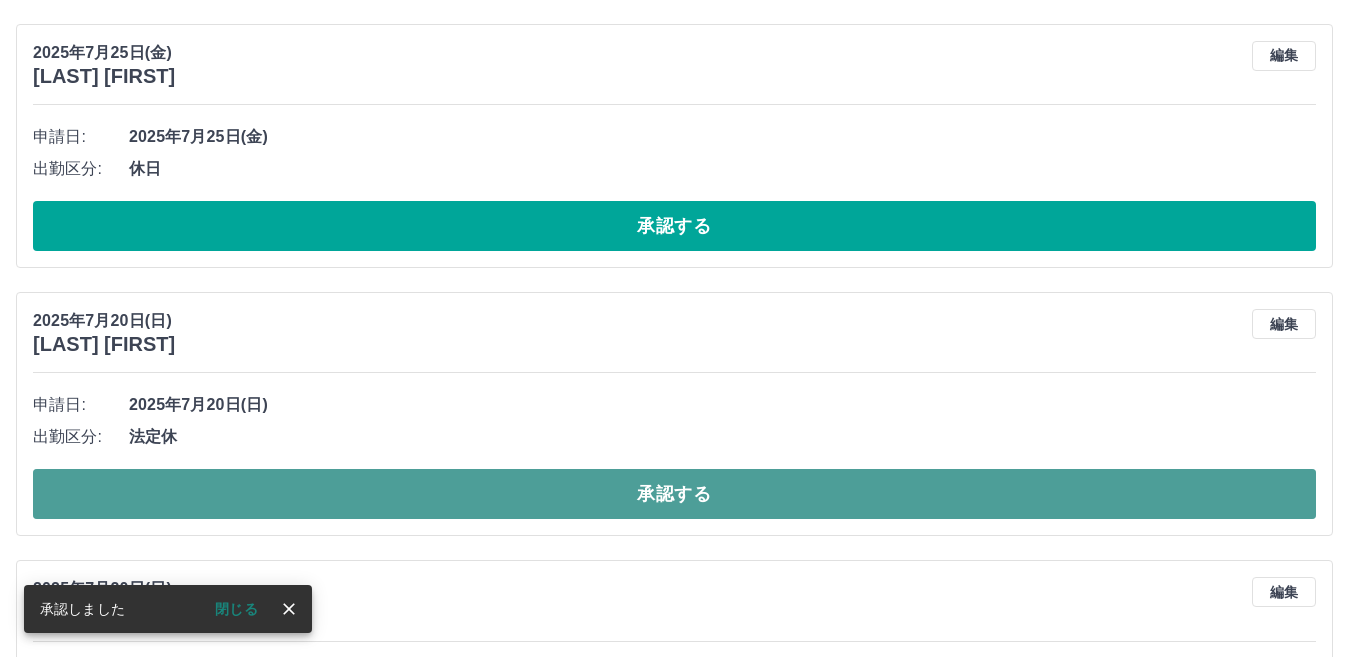 click on "承認する" at bounding box center [674, 494] 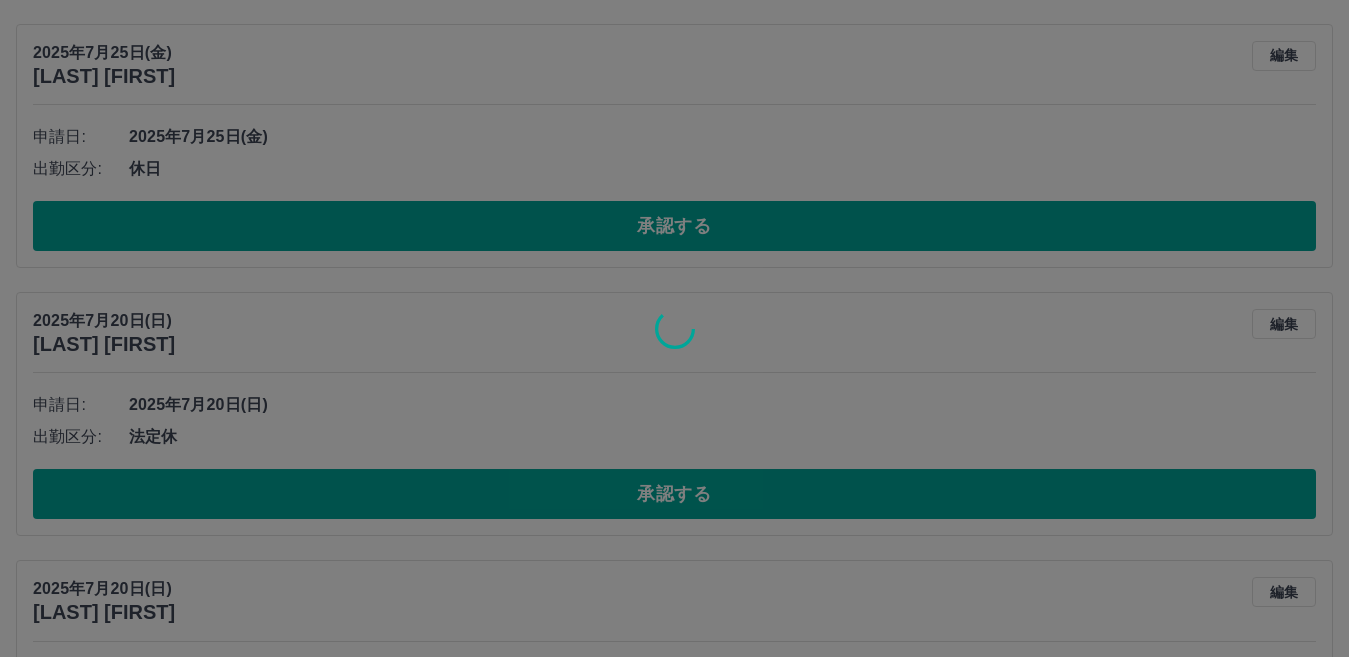 scroll, scrollTop: 117, scrollLeft: 0, axis: vertical 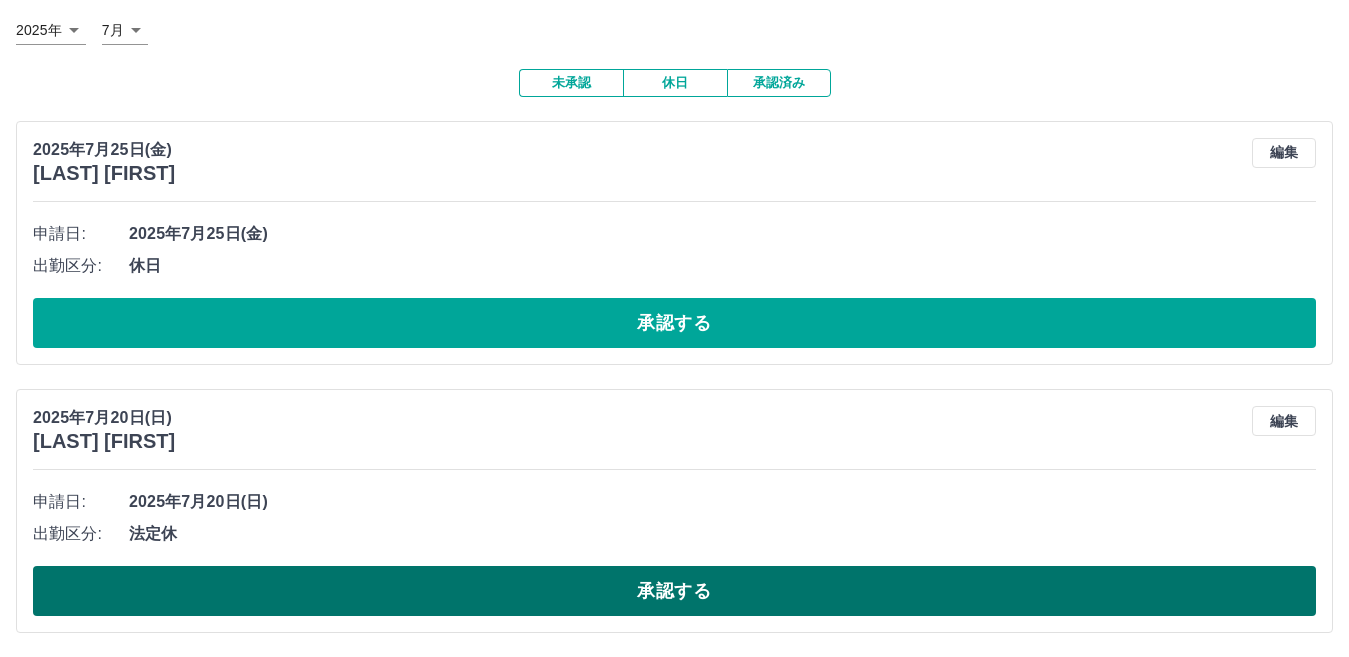 click on "承認する" at bounding box center [674, 591] 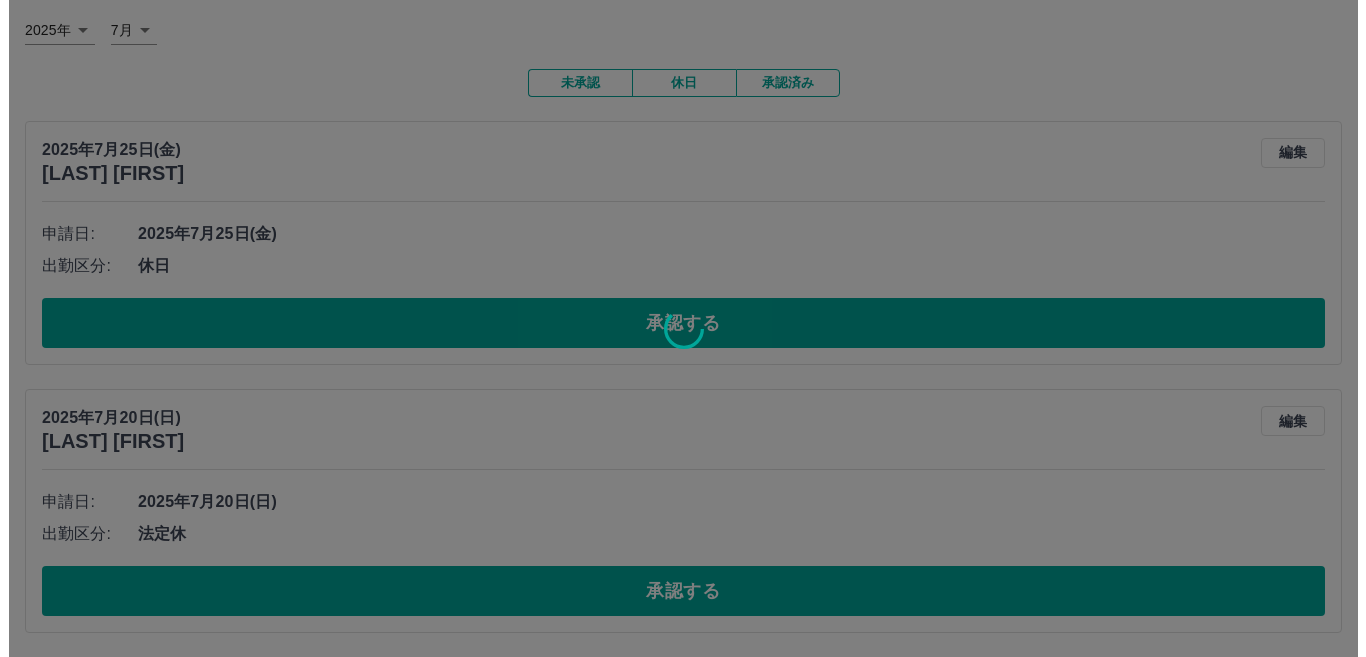 scroll, scrollTop: 0, scrollLeft: 0, axis: both 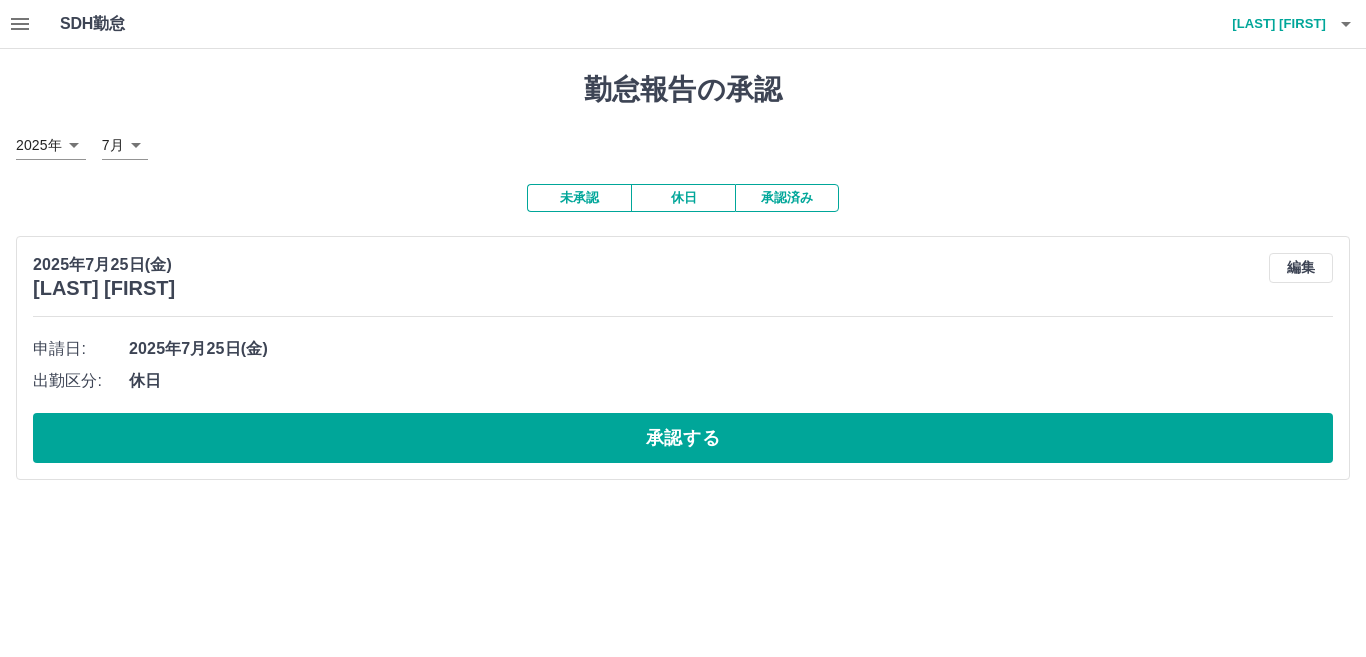 click on "SDH勤怠 [LAST] [FIRST]" at bounding box center (683, 24) 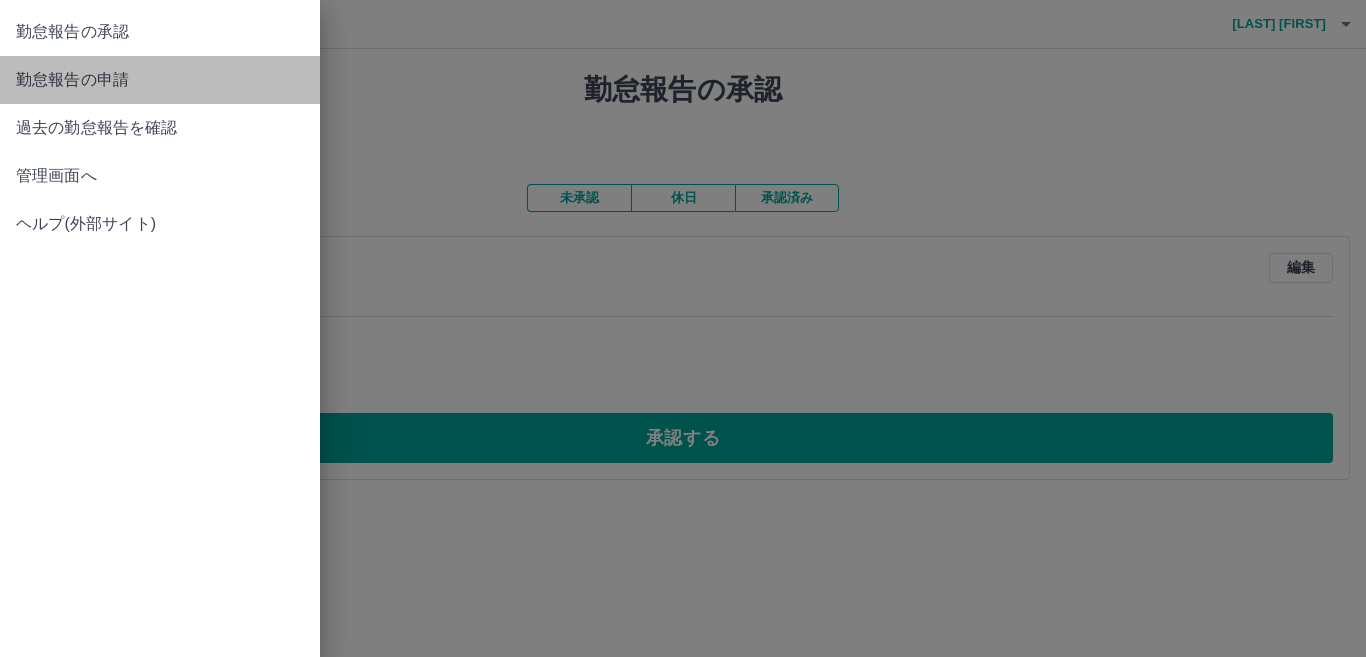 click on "勤怠報告の申請" at bounding box center (160, 80) 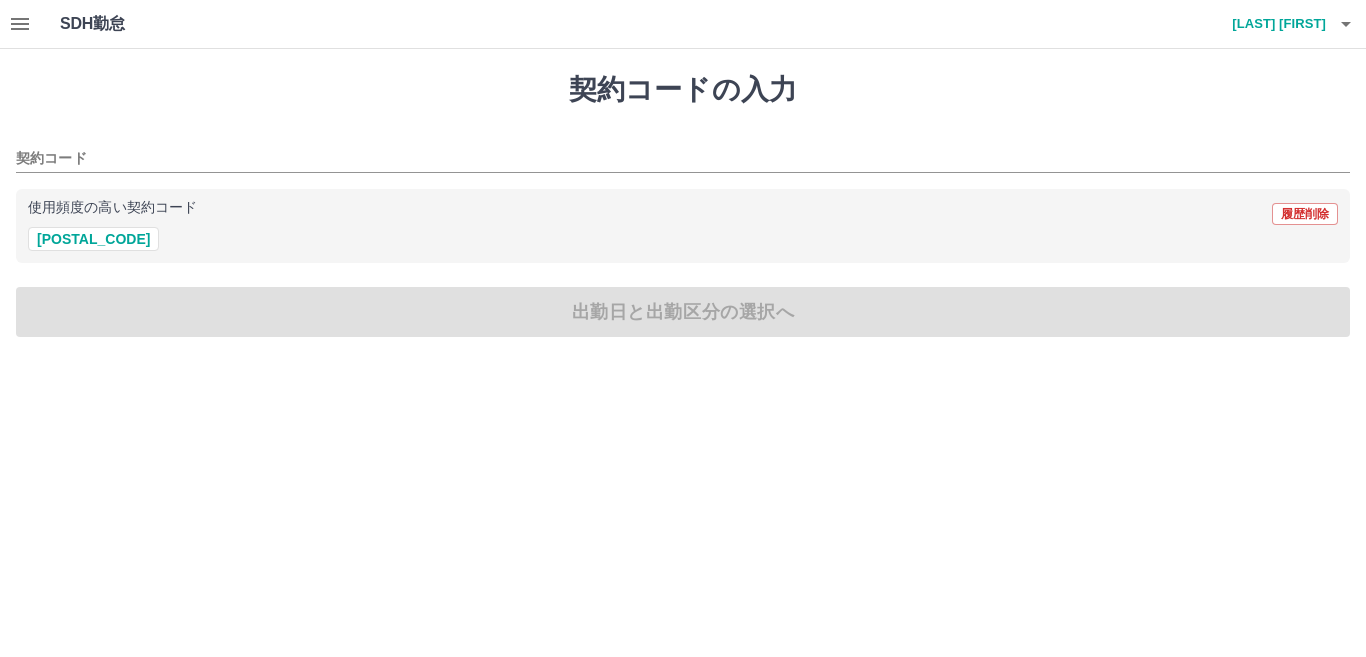 click on "使用頻度の高い契約コード 履歴削除" at bounding box center [683, 214] 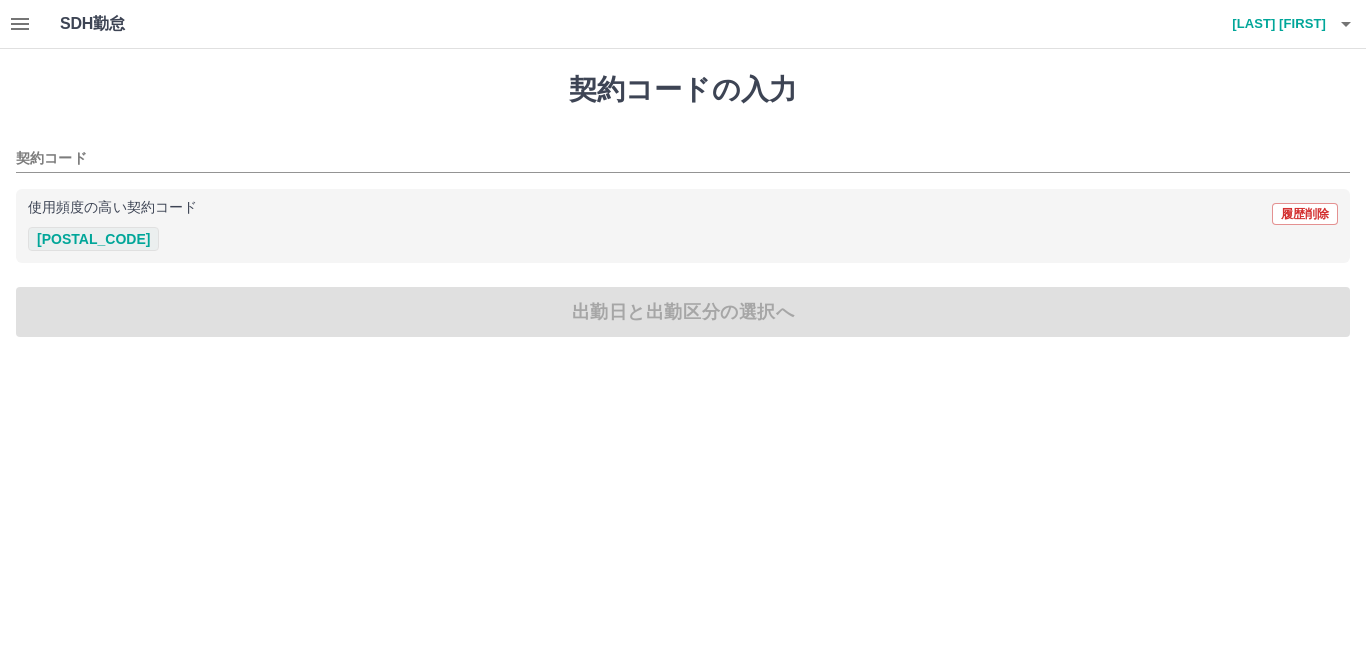 click on "[POSTAL_CODE]" at bounding box center (93, 239) 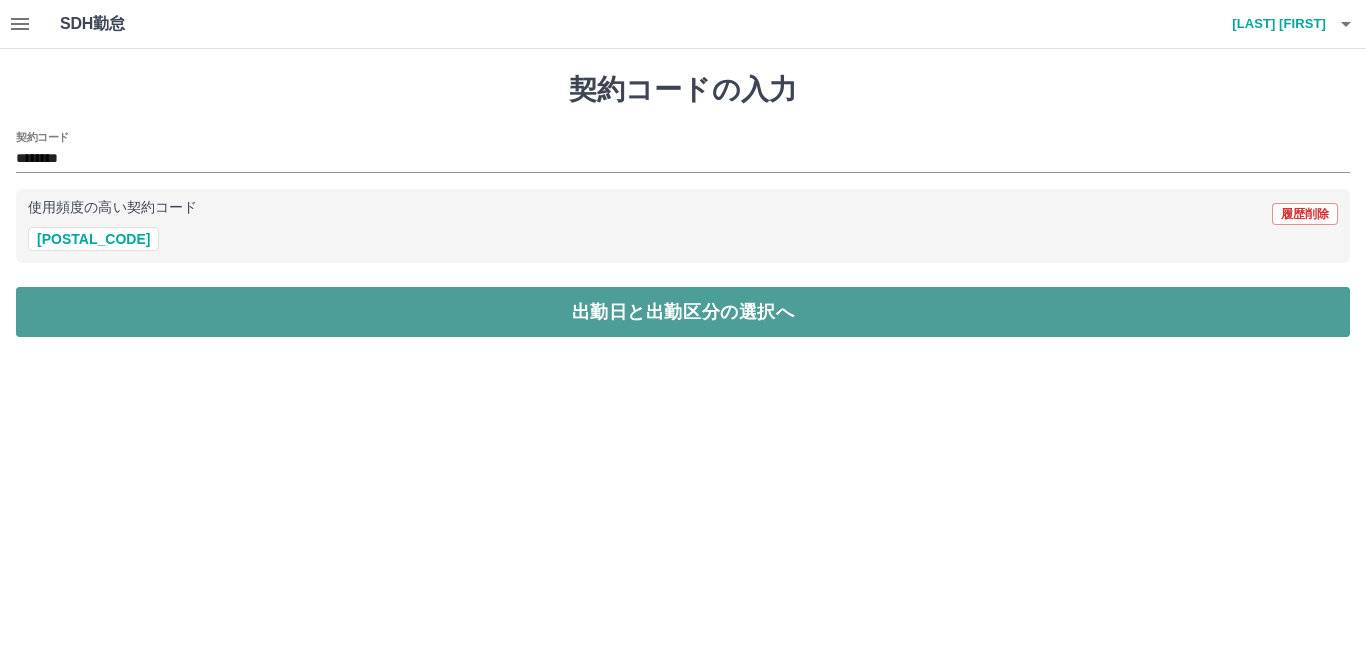 click on "出勤日と出勤区分の選択へ" at bounding box center [683, 312] 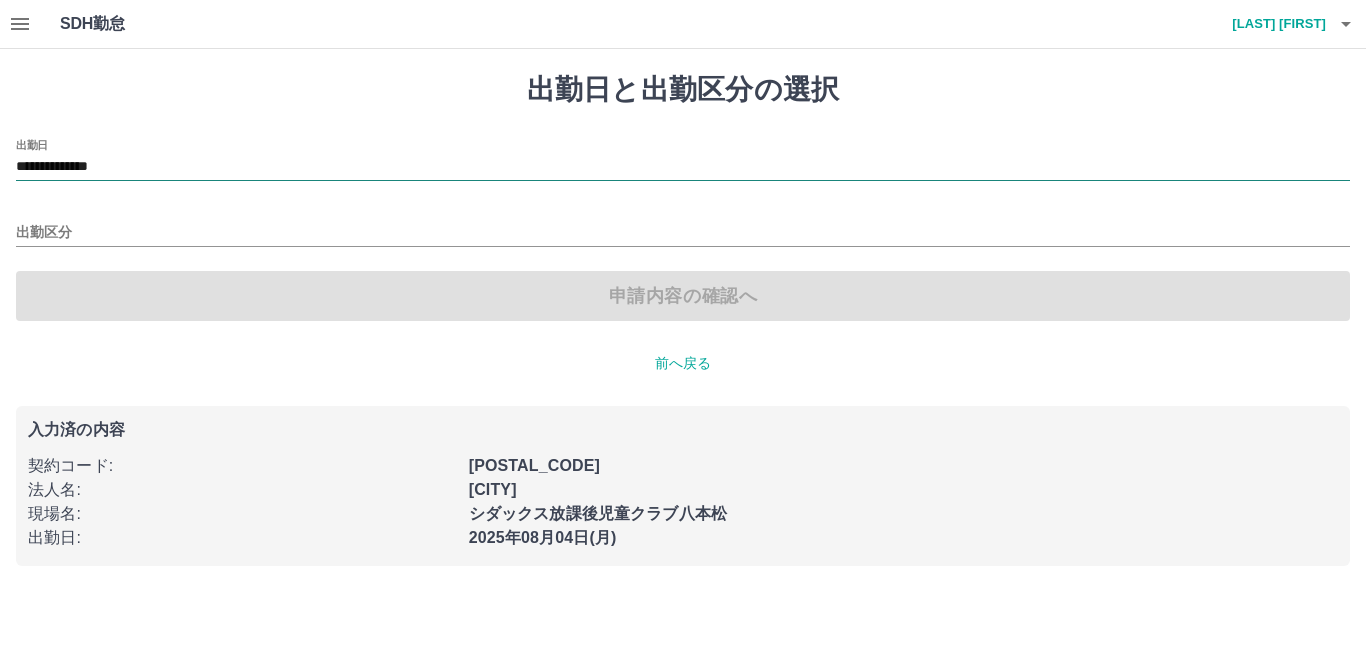 click on "**********" at bounding box center [683, 167] 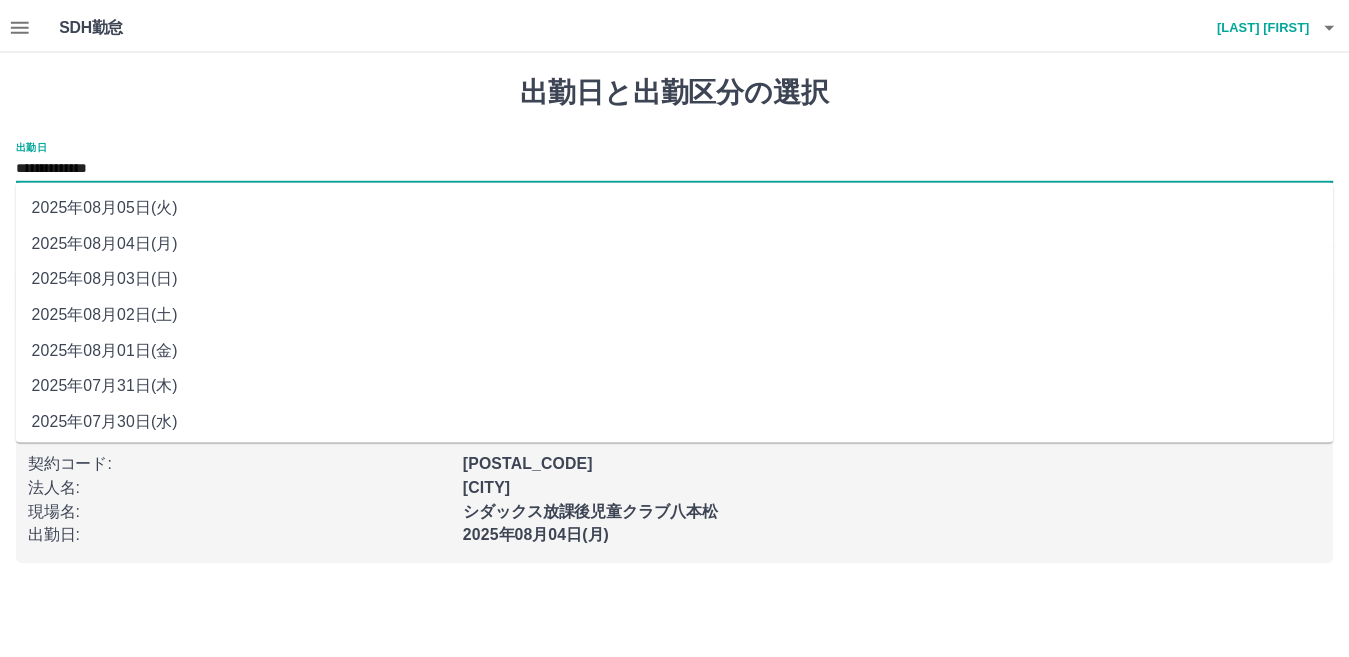 scroll, scrollTop: 77, scrollLeft: 0, axis: vertical 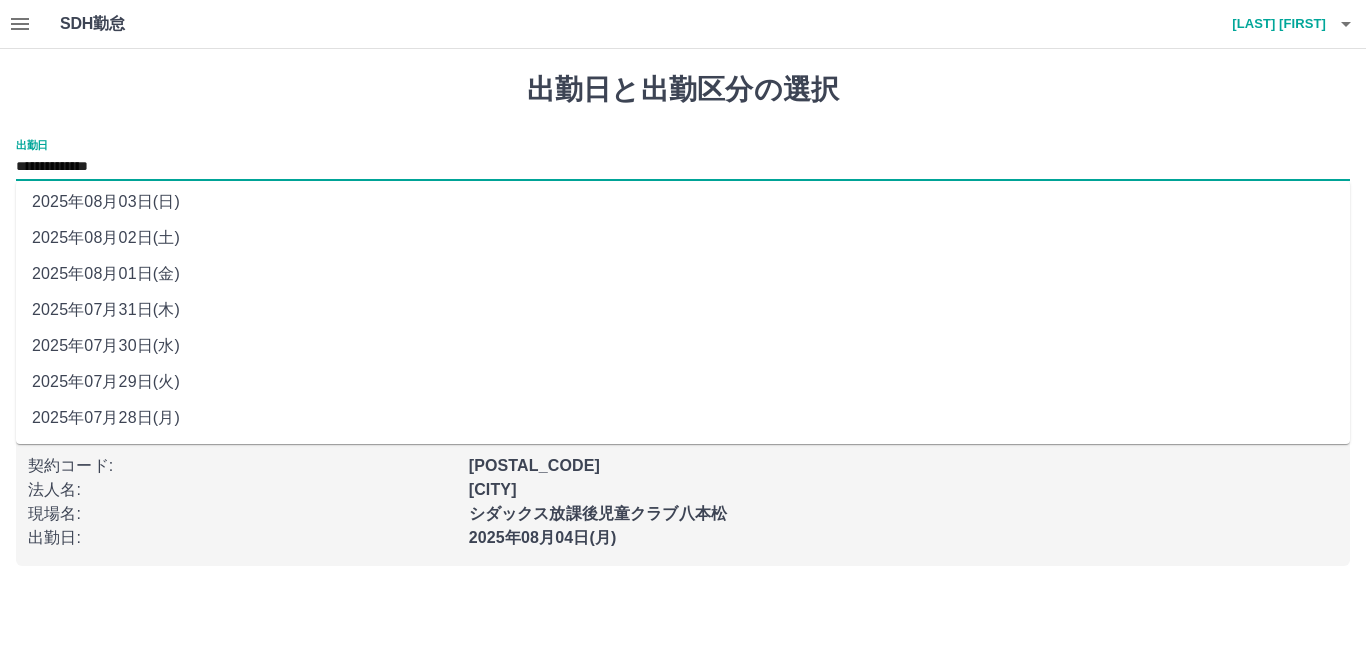 click on "2025年07月28日(月)" at bounding box center [683, 418] 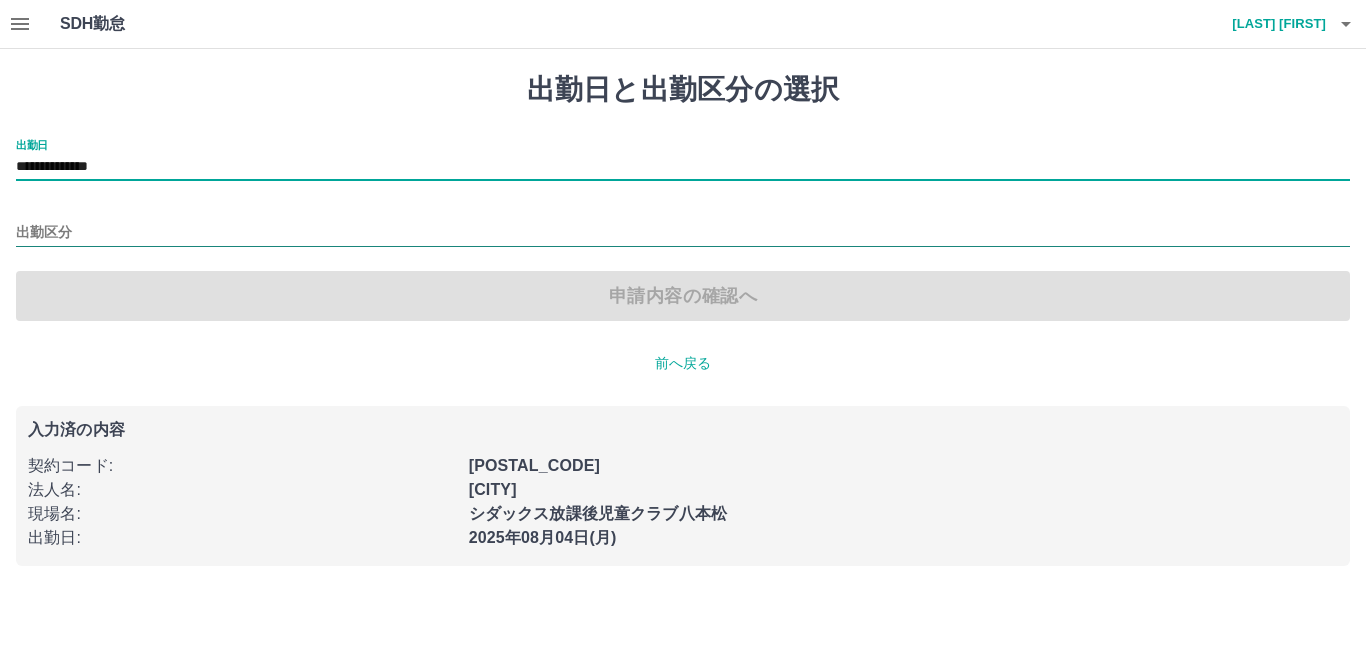 drag, startPoint x: 111, startPoint y: 257, endPoint x: 87, endPoint y: 242, distance: 28.301943 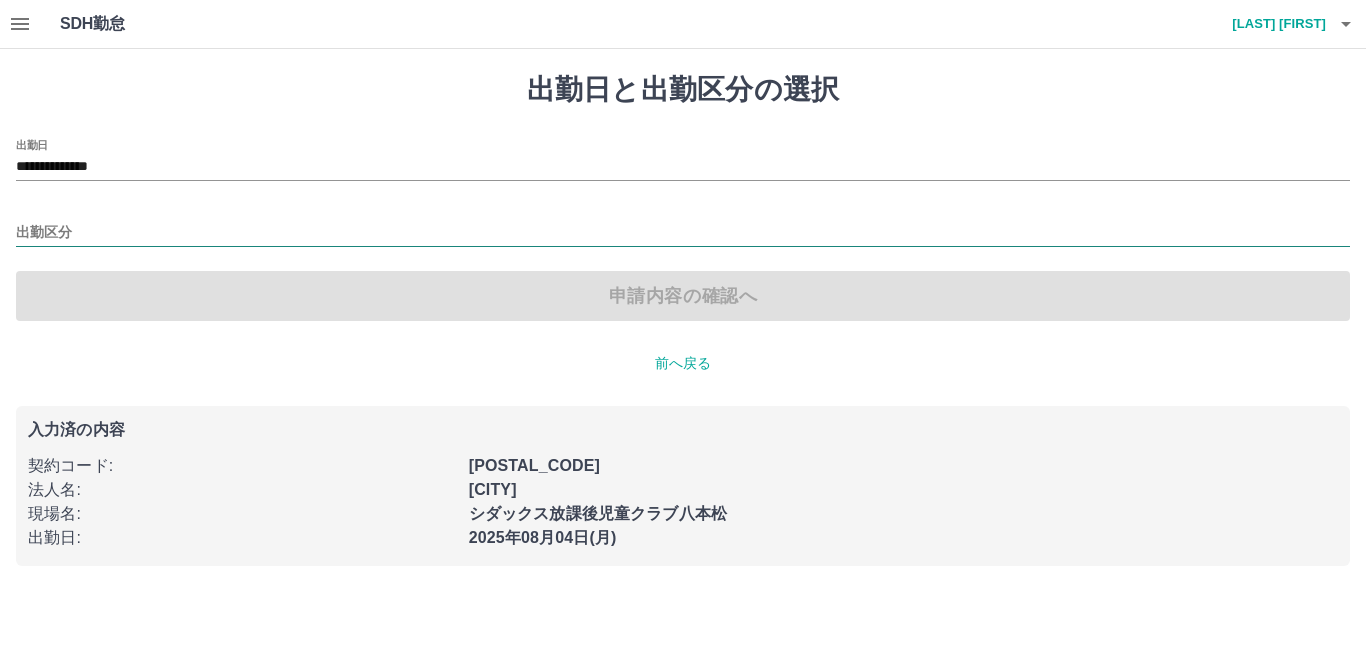 click on "出勤区分" at bounding box center [683, 233] 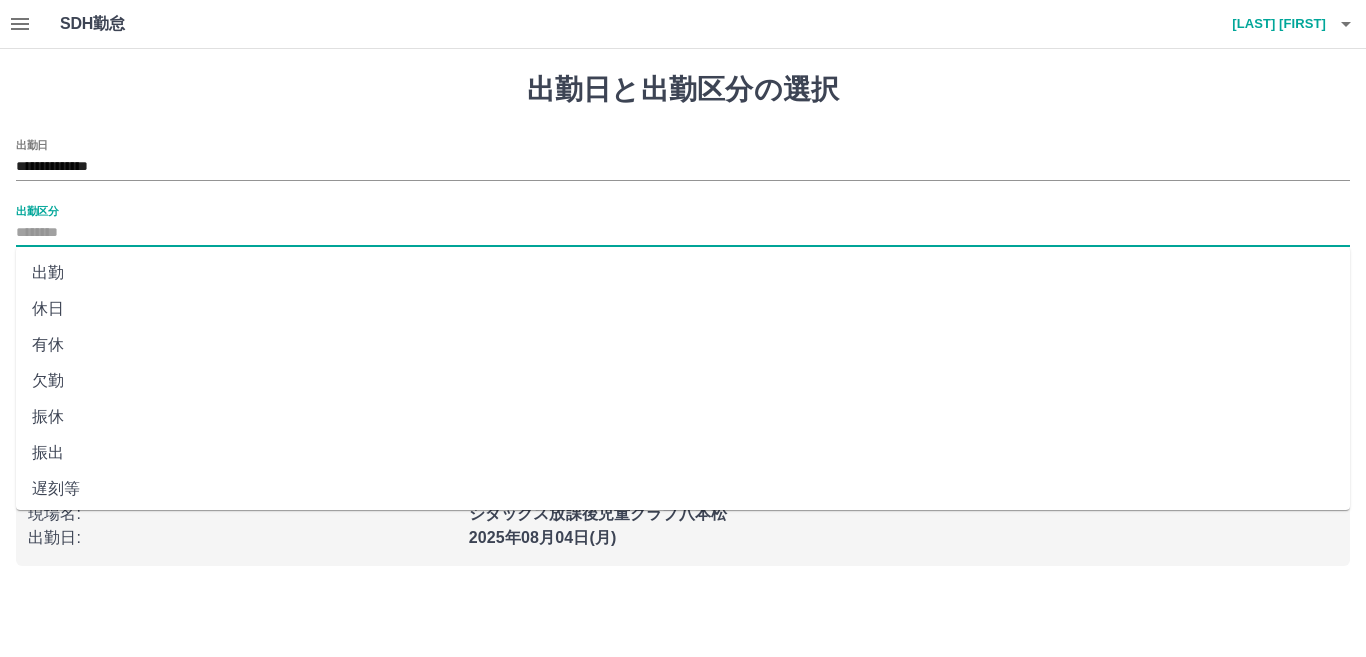 click on "出勤" at bounding box center [683, 273] 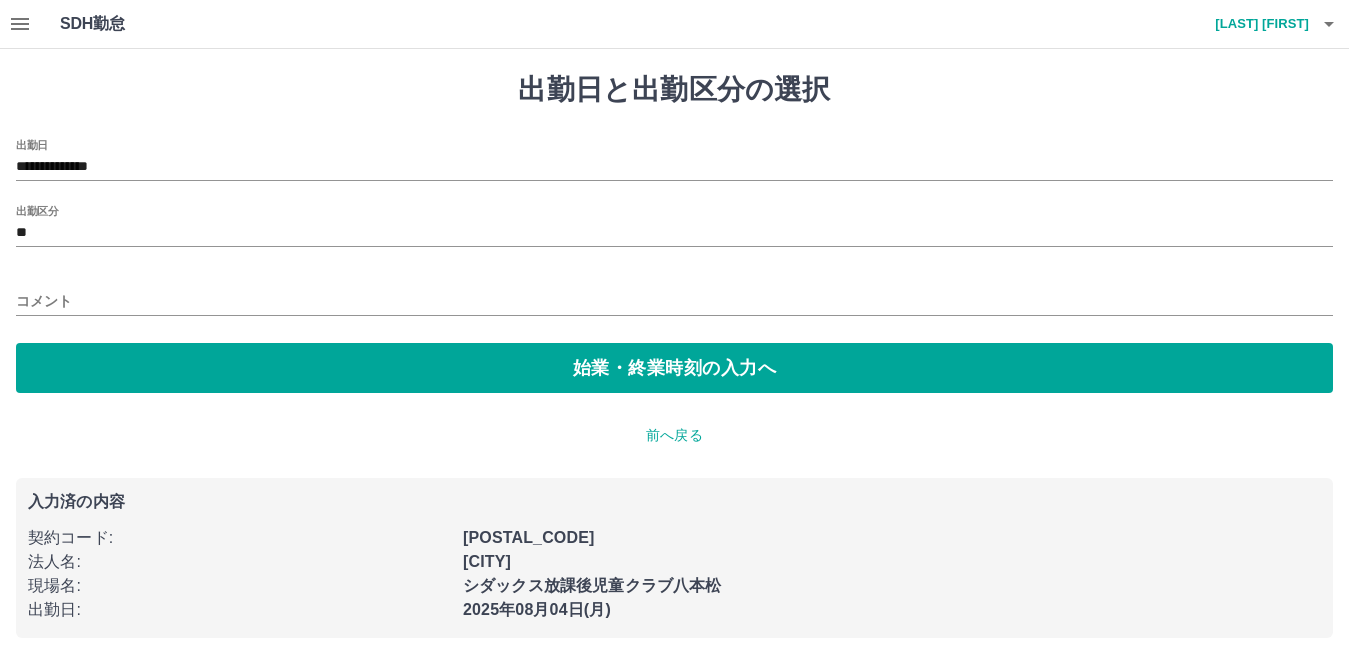 click on "**********" at bounding box center [674, 266] 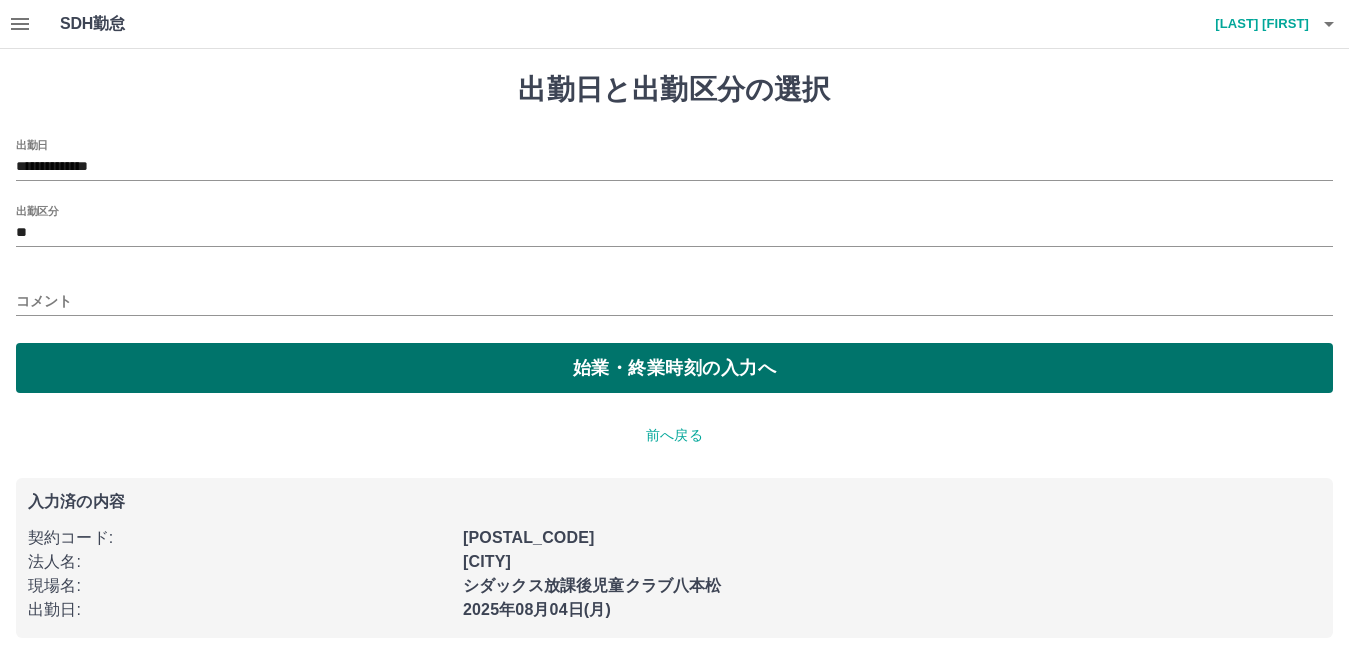 click on "始業・終業時刻の入力へ" at bounding box center (674, 368) 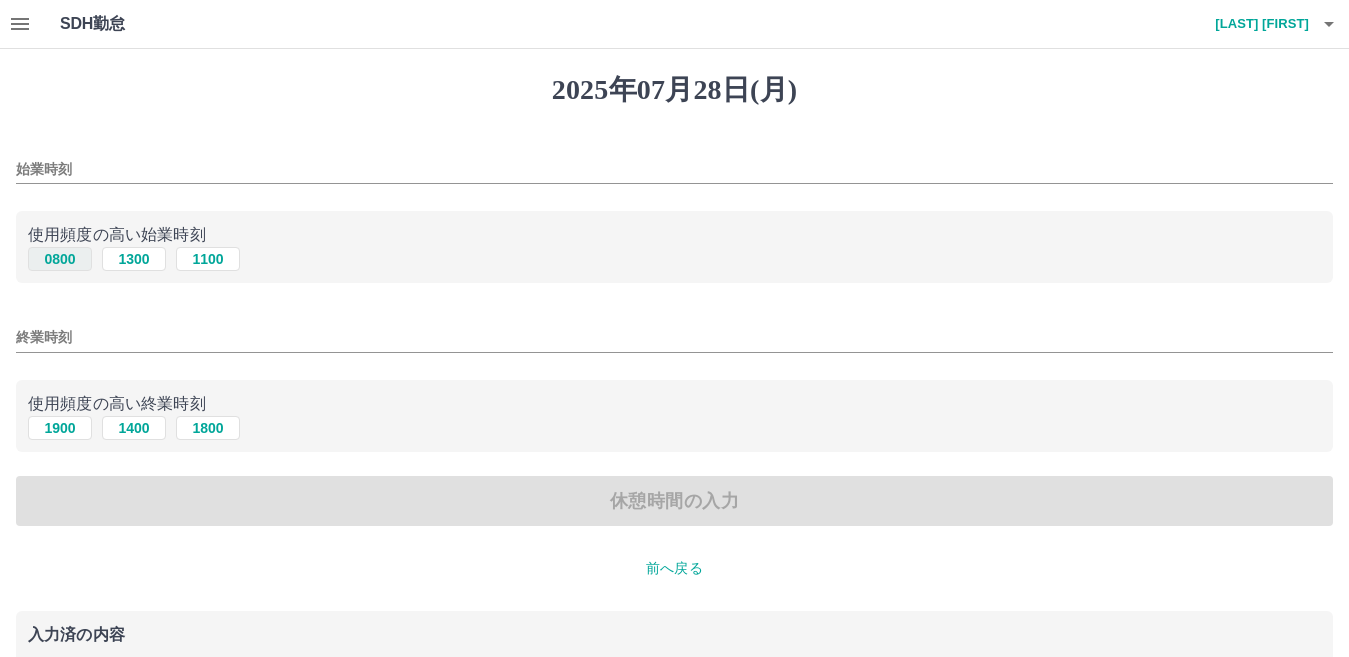 click on "0800" at bounding box center (60, 259) 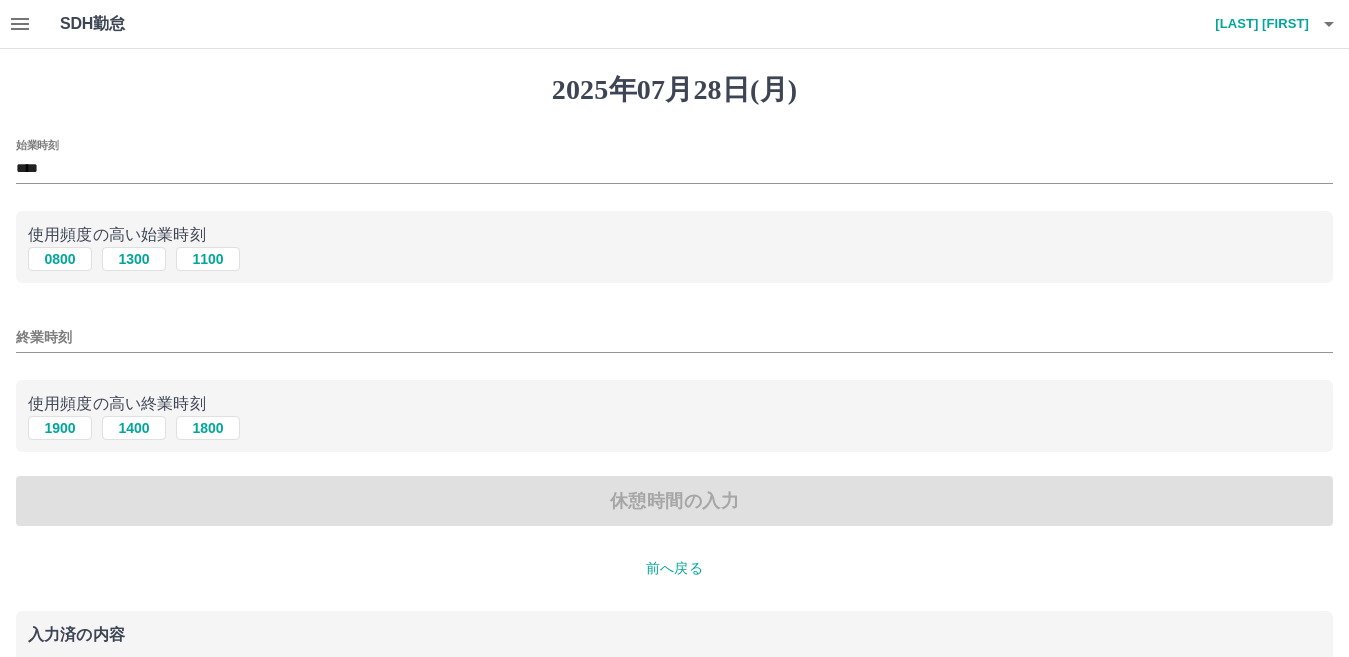 click on "終業時刻" at bounding box center [674, 337] 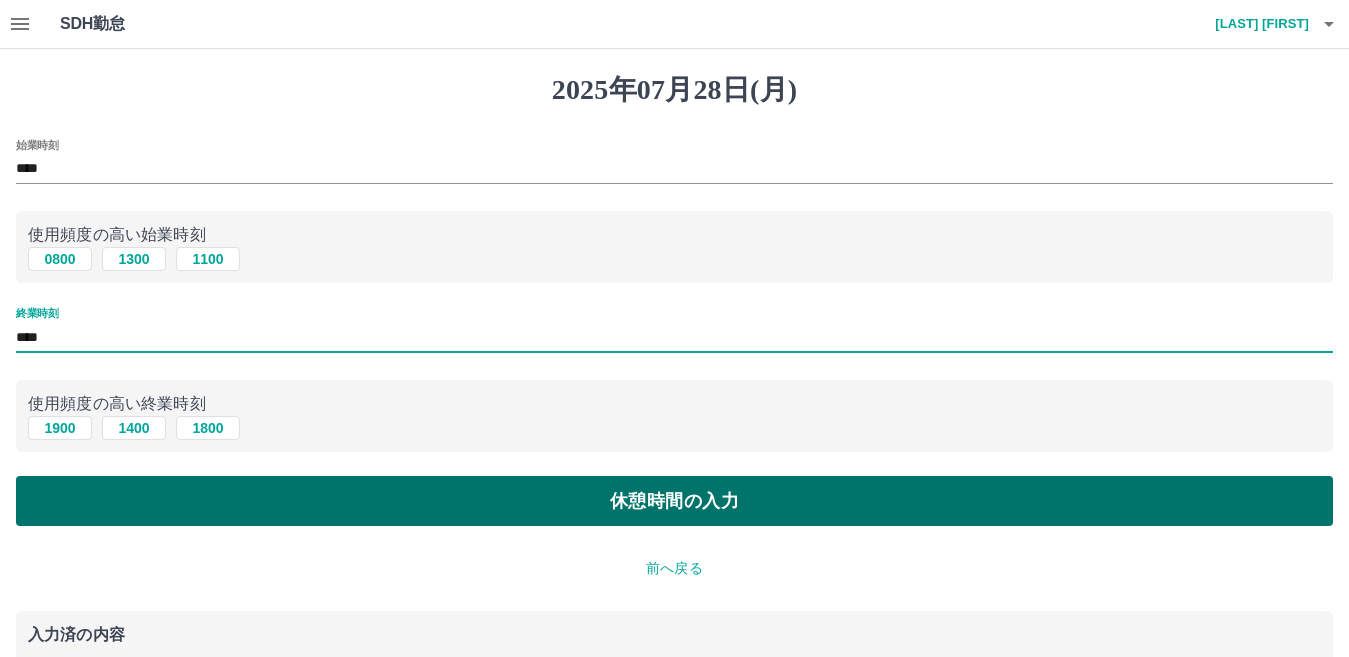 type on "****" 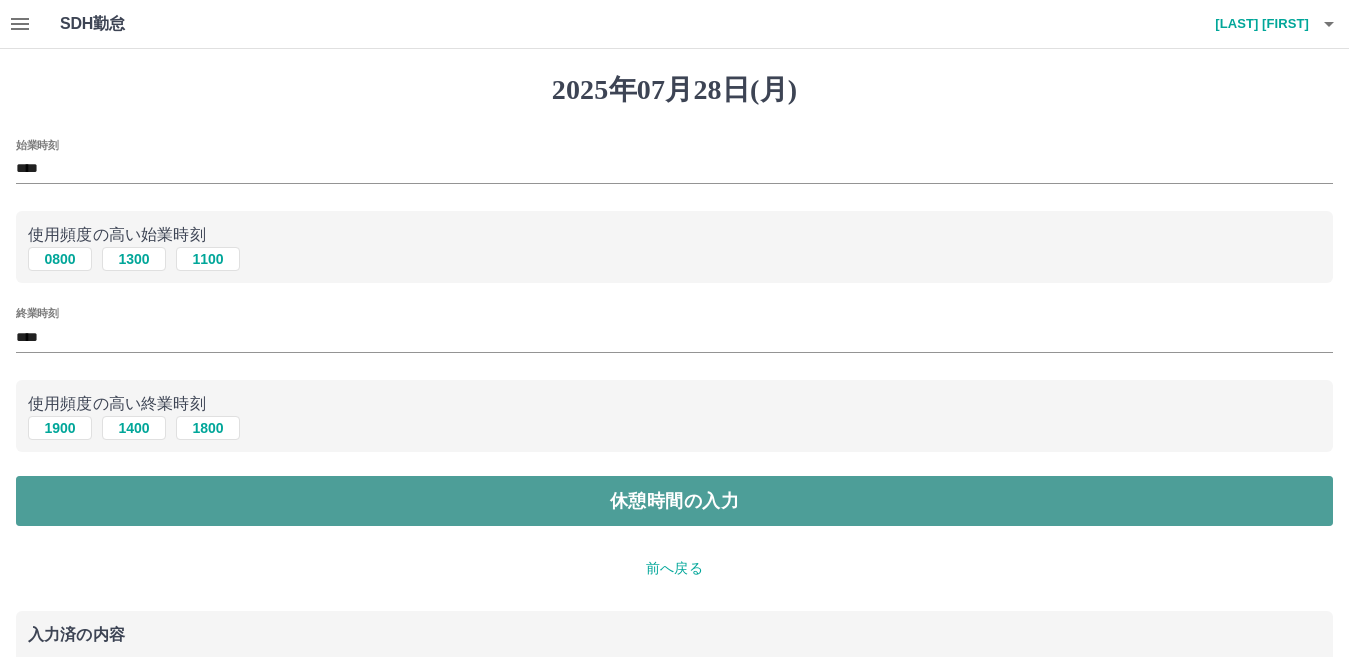 click on "休憩時間の入力" at bounding box center (674, 501) 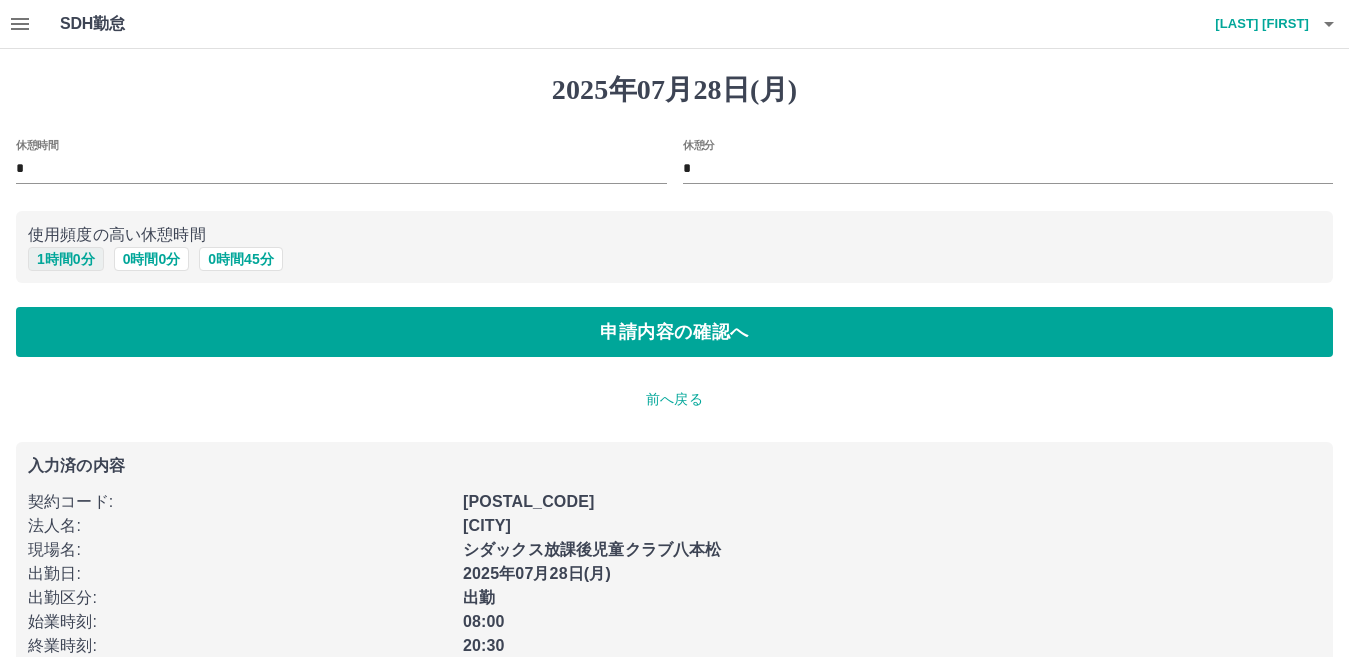 click on "1 時間 0 分" at bounding box center [66, 259] 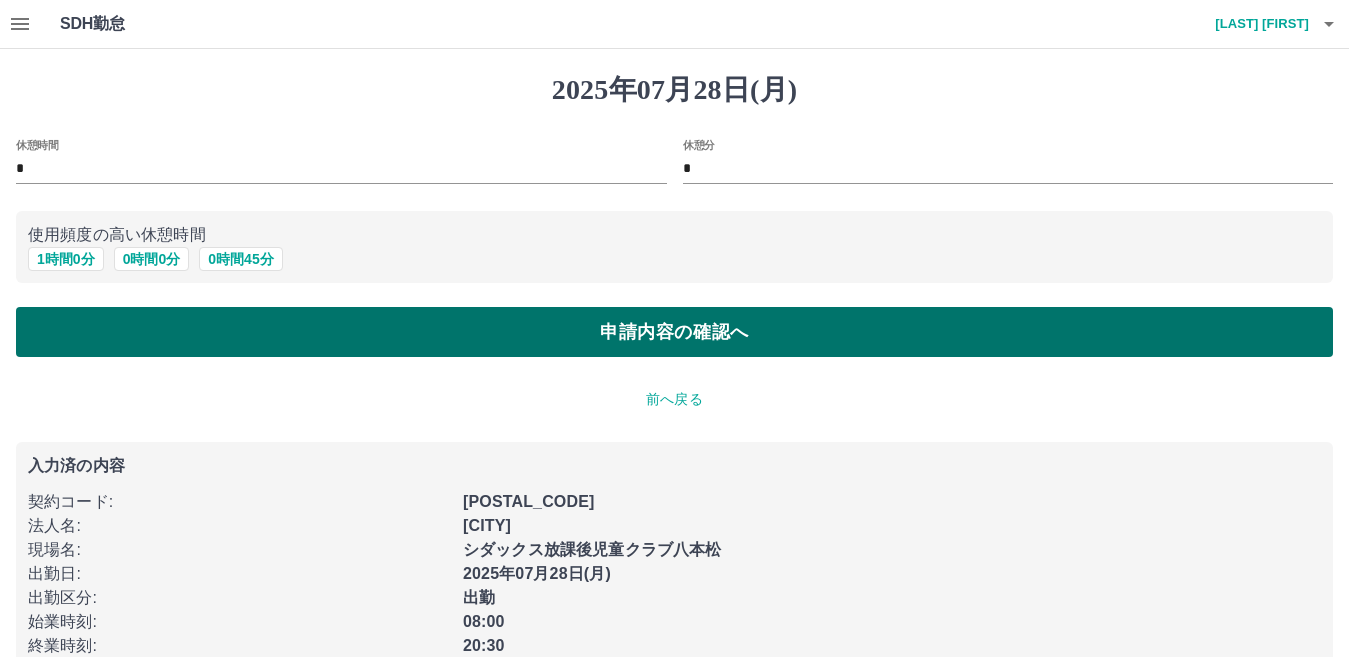 click on "申請内容の確認へ" at bounding box center [674, 332] 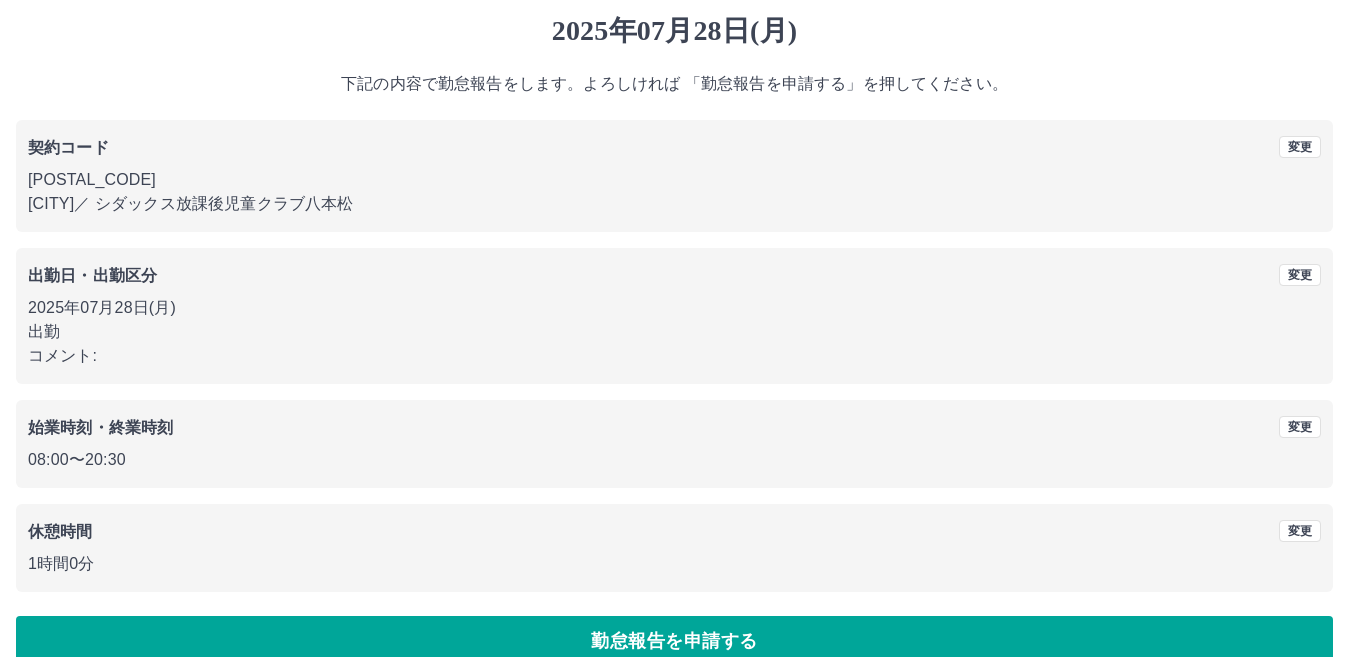 scroll, scrollTop: 92, scrollLeft: 0, axis: vertical 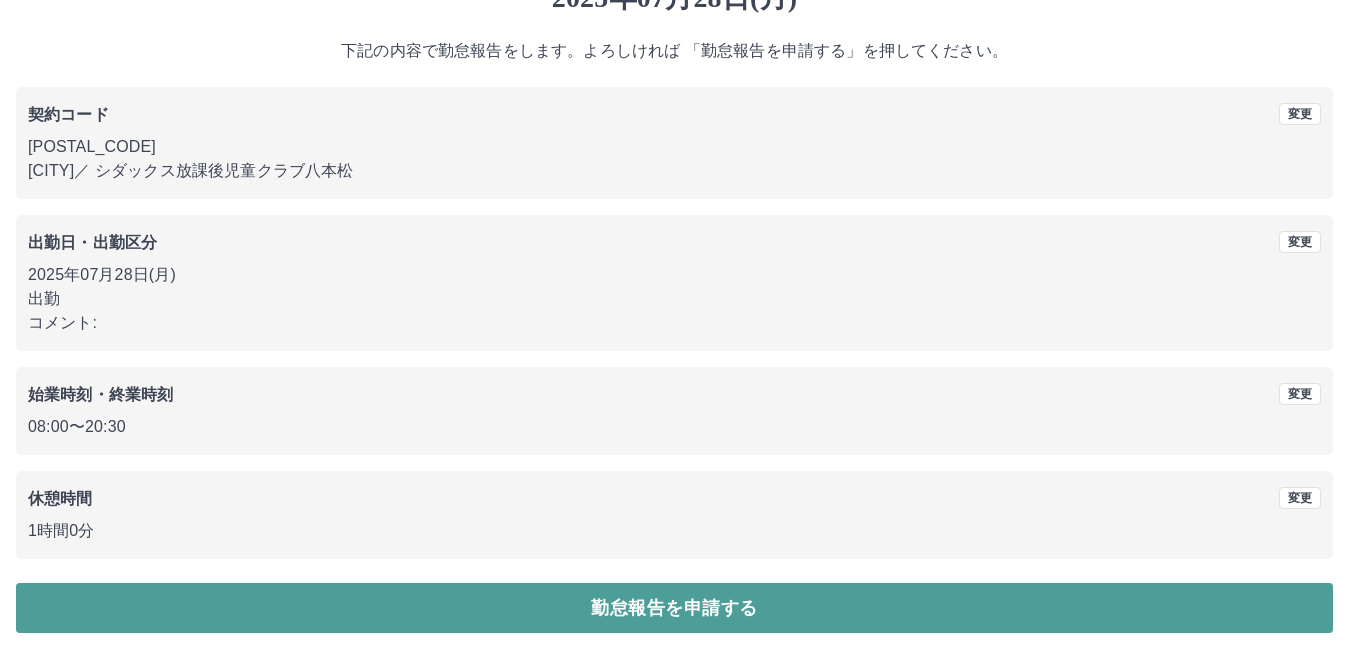 click on "勤怠報告を申請する" at bounding box center [674, 608] 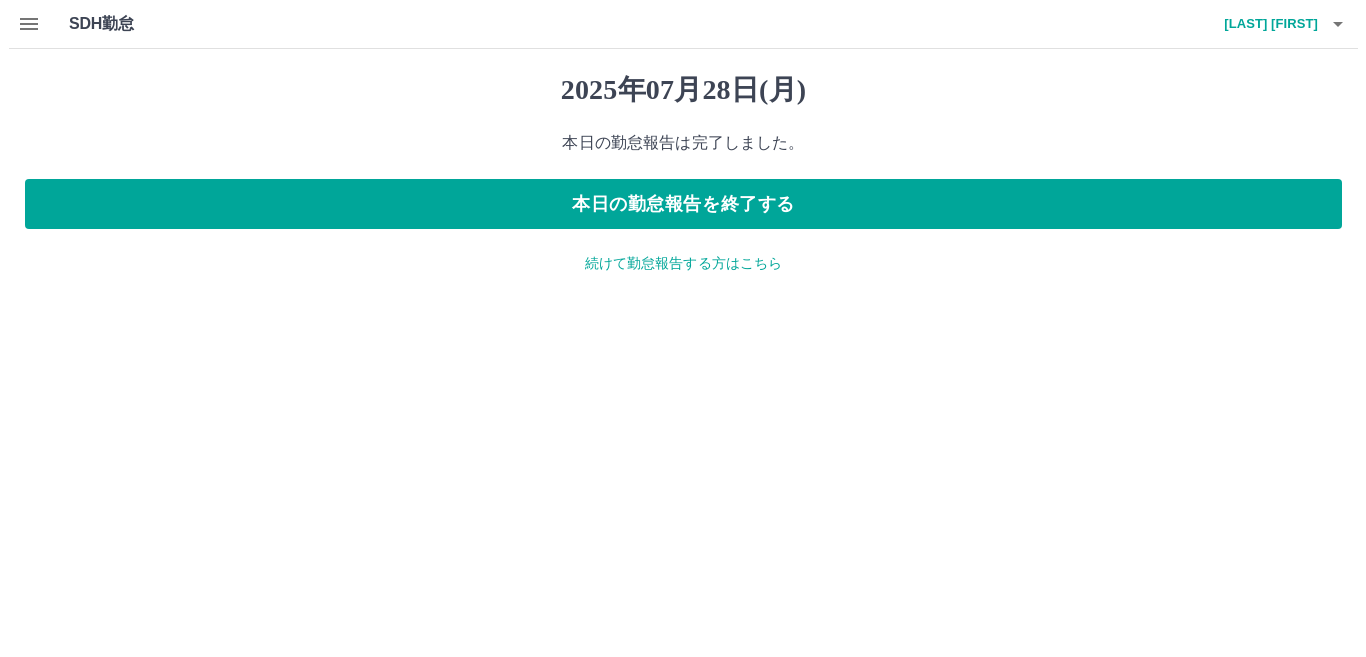 scroll, scrollTop: 0, scrollLeft: 0, axis: both 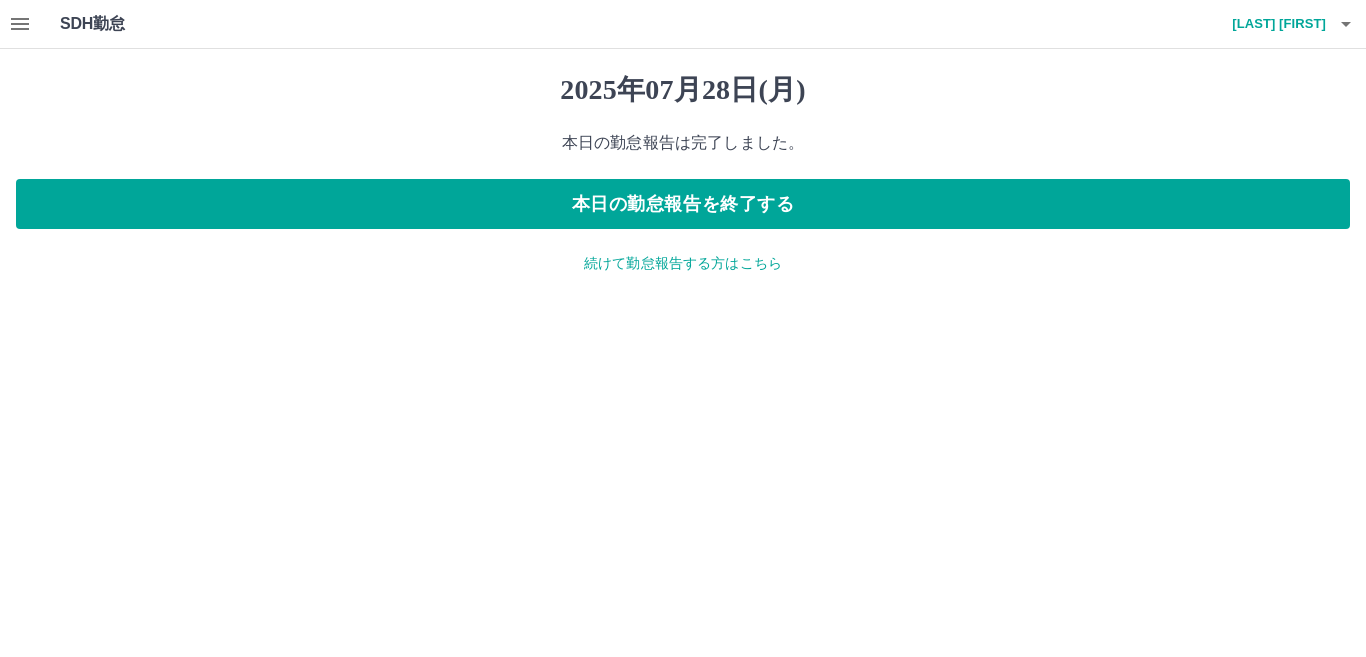 click on "続けて勤怠報告する方はこちら" at bounding box center [683, 263] 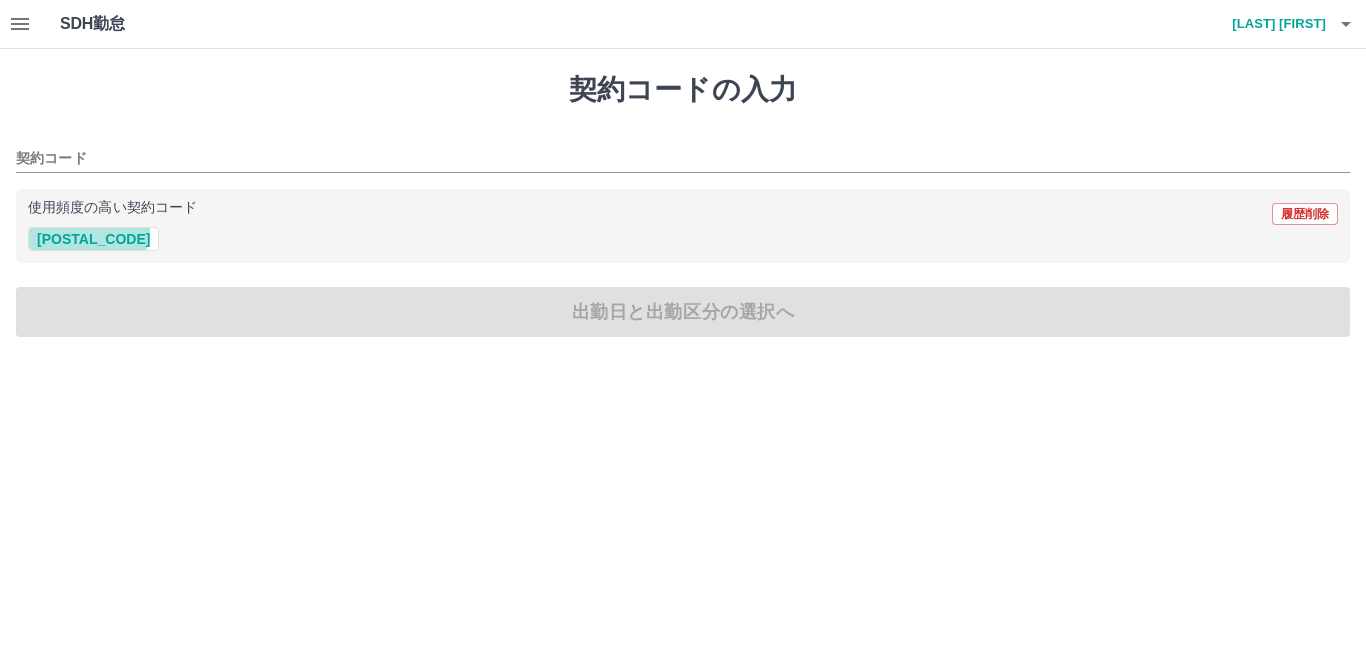 drag, startPoint x: 87, startPoint y: 230, endPoint x: 109, endPoint y: 253, distance: 31.827662 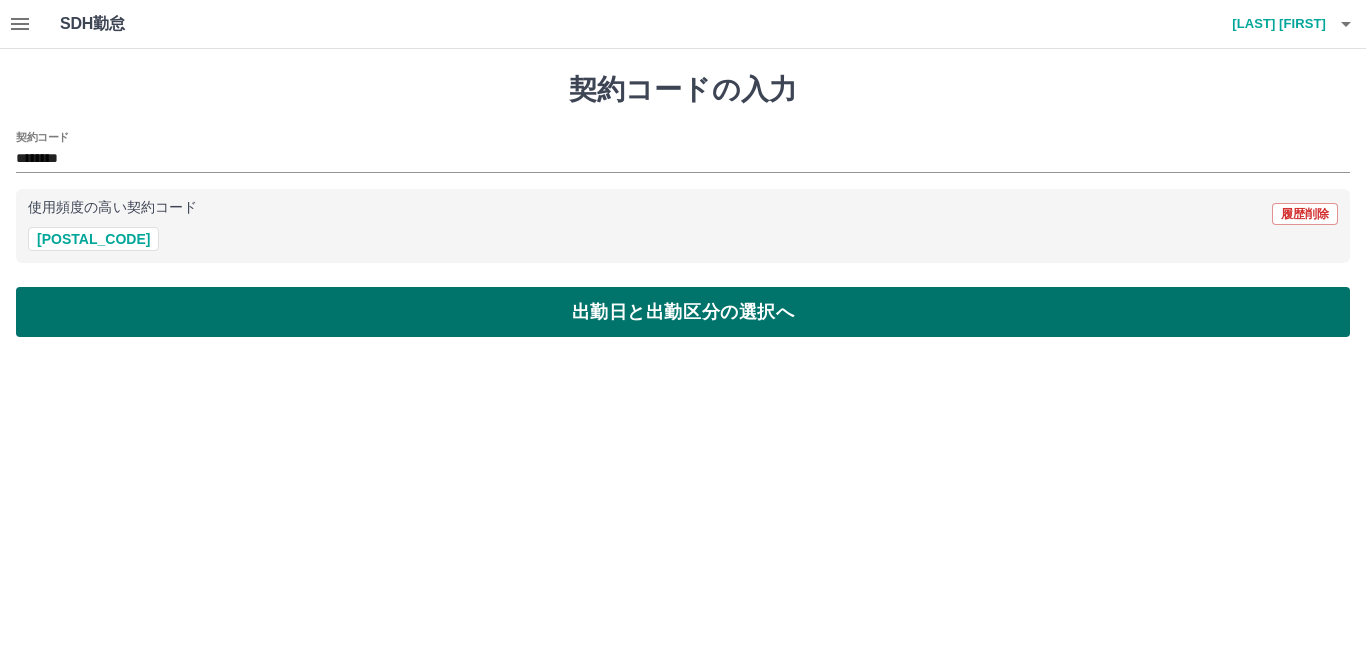 click on "出勤日と出勤区分の選択へ" at bounding box center (683, 312) 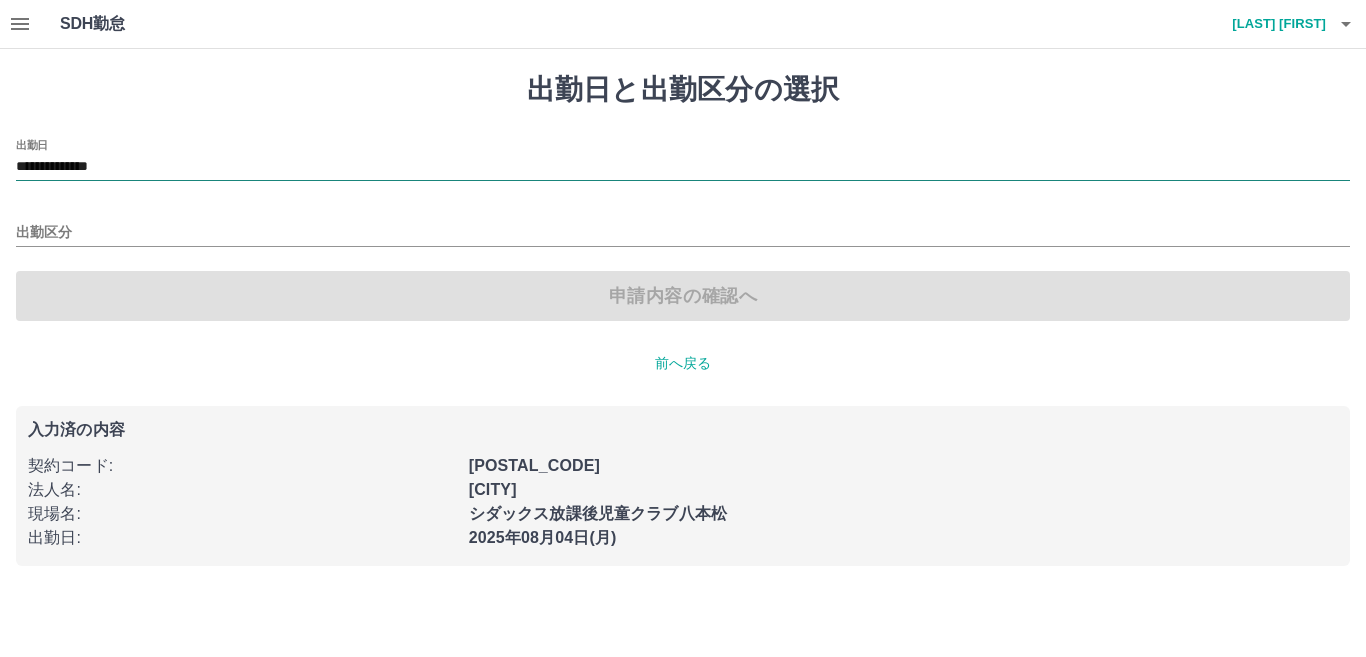 click on "**********" at bounding box center (683, 167) 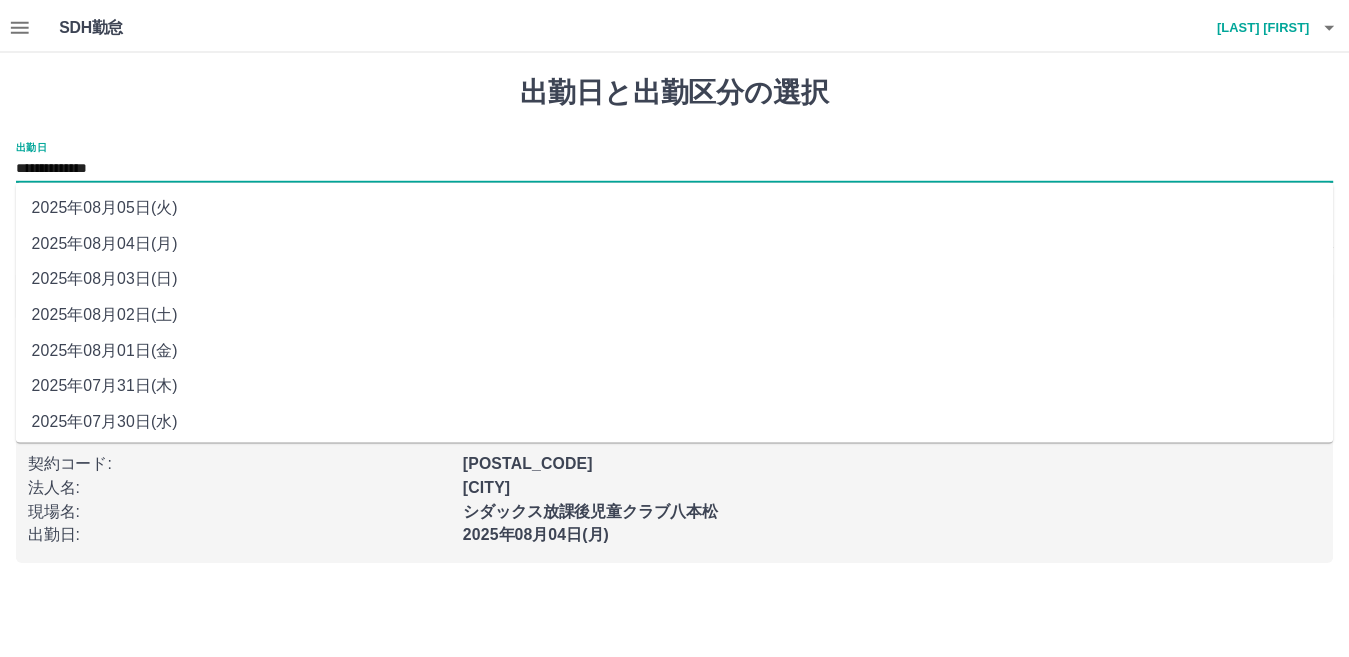 scroll, scrollTop: 77, scrollLeft: 0, axis: vertical 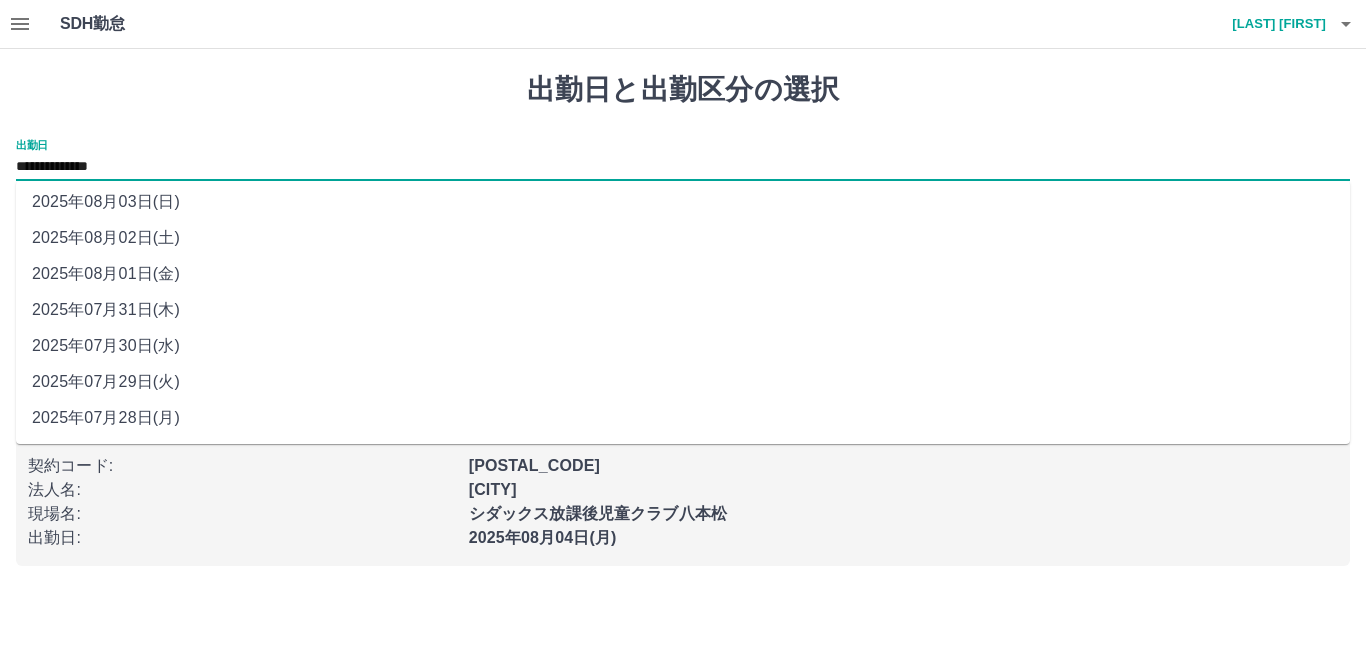 click on "2025年07月29日(火)" at bounding box center [683, 382] 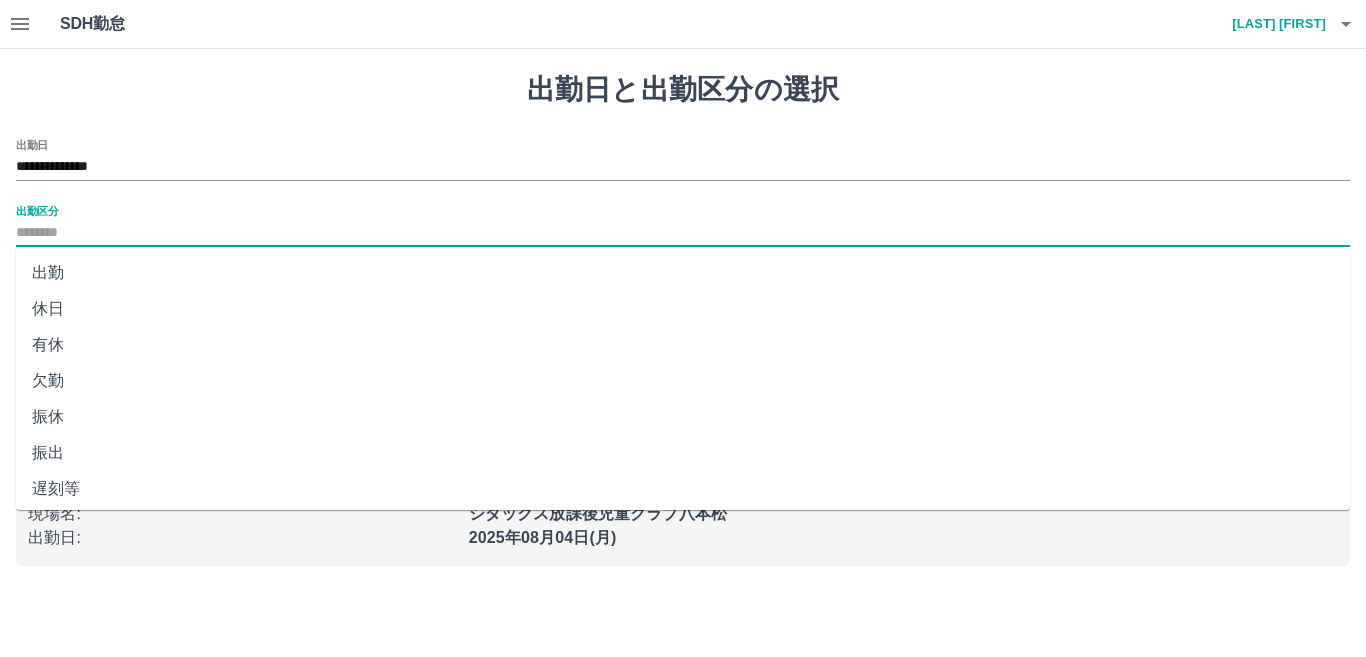 click on "出勤区分" at bounding box center (683, 233) 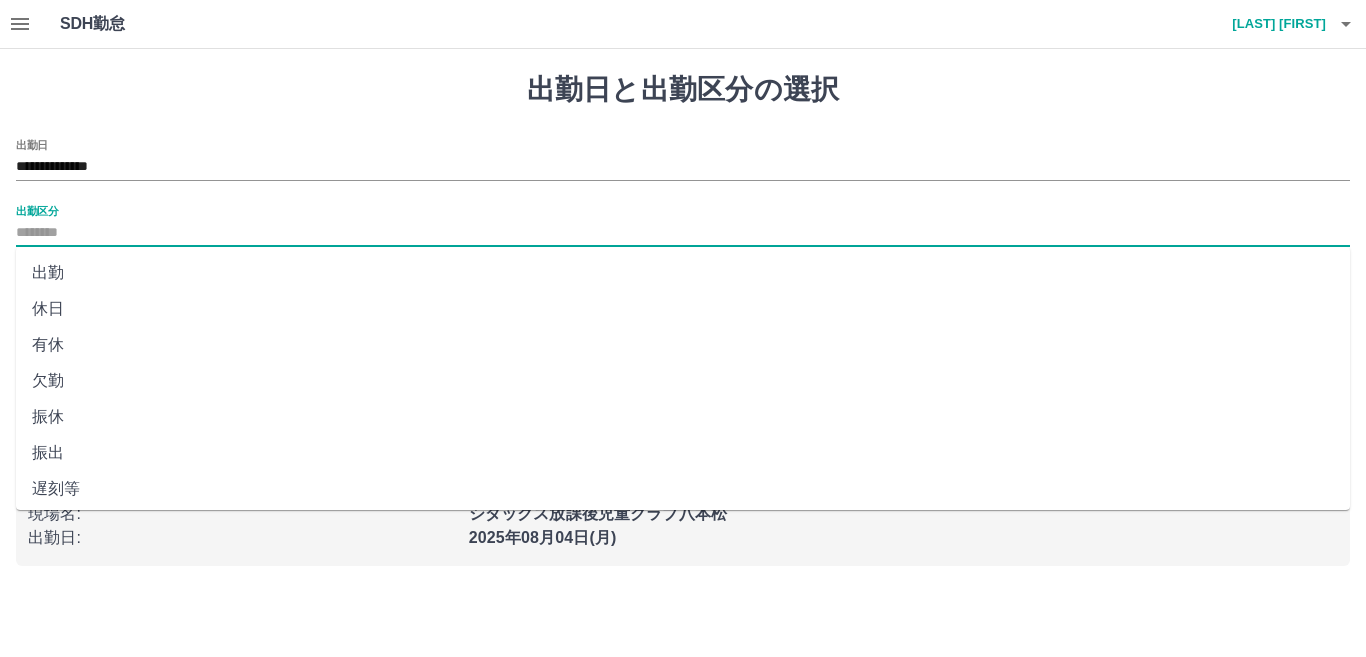 drag, startPoint x: 125, startPoint y: 276, endPoint x: 105, endPoint y: 269, distance: 21.189621 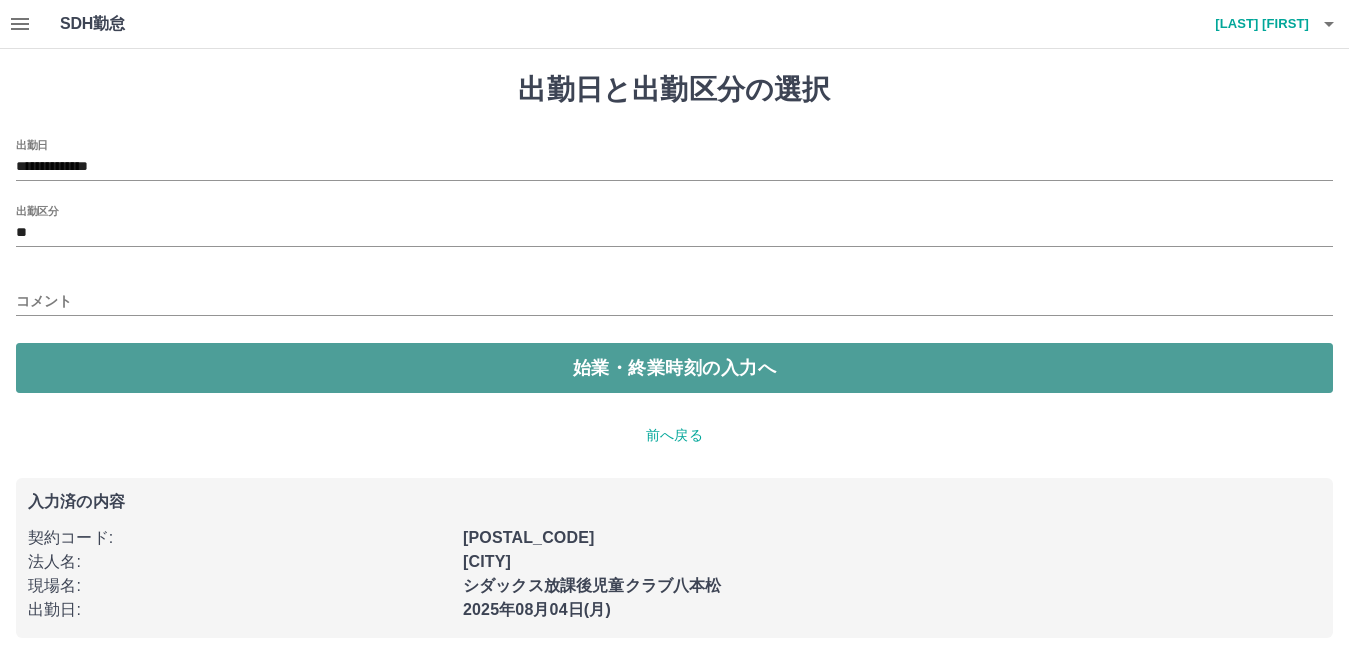 click on "始業・終業時刻の入力へ" at bounding box center [674, 368] 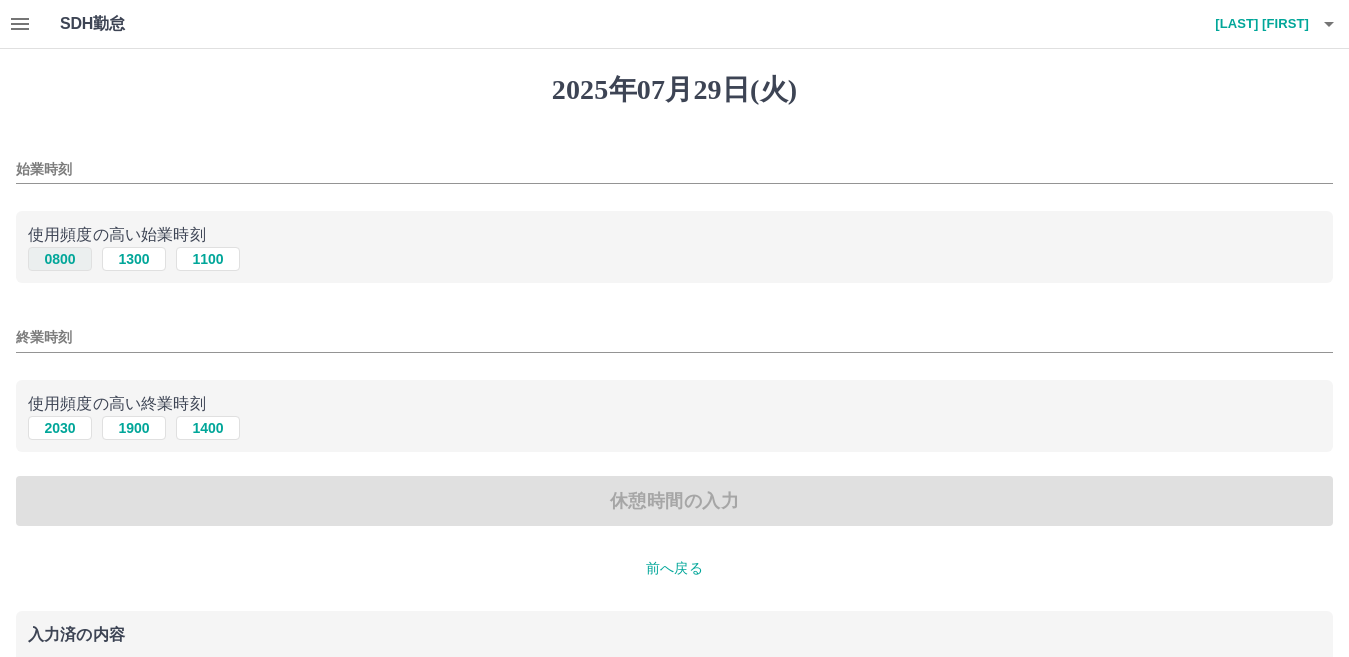click on "0800" at bounding box center [60, 259] 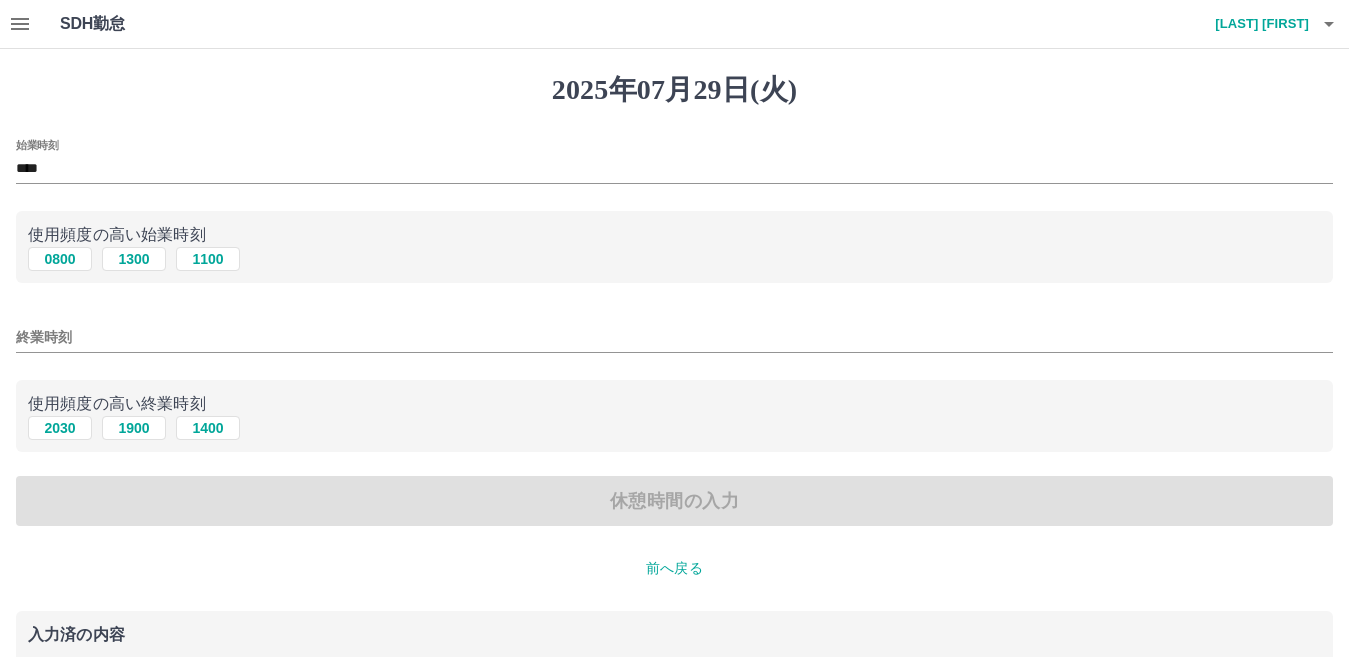click on "終業時刻" at bounding box center (674, 331) 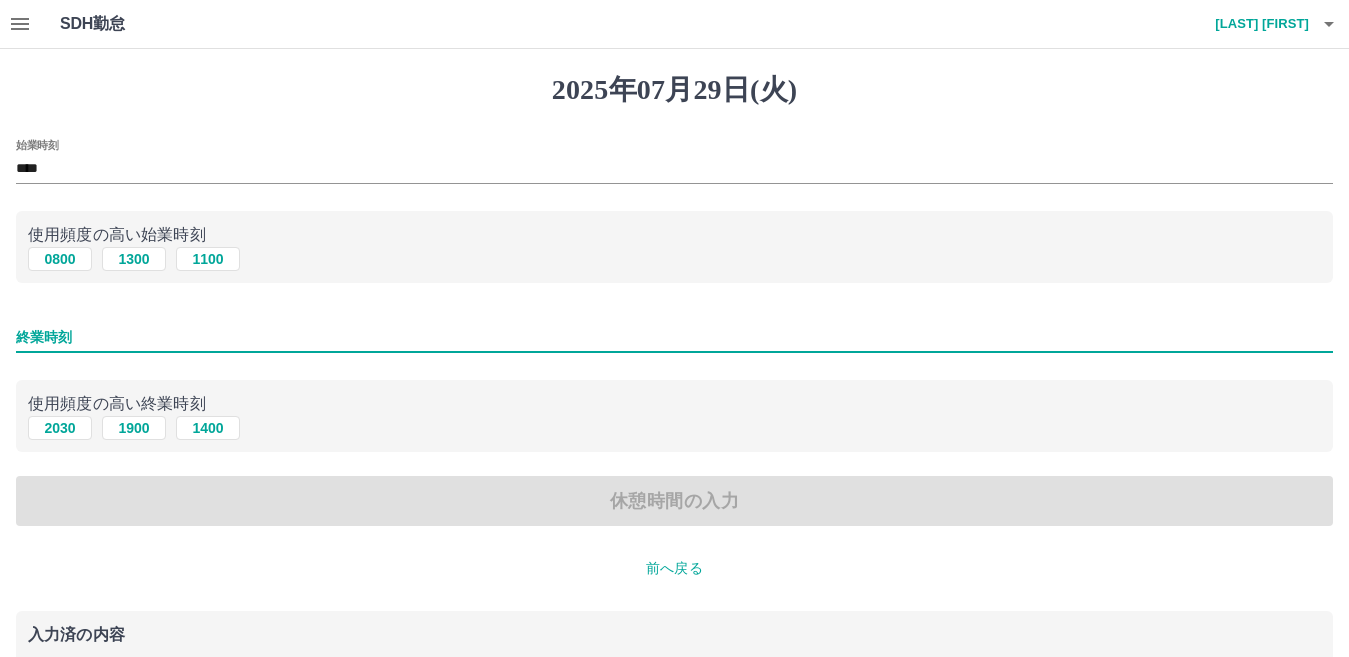 click on "終業時刻" at bounding box center [674, 337] 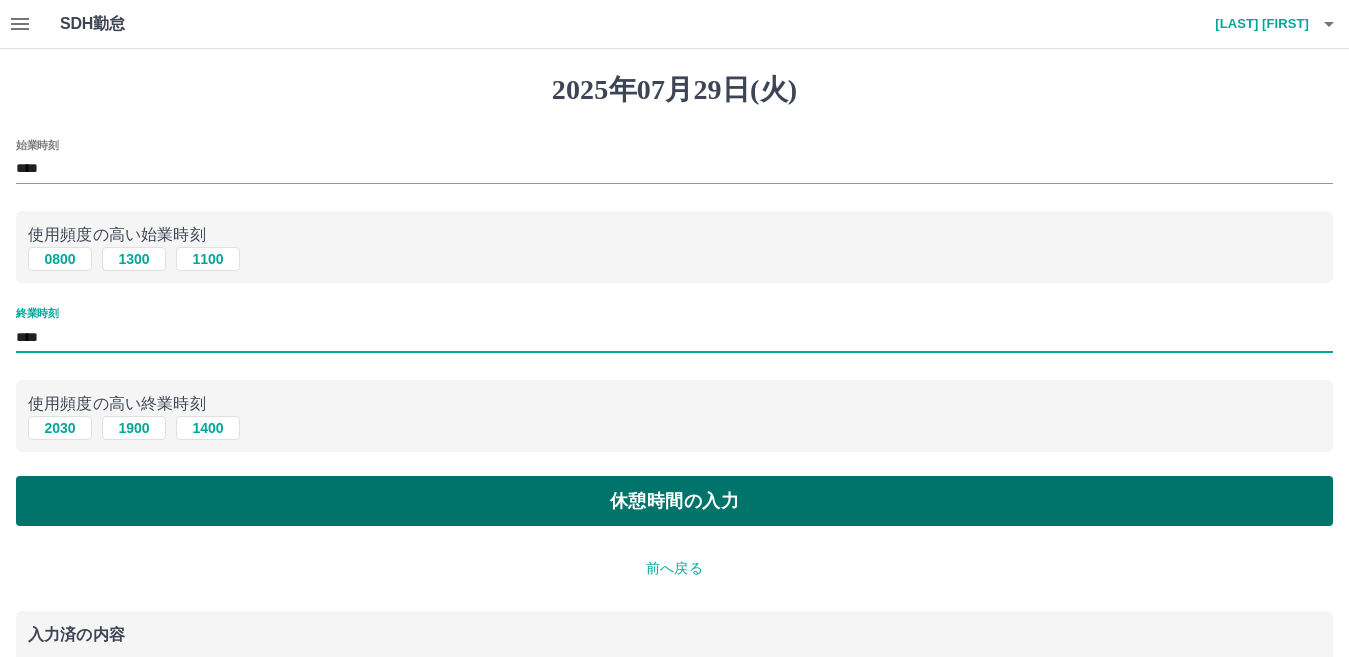 type on "****" 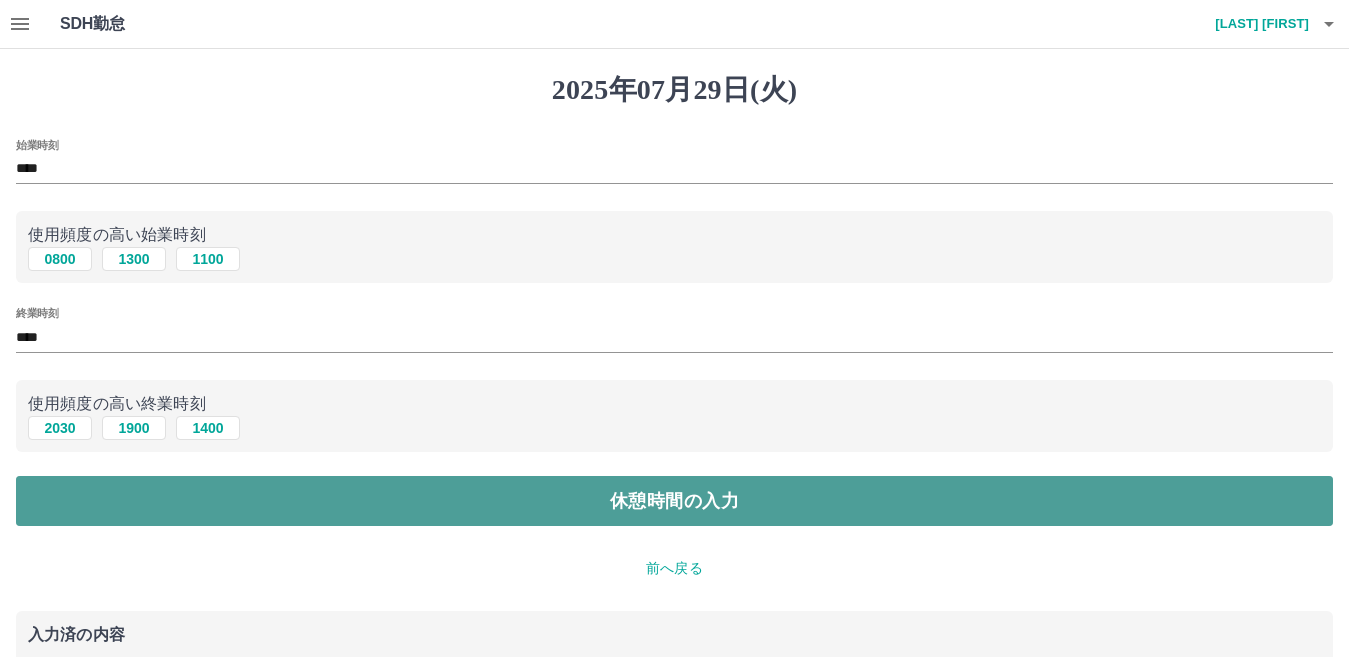 click on "休憩時間の入力" at bounding box center [674, 501] 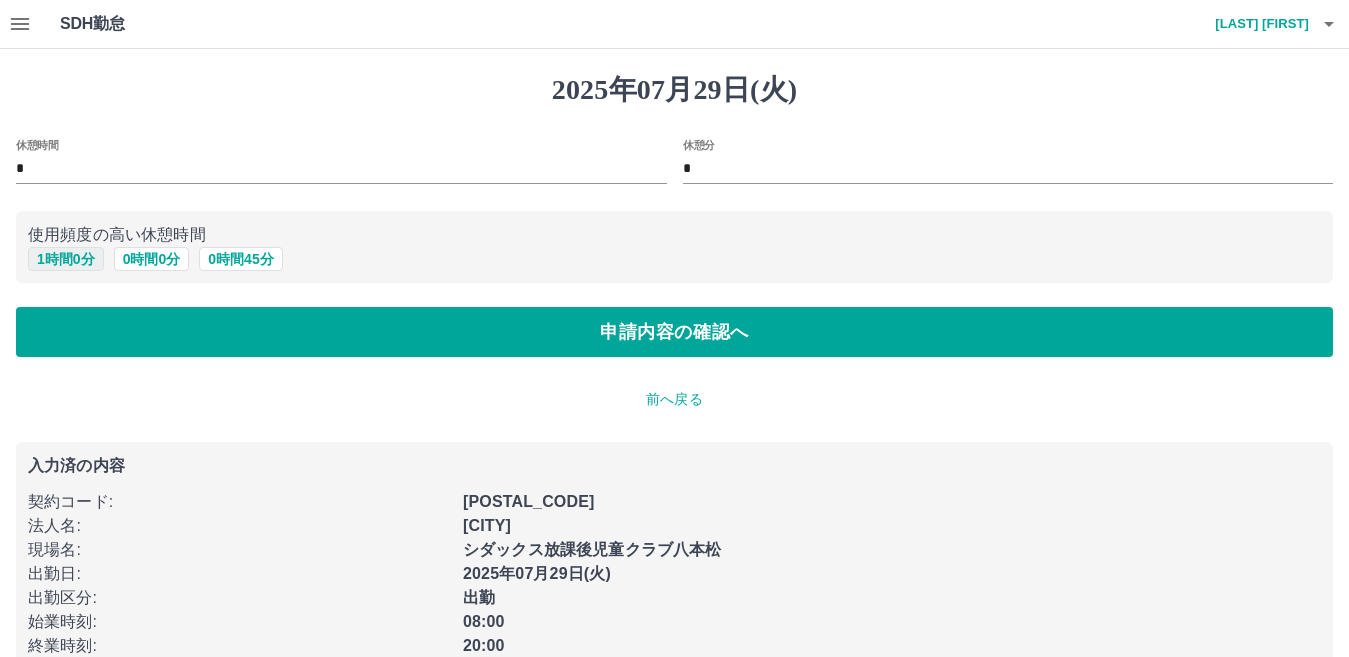 click on "1 時間 0 分" at bounding box center (66, 259) 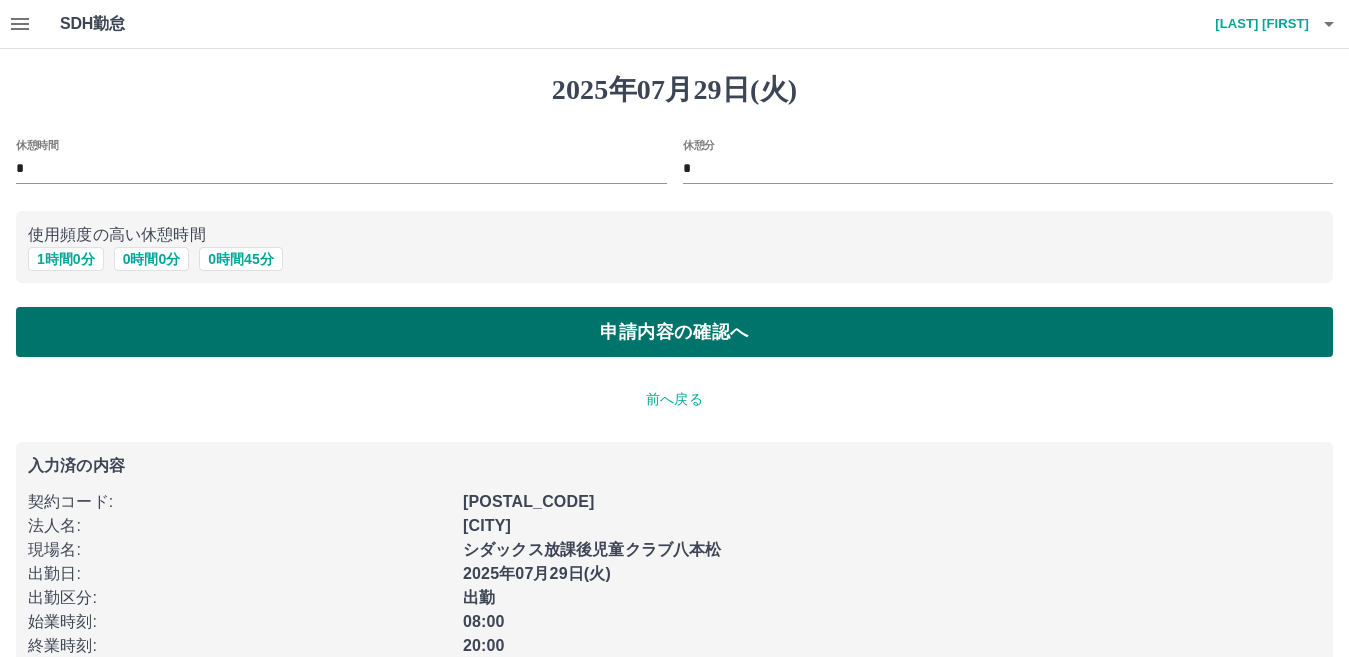 click on "申請内容の確認へ" at bounding box center [674, 332] 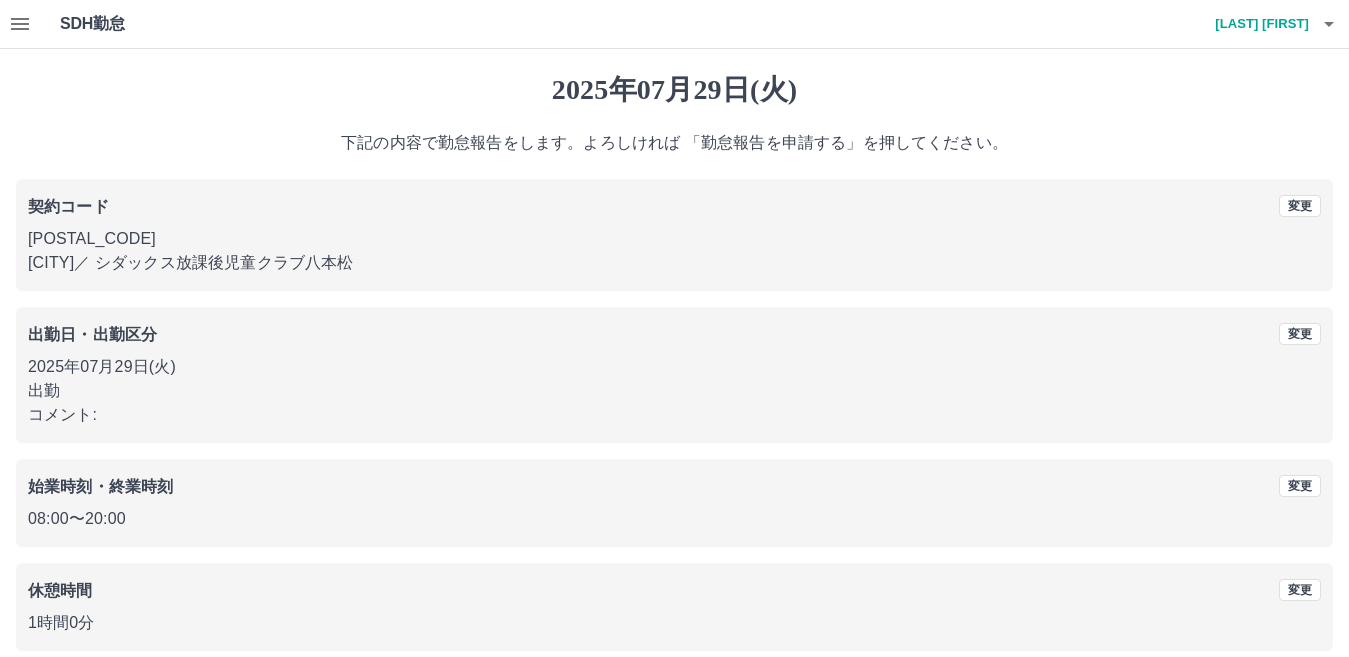 scroll, scrollTop: 92, scrollLeft: 0, axis: vertical 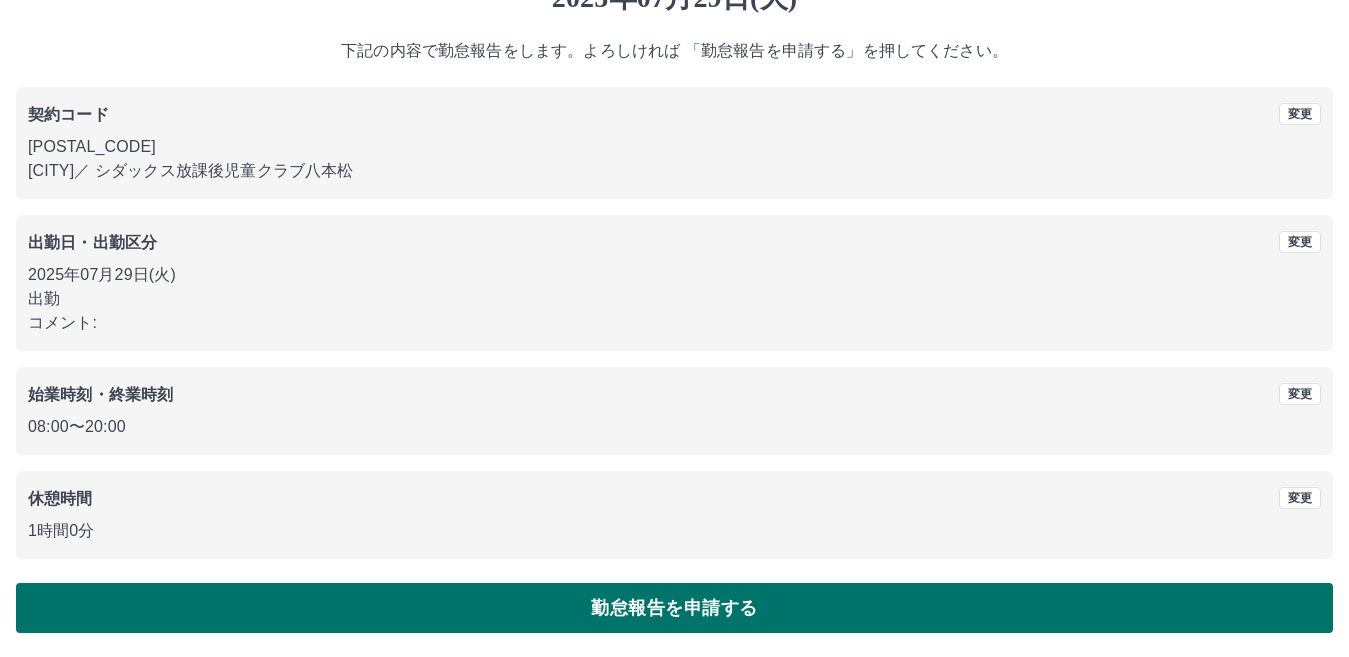 click on "勤怠報告を申請する" at bounding box center [674, 608] 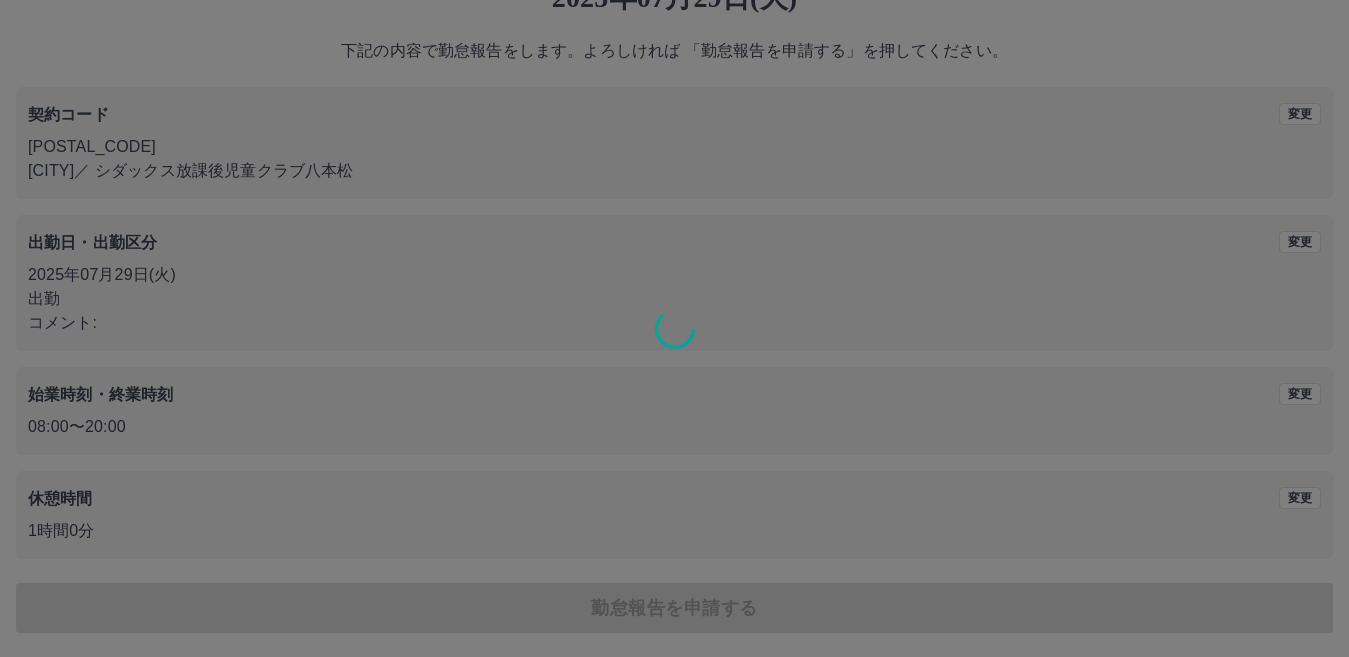 scroll, scrollTop: 0, scrollLeft: 0, axis: both 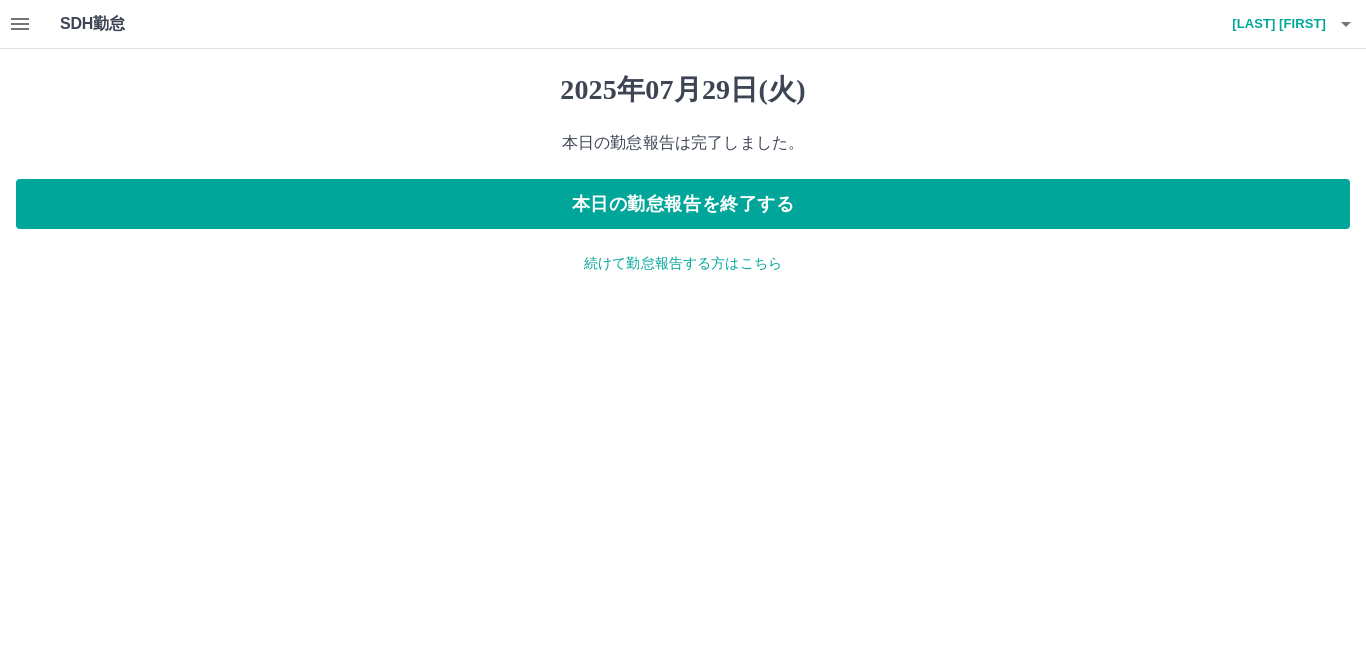 click on "続けて勤怠報告する方はこちら" at bounding box center (683, 263) 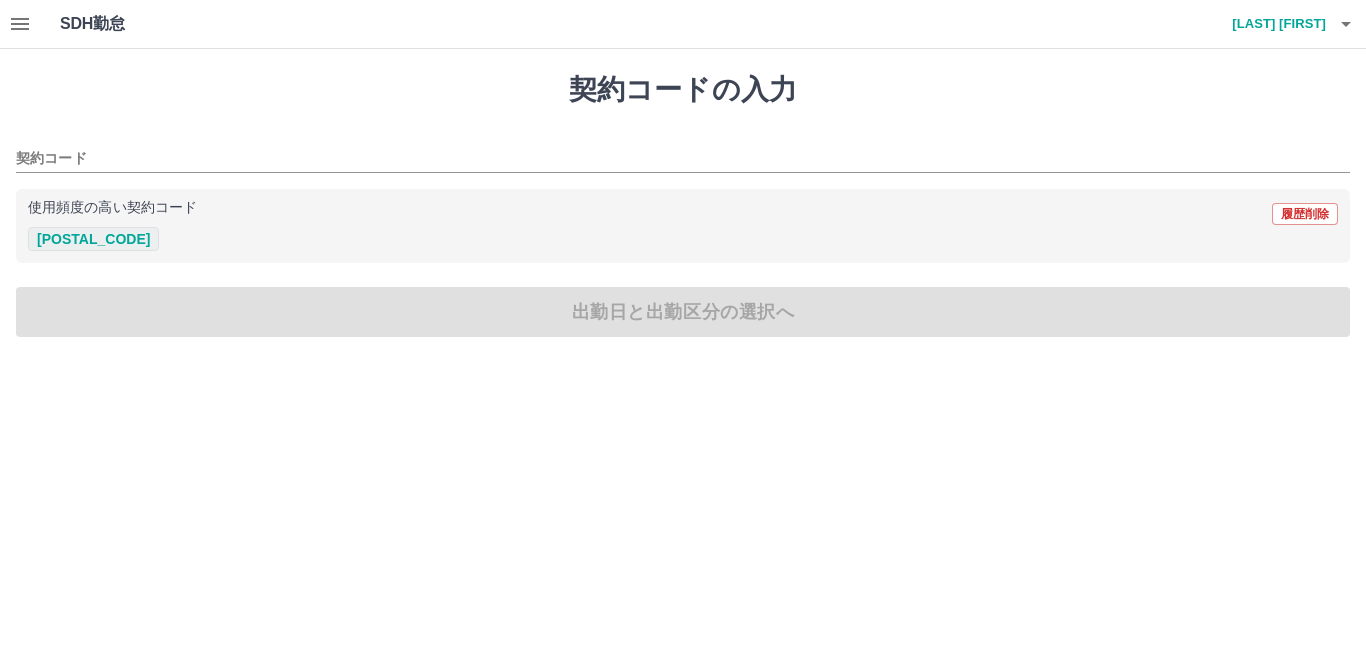 click on "[POSTAL_CODE]" at bounding box center [93, 239] 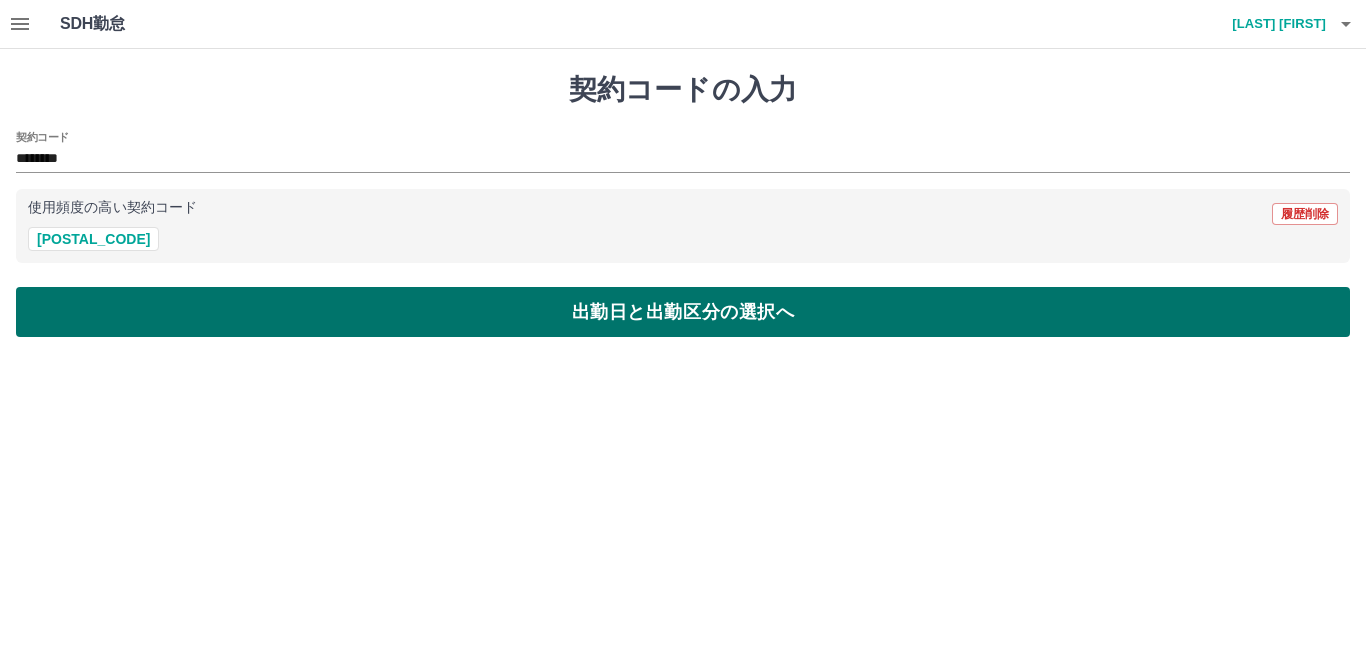 click on "出勤日と出勤区分の選択へ" at bounding box center (683, 312) 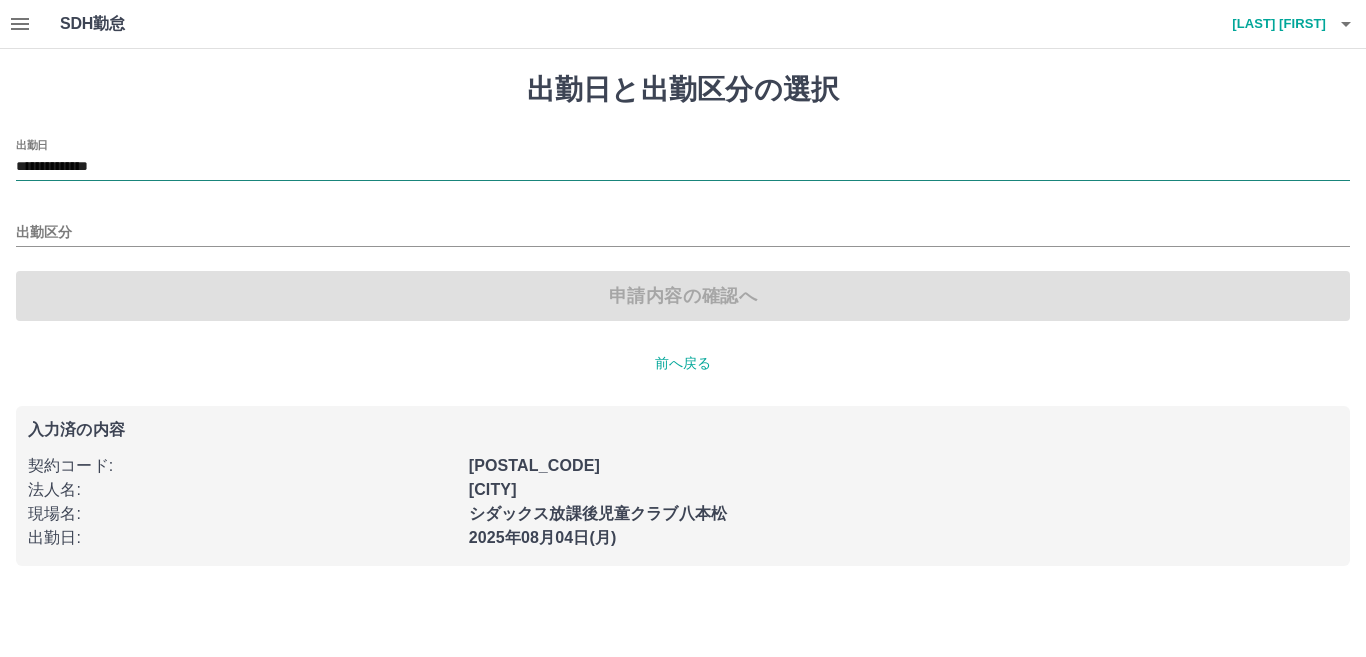 click on "**********" at bounding box center [683, 167] 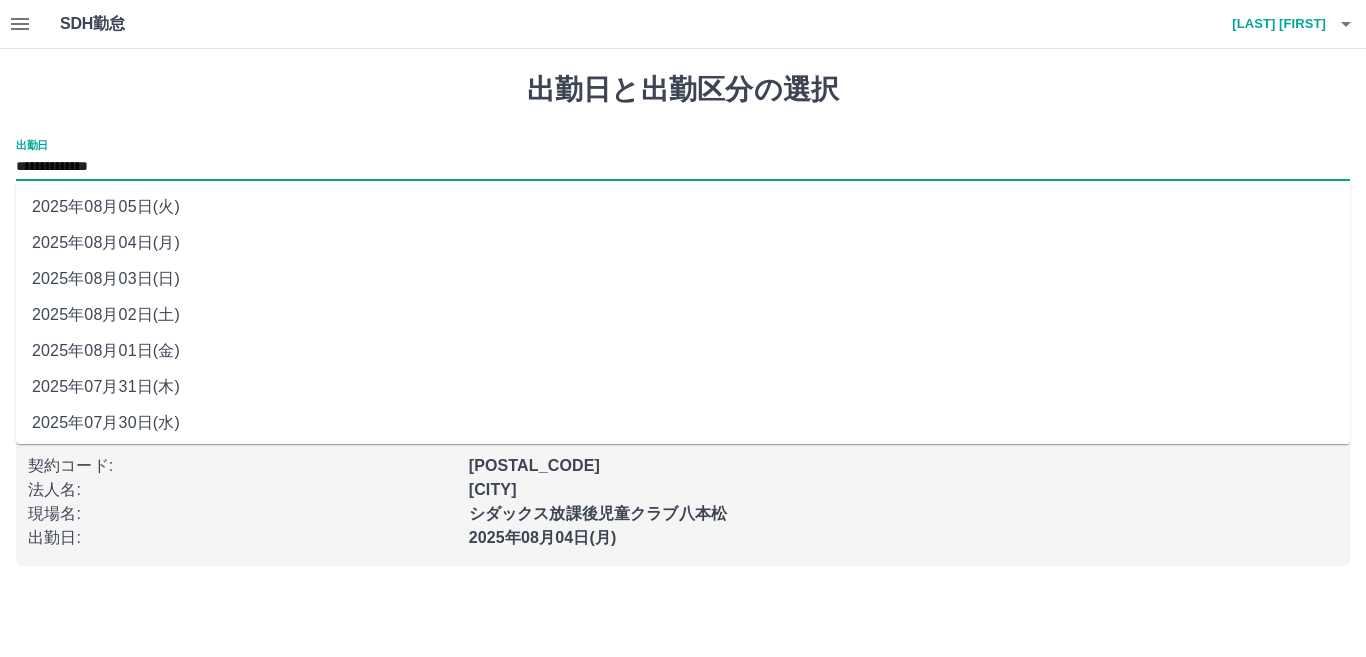 click on "2025年07月30日(水)" at bounding box center [683, 423] 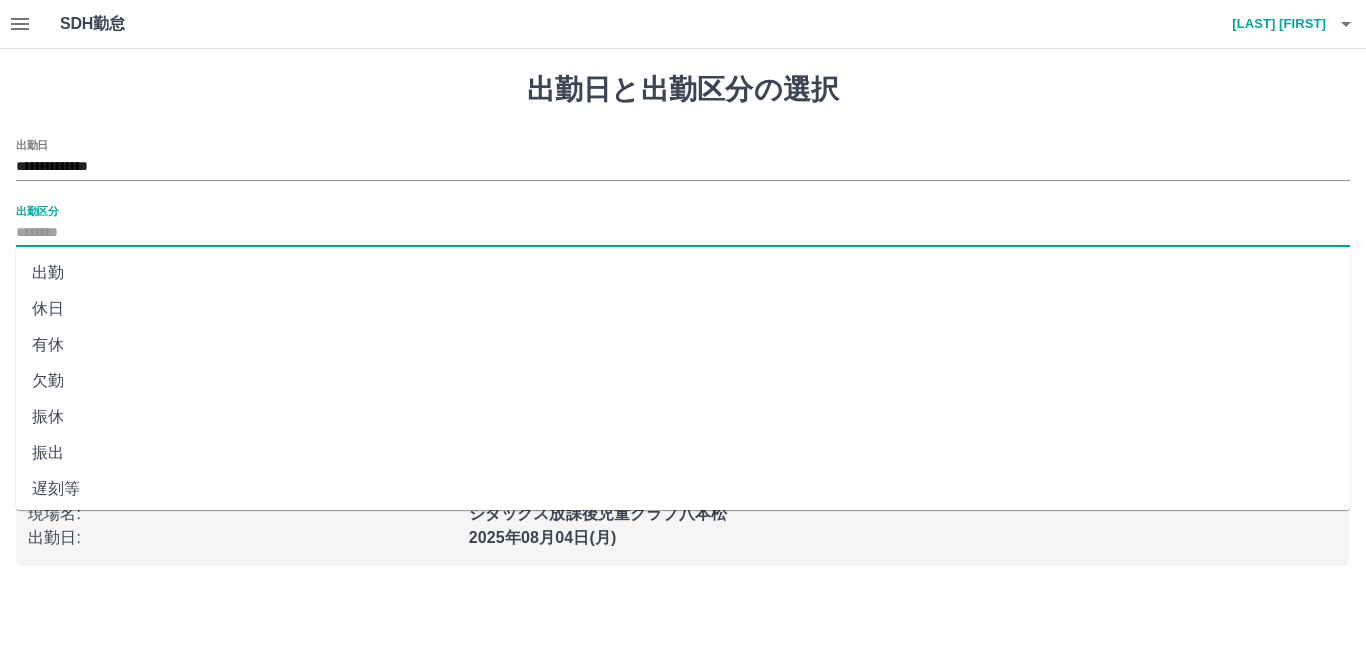 click on "出勤区分" at bounding box center [683, 233] 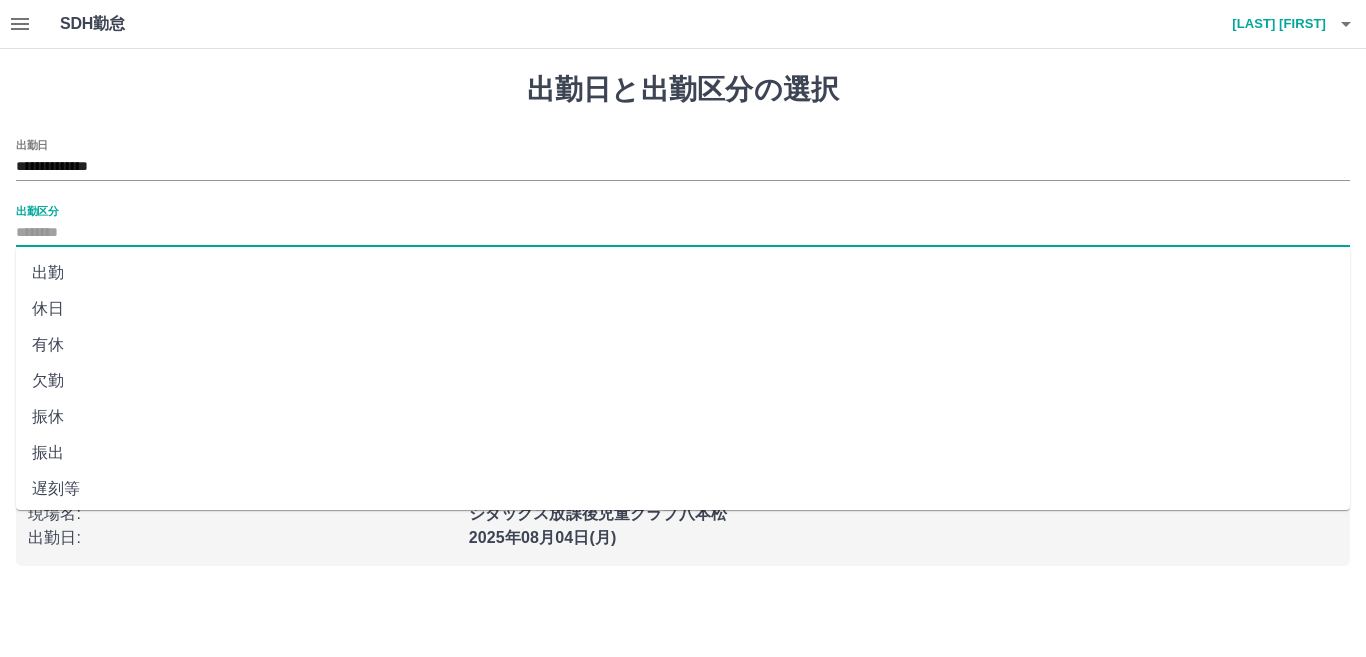 click on "出勤" at bounding box center [683, 273] 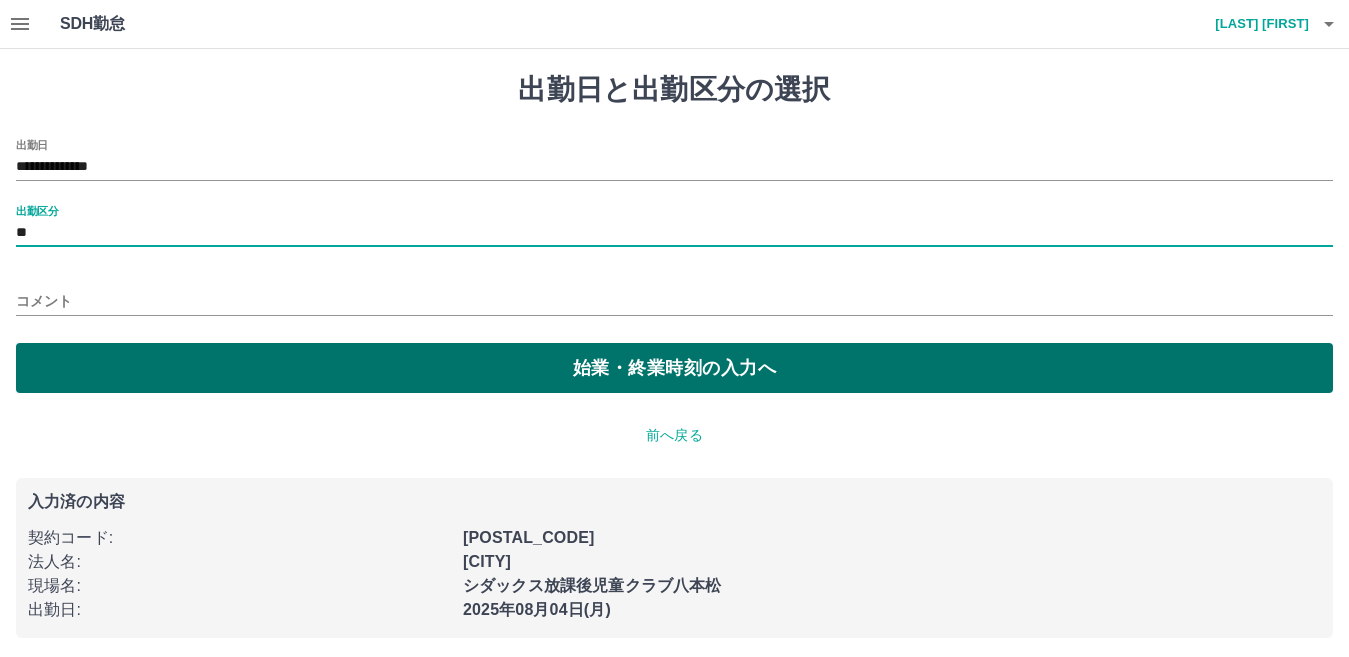 click on "始業・終業時刻の入力へ" at bounding box center [674, 368] 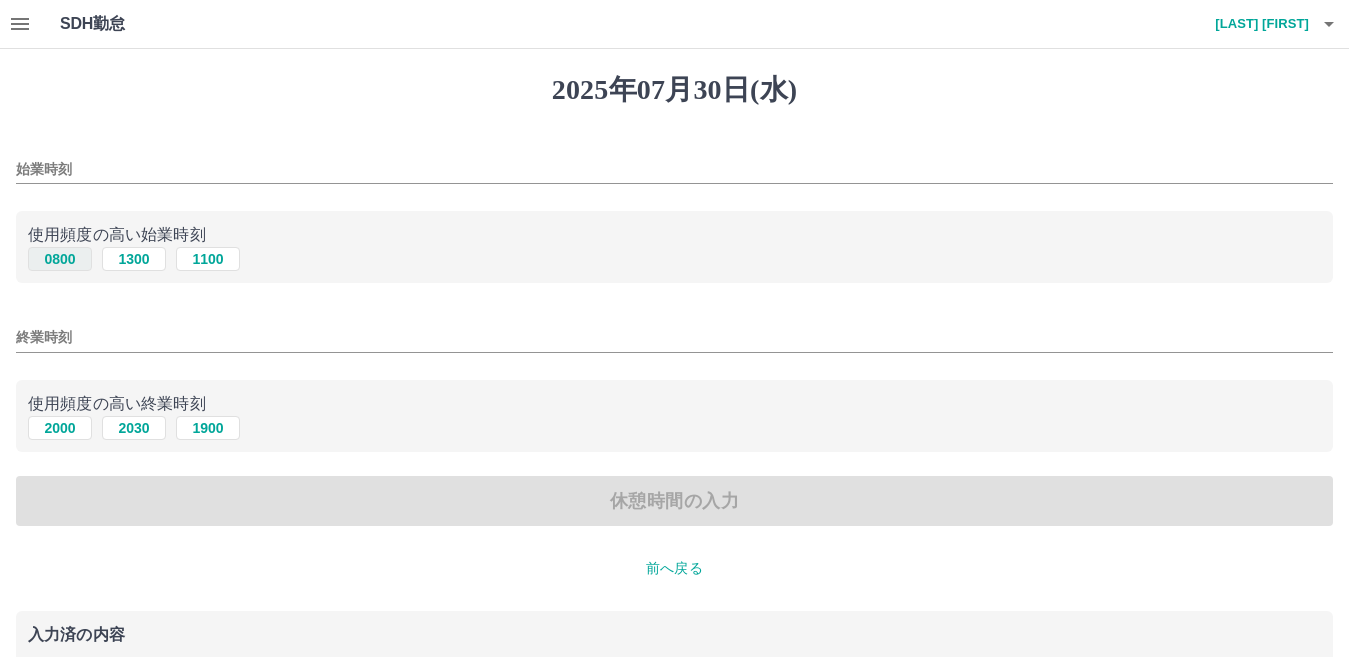 click on "0800" at bounding box center [60, 259] 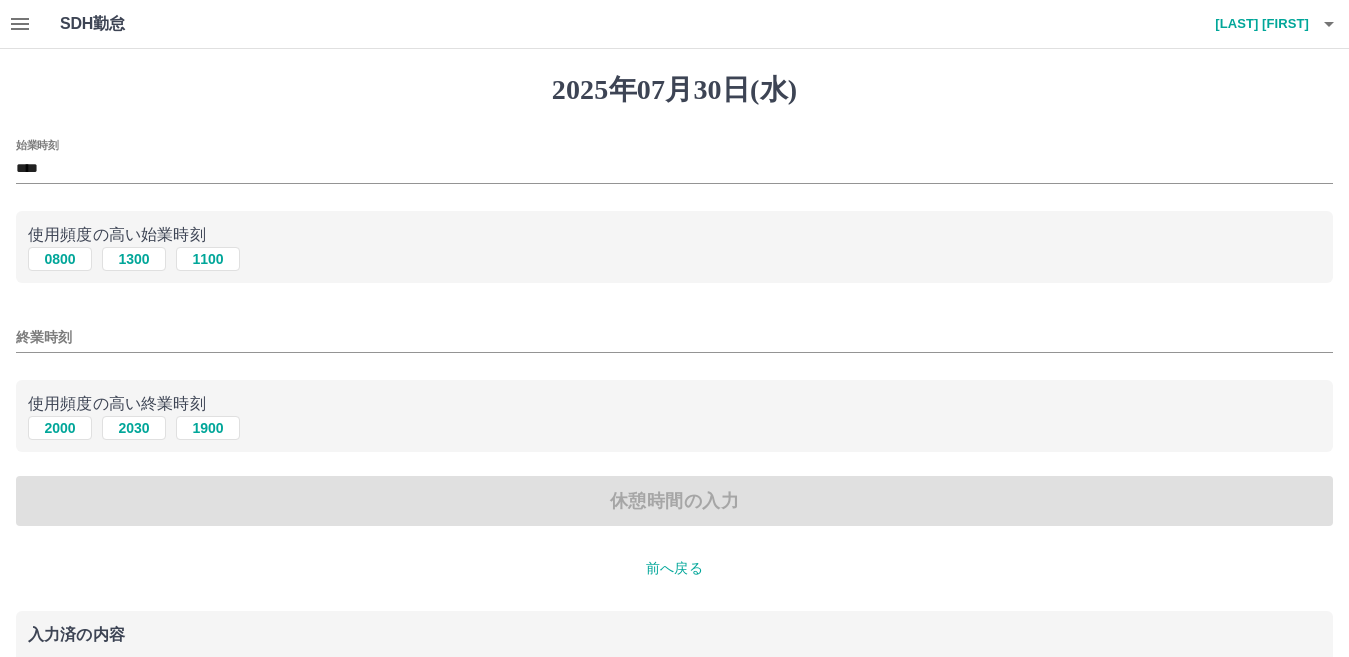 click on "始業時刻 **** 使用頻度の高い始業時刻 0800 1300 1100 終業時刻 使用頻度の高い終業時刻 2000 2030 1900 休憩時間の入力" at bounding box center [674, 333] 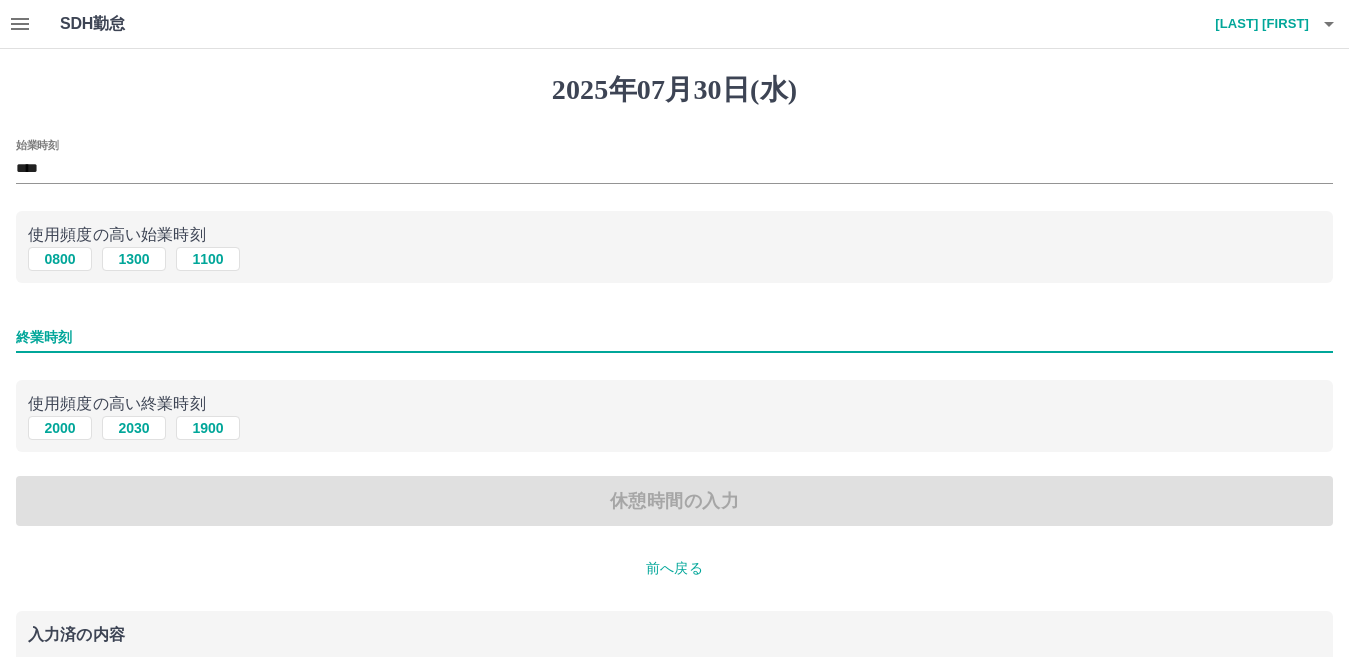 click on "終業時刻" at bounding box center [674, 337] 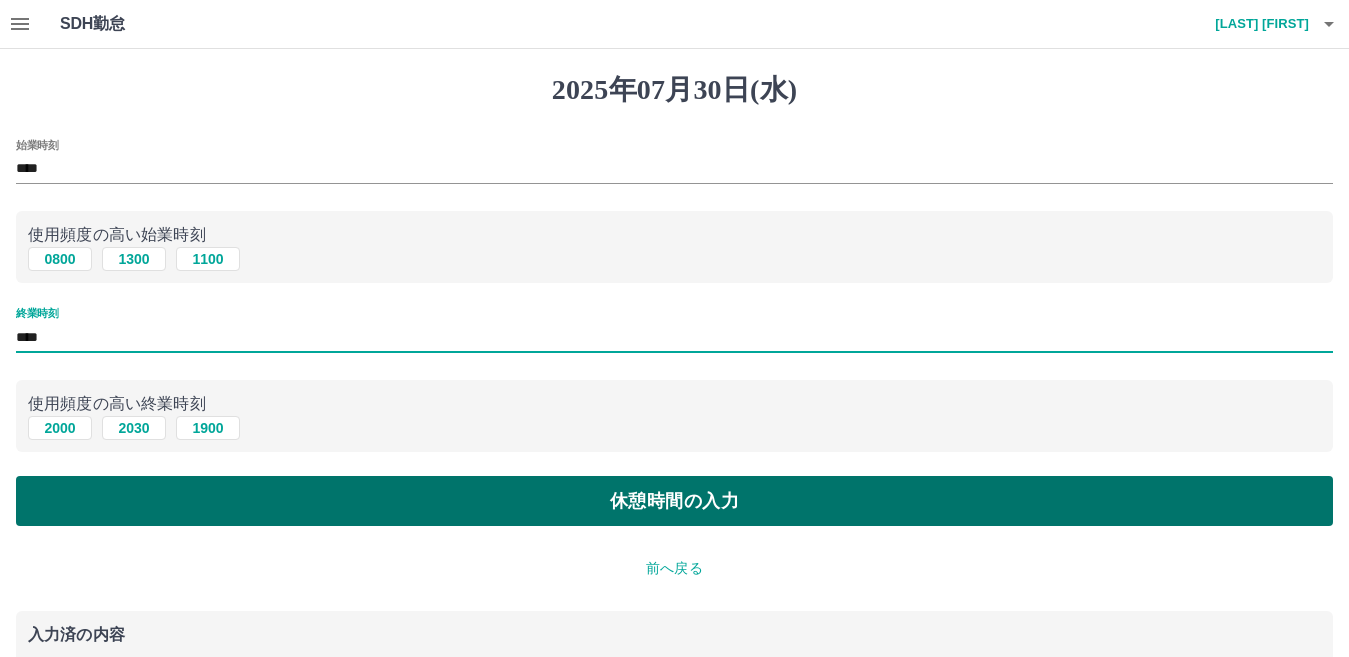 type on "****" 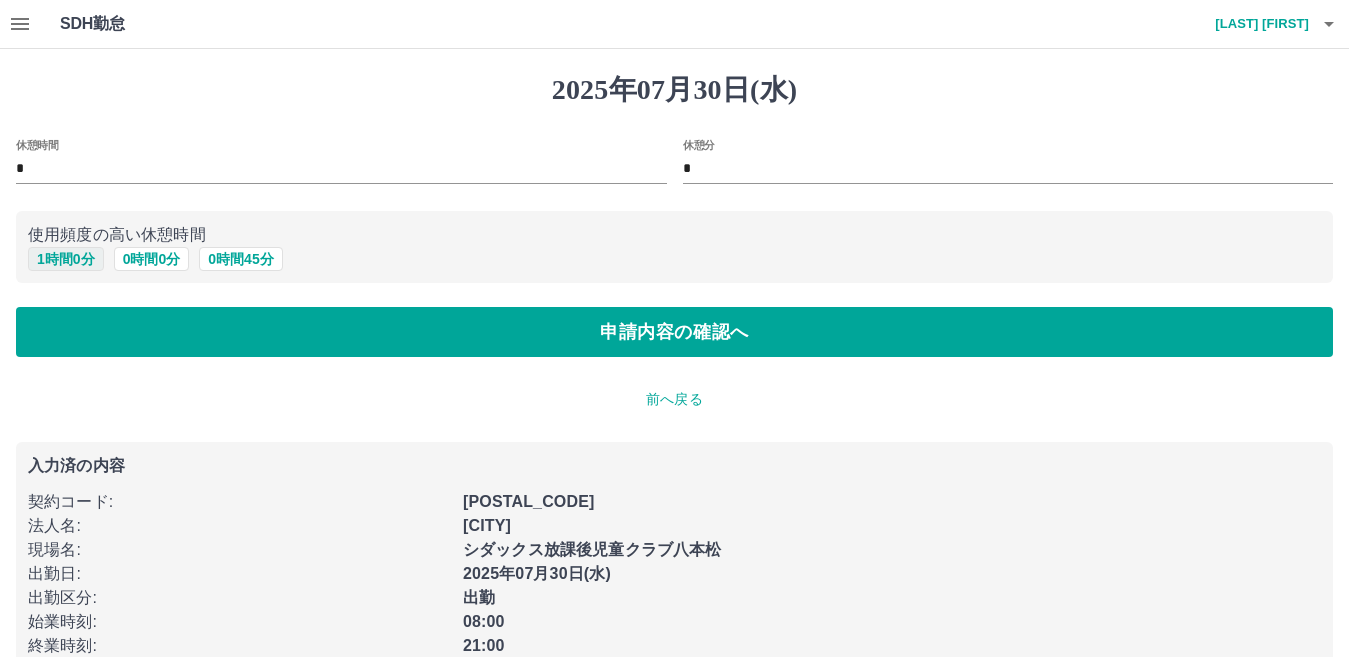 click on "1 時間 0 分" at bounding box center (66, 259) 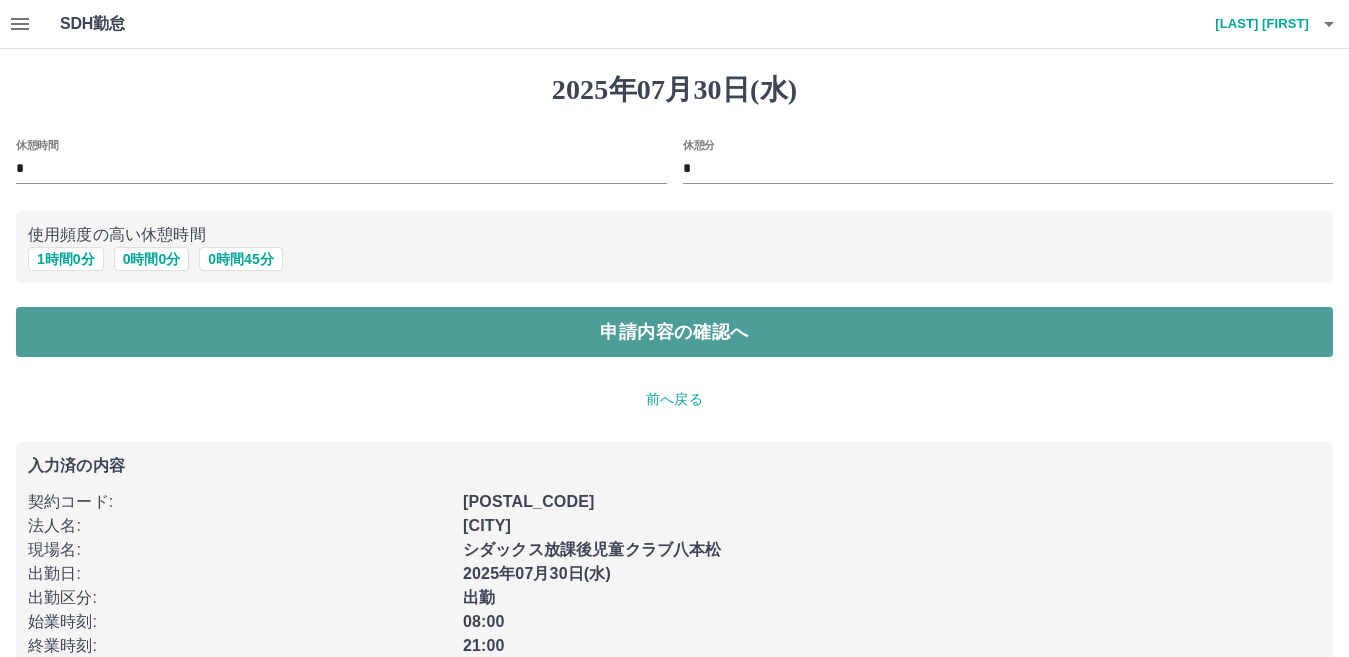 click on "申請内容の確認へ" at bounding box center [674, 332] 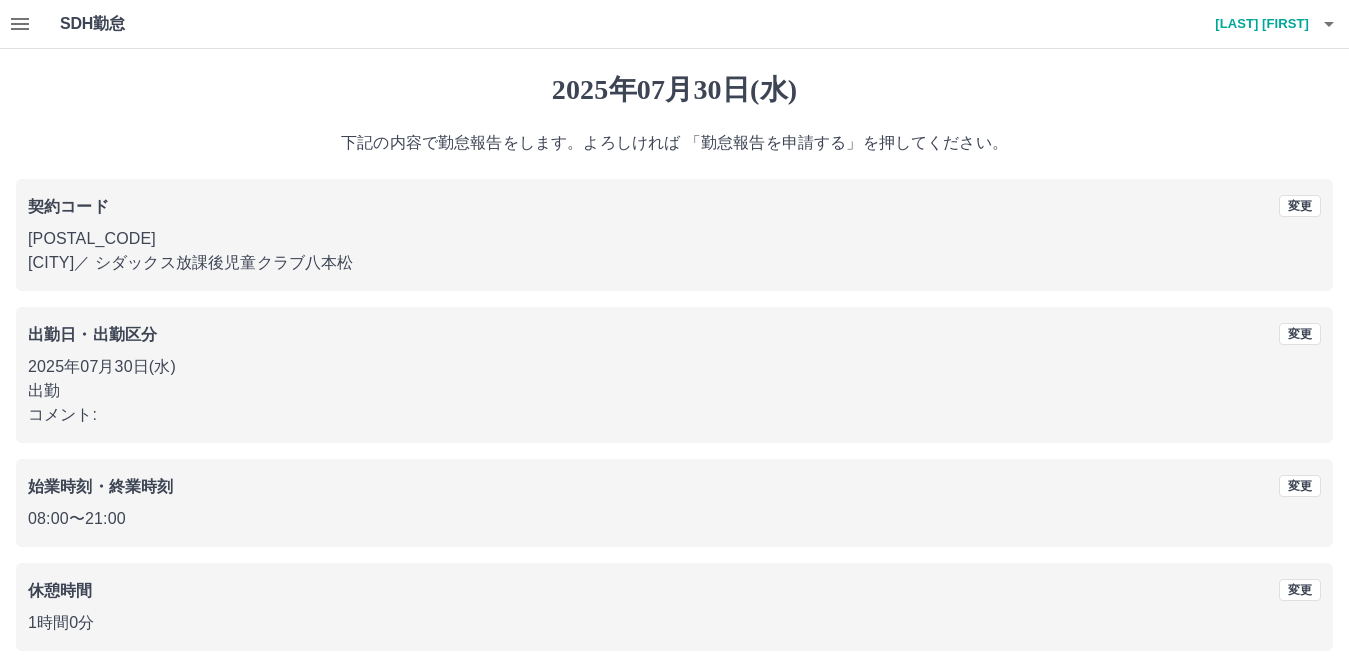 scroll, scrollTop: 92, scrollLeft: 0, axis: vertical 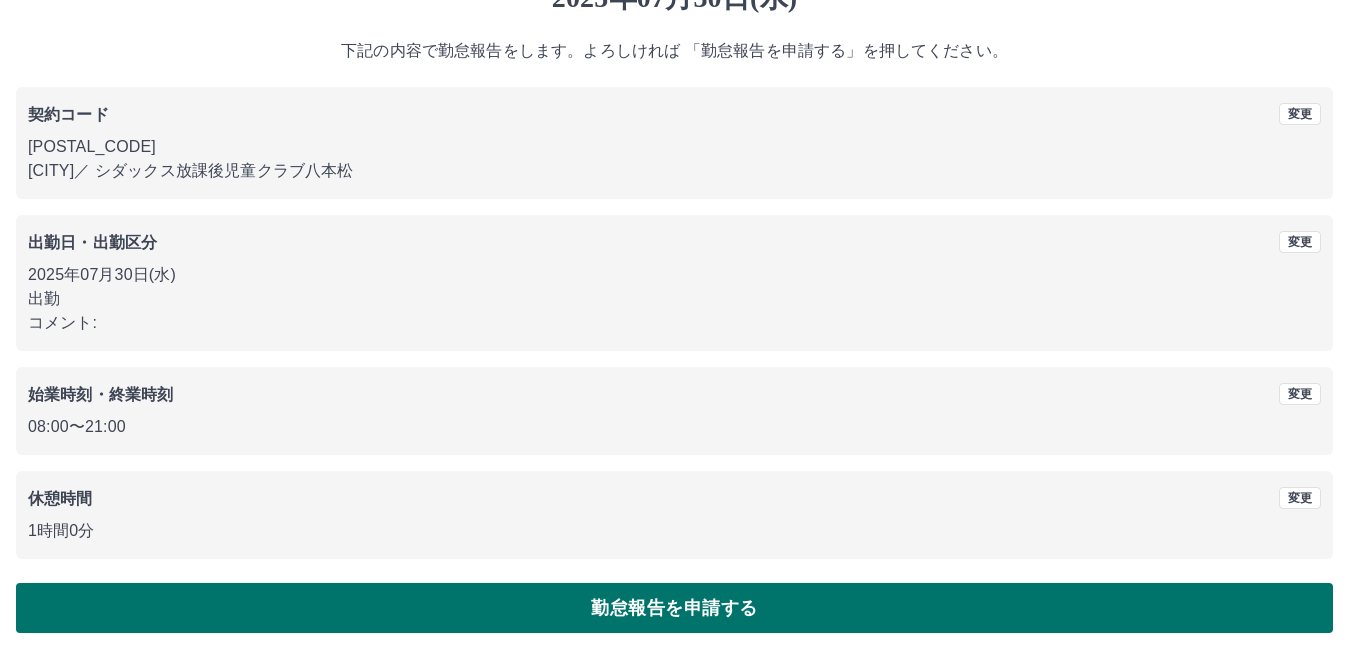 click on "勤怠報告を申請する" at bounding box center [674, 608] 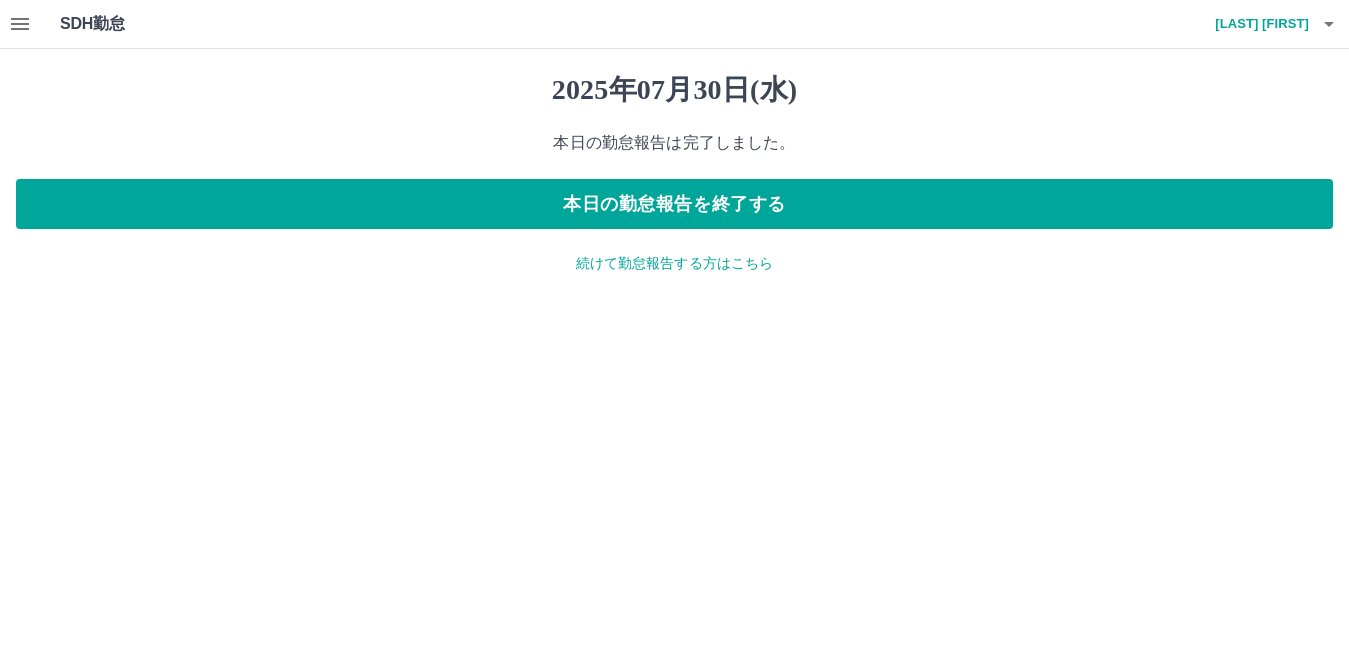 scroll, scrollTop: 0, scrollLeft: 0, axis: both 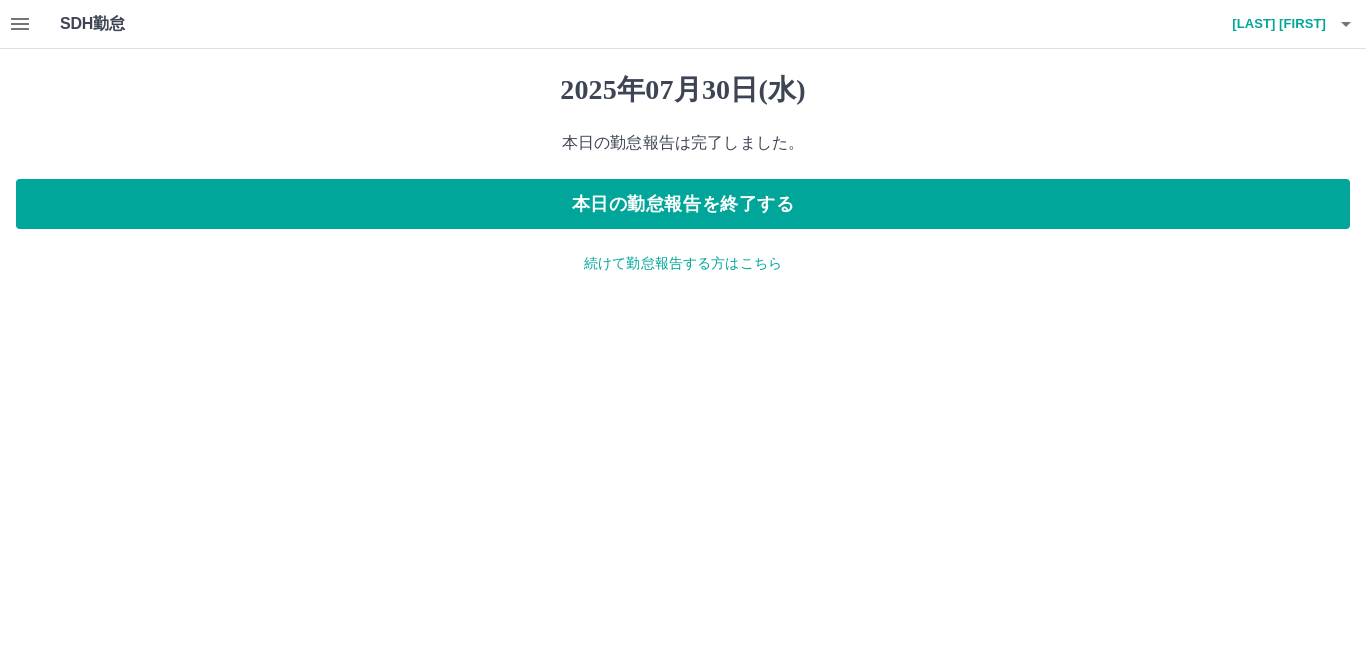 click on "続けて勤怠報告する方はこちら" at bounding box center (683, 263) 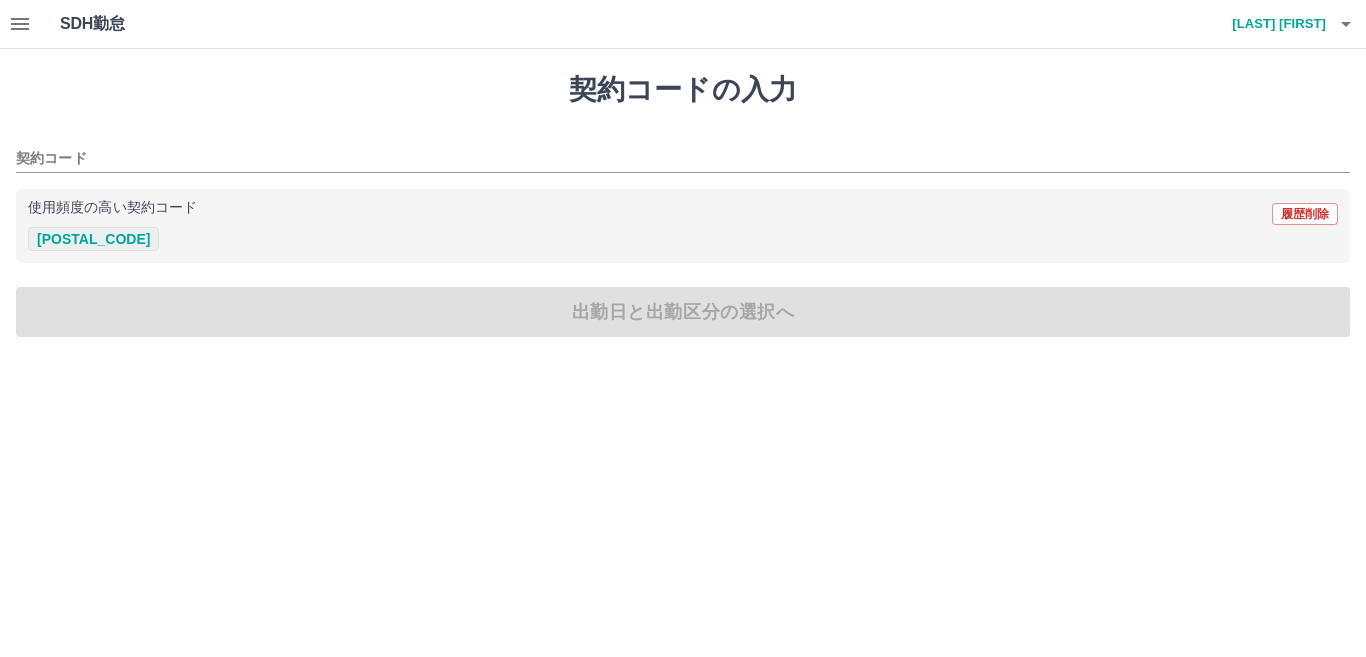 click on "[POSTAL_CODE]" at bounding box center [93, 239] 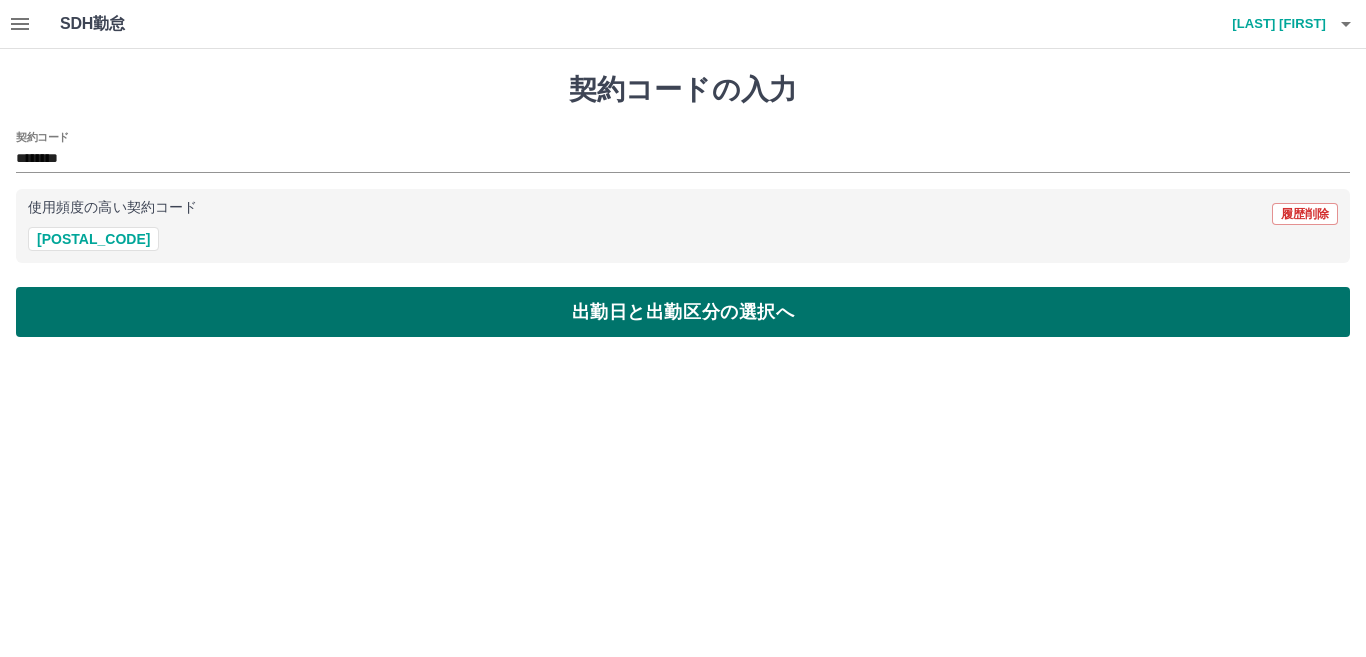 click on "出勤日と出勤区分の選択へ" at bounding box center [683, 312] 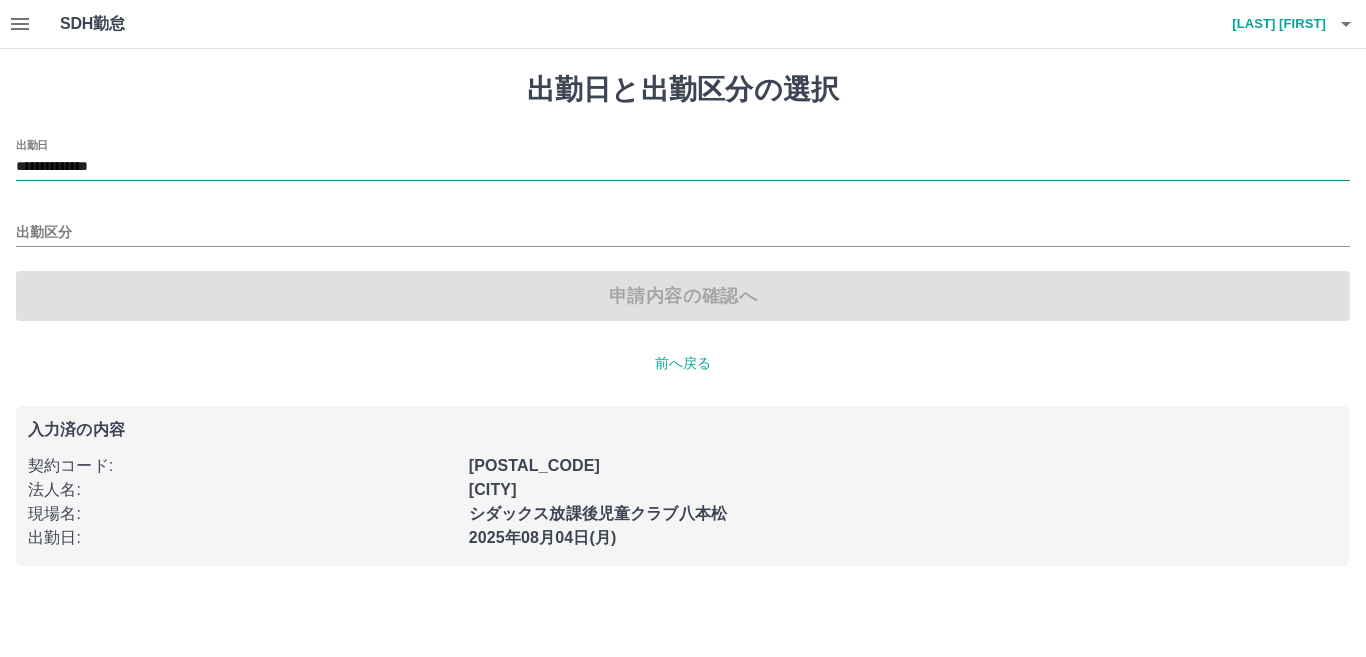 click on "**********" at bounding box center [683, 167] 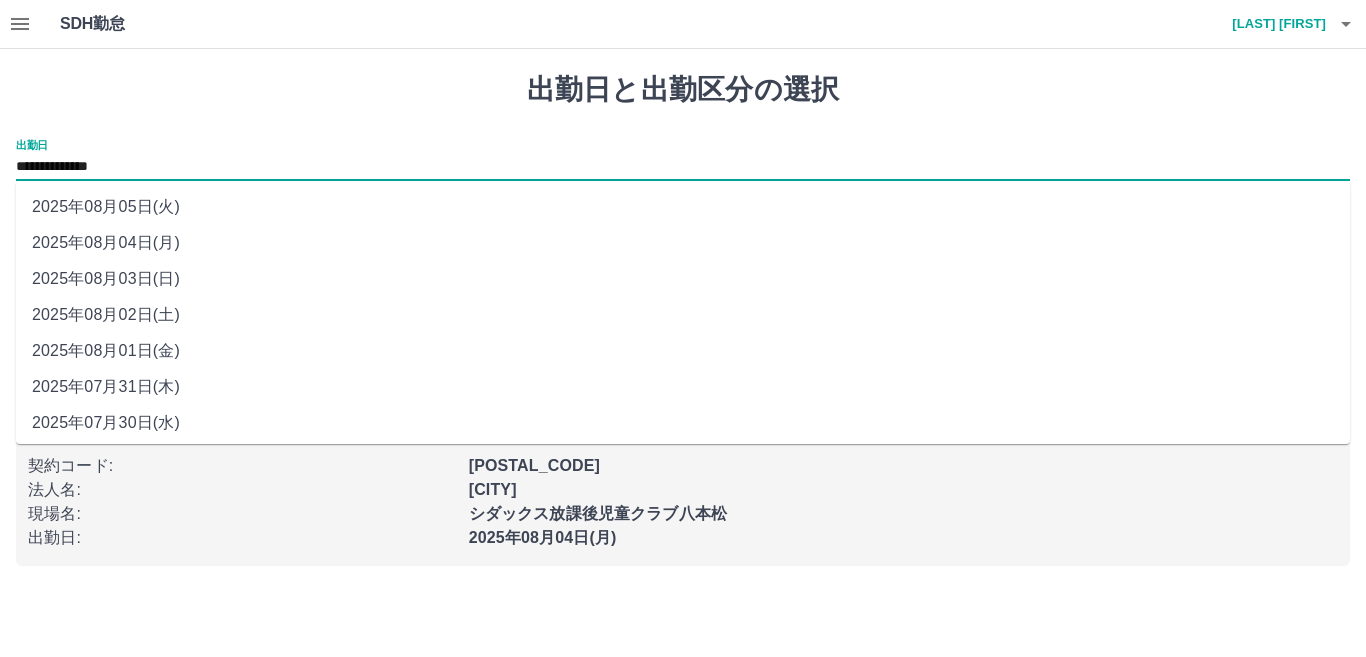 drag, startPoint x: 218, startPoint y: 375, endPoint x: 235, endPoint y: 396, distance: 27.018513 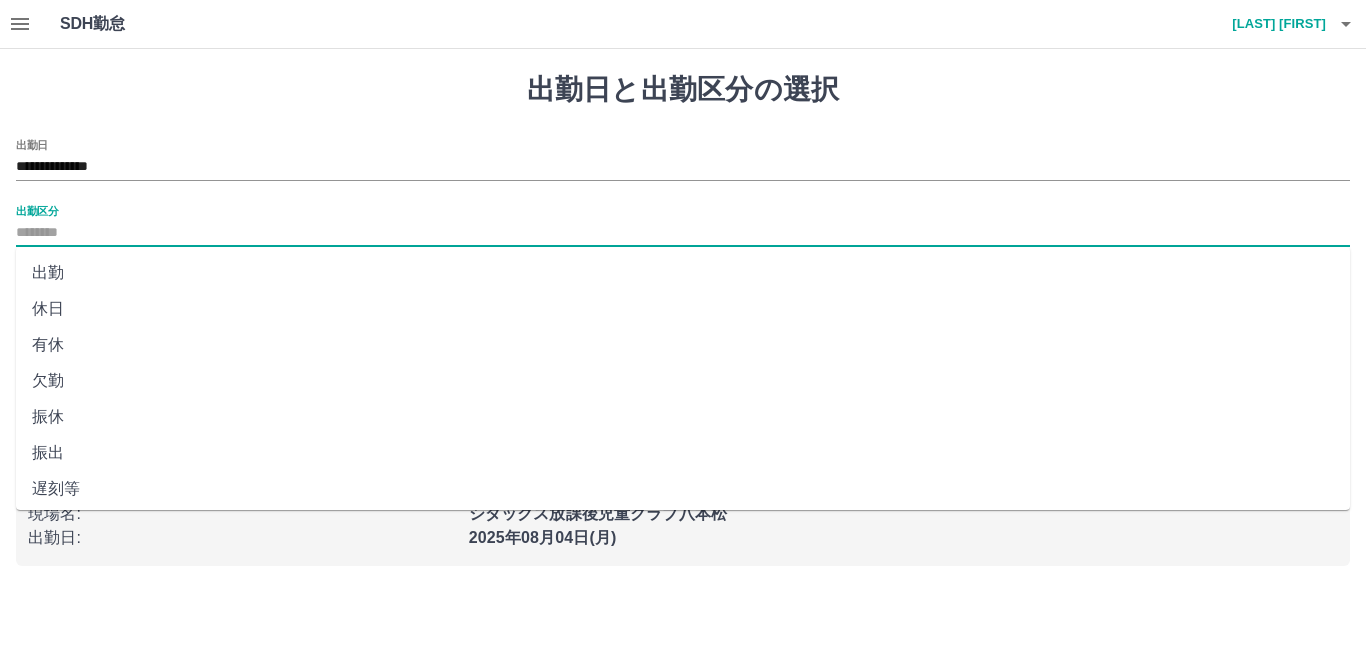 click on "出勤区分" at bounding box center (683, 233) 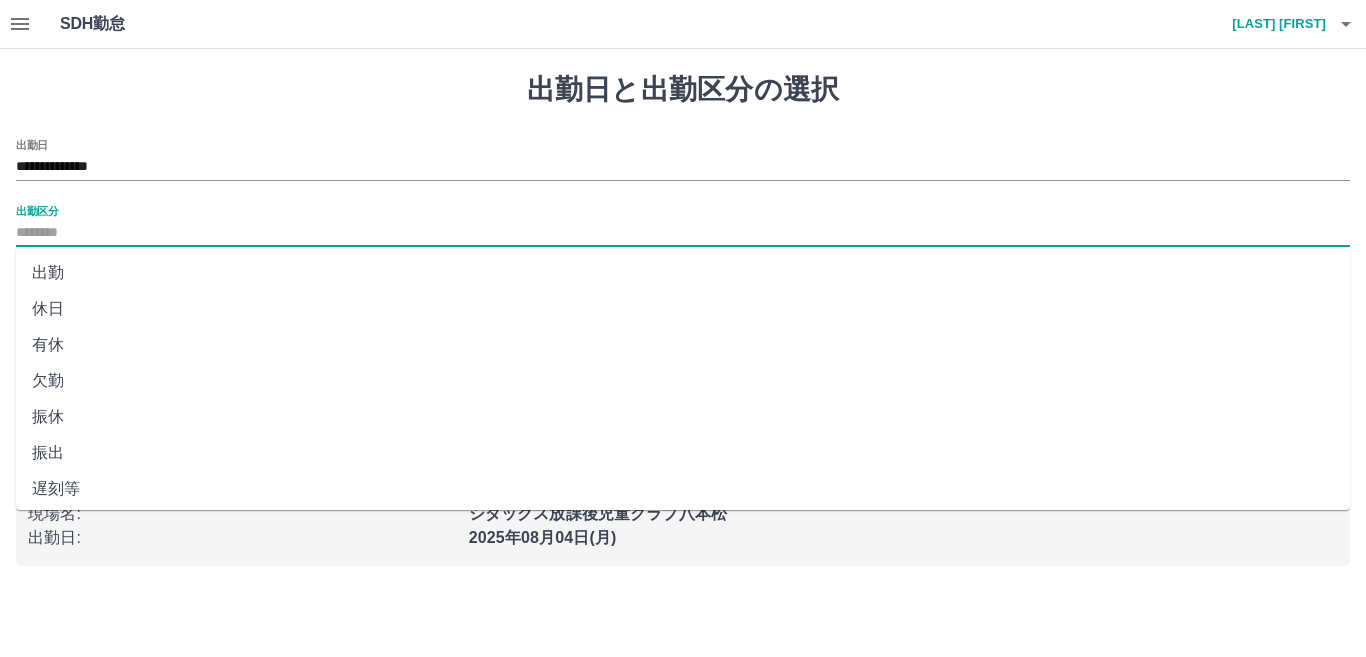 click on "出勤" at bounding box center [683, 273] 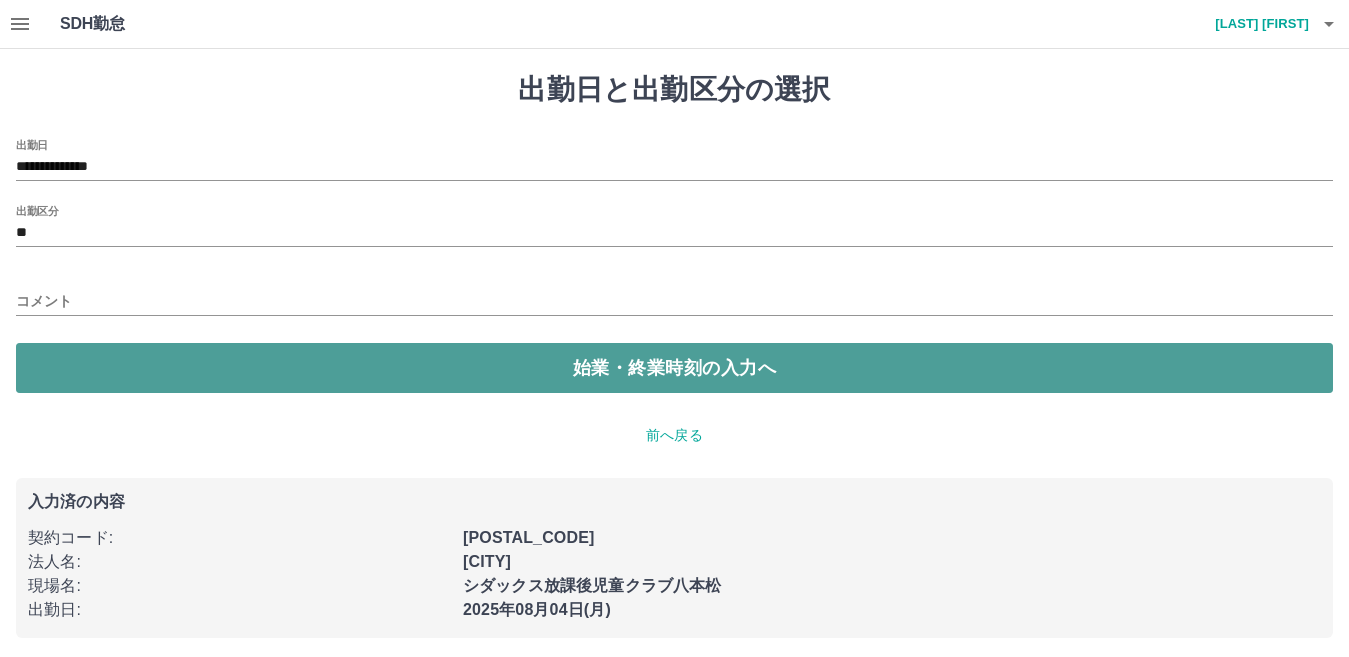 click on "始業・終業時刻の入力へ" at bounding box center (674, 368) 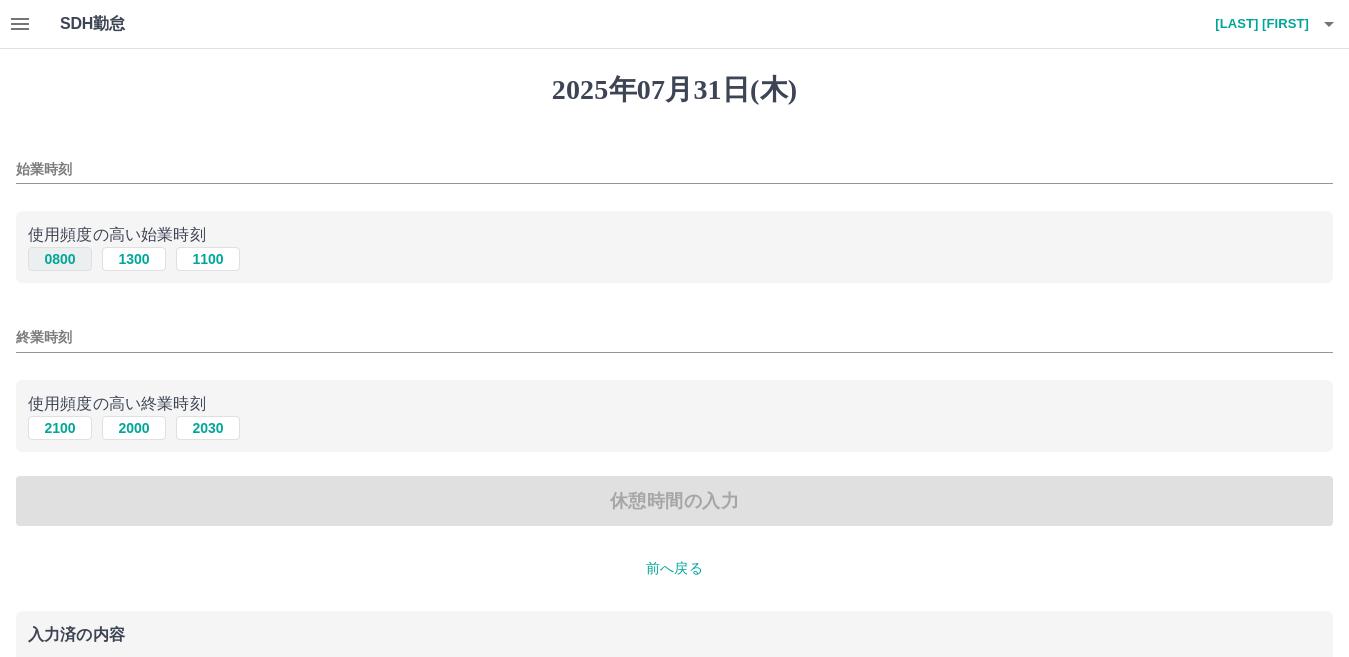 click on "0800" at bounding box center [60, 259] 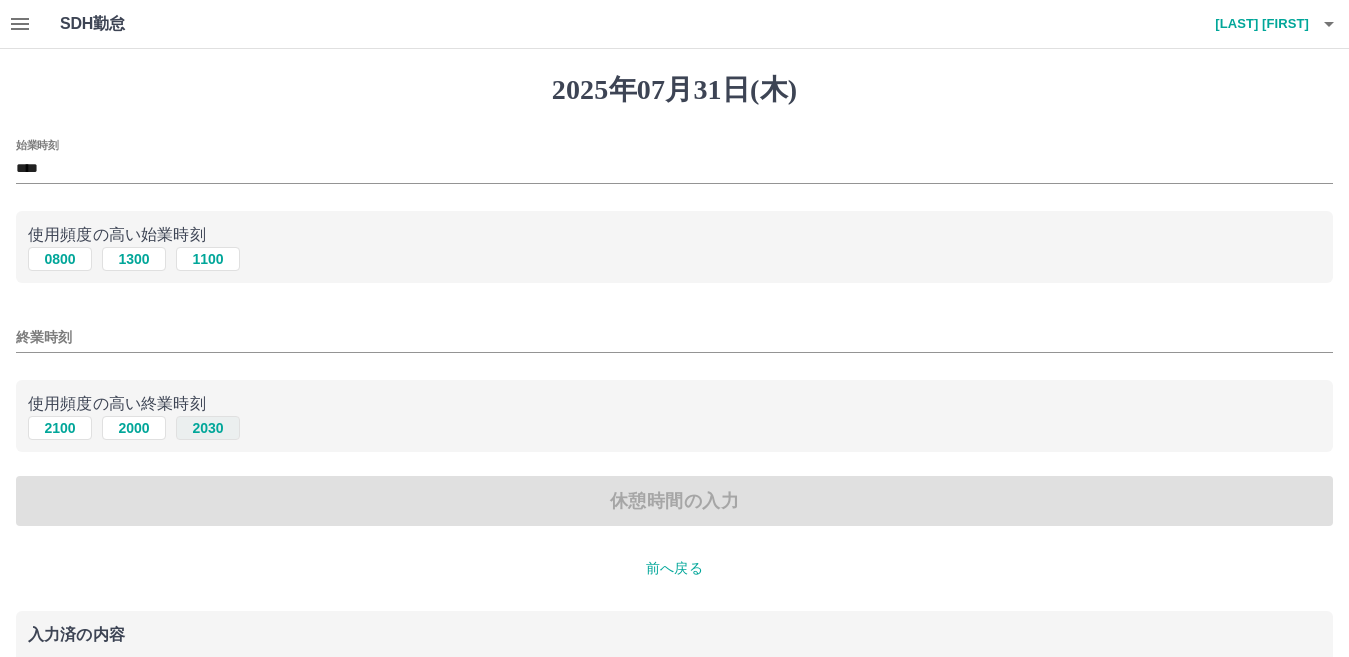 click on "2030" at bounding box center [208, 428] 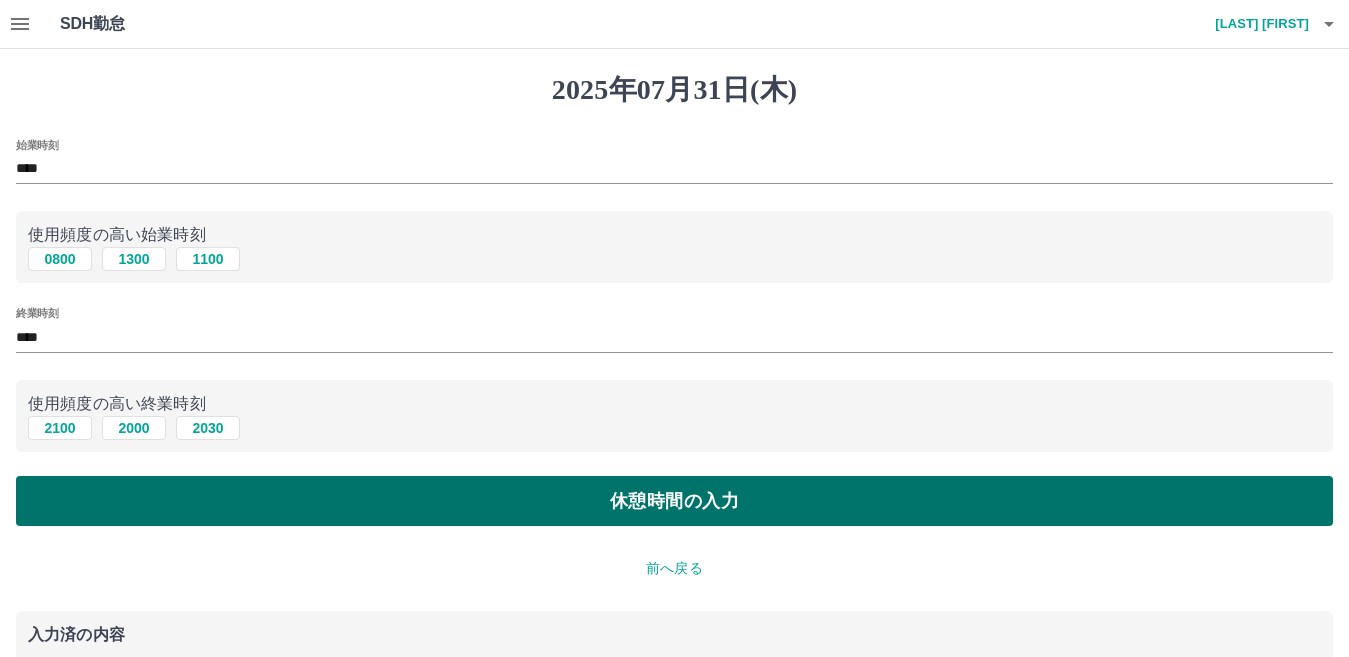 click on "休憩時間の入力" at bounding box center (674, 501) 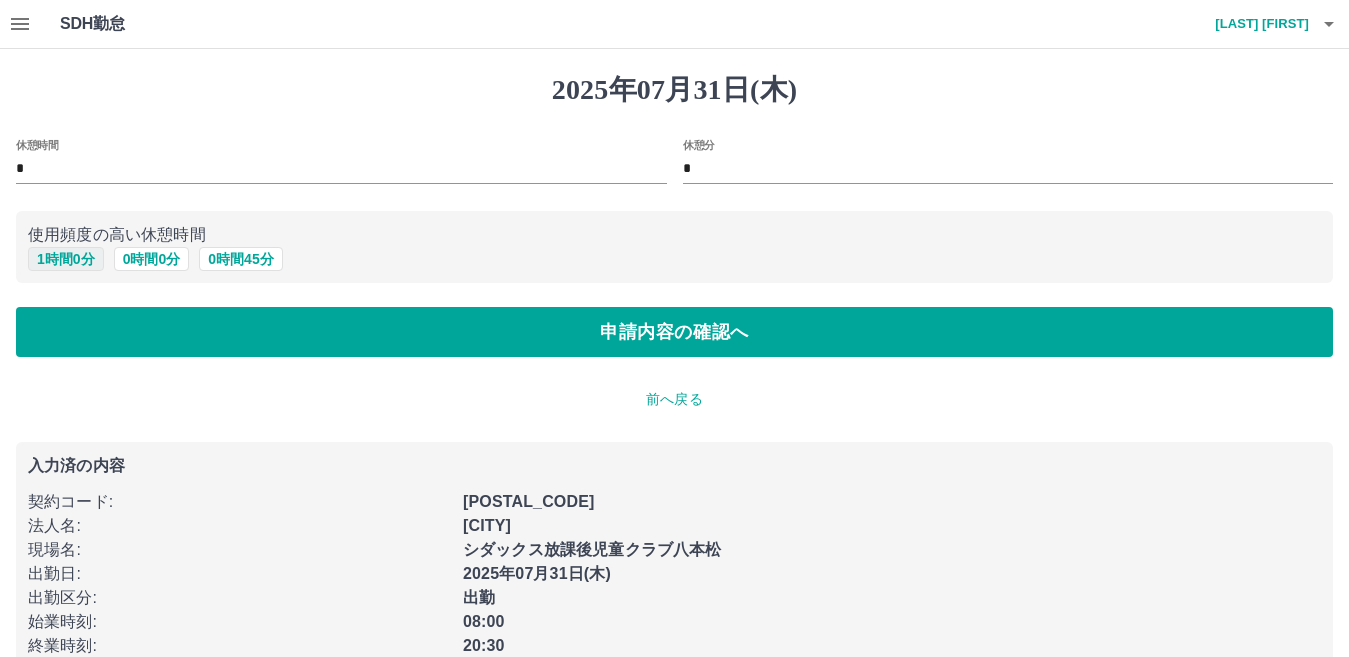 click on "1 時間 0 分" at bounding box center [66, 259] 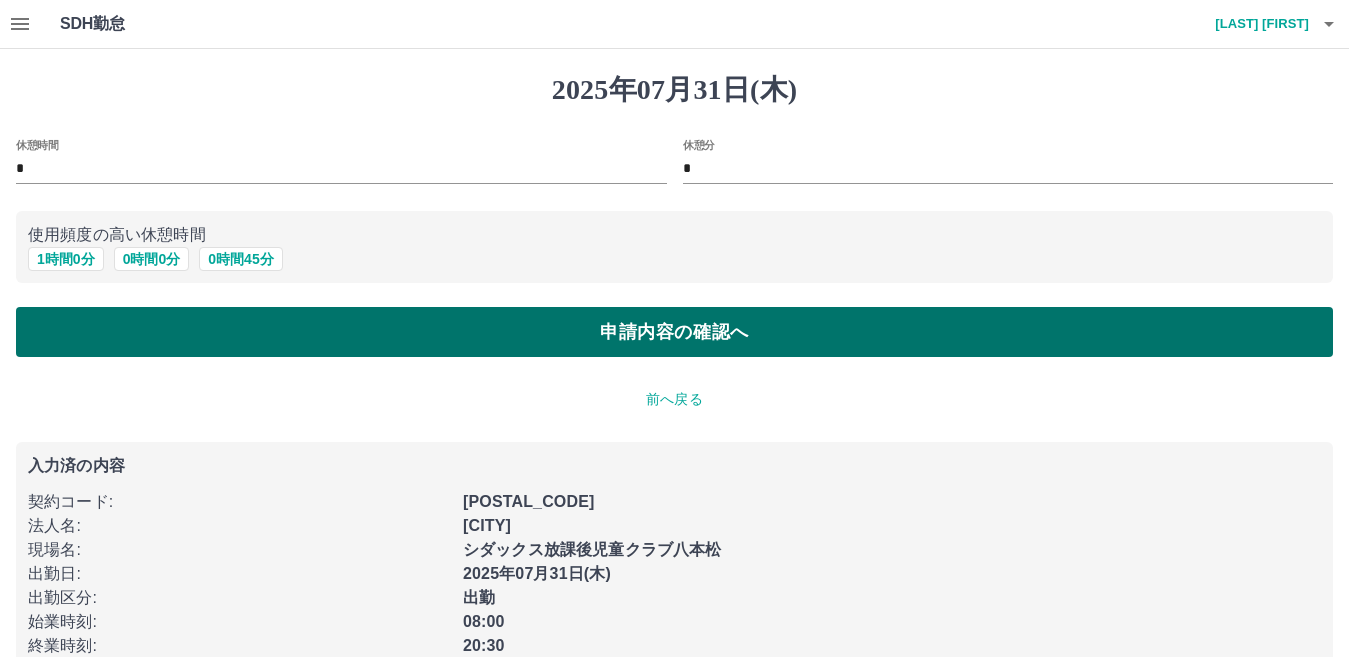 click on "申請内容の確認へ" at bounding box center [674, 332] 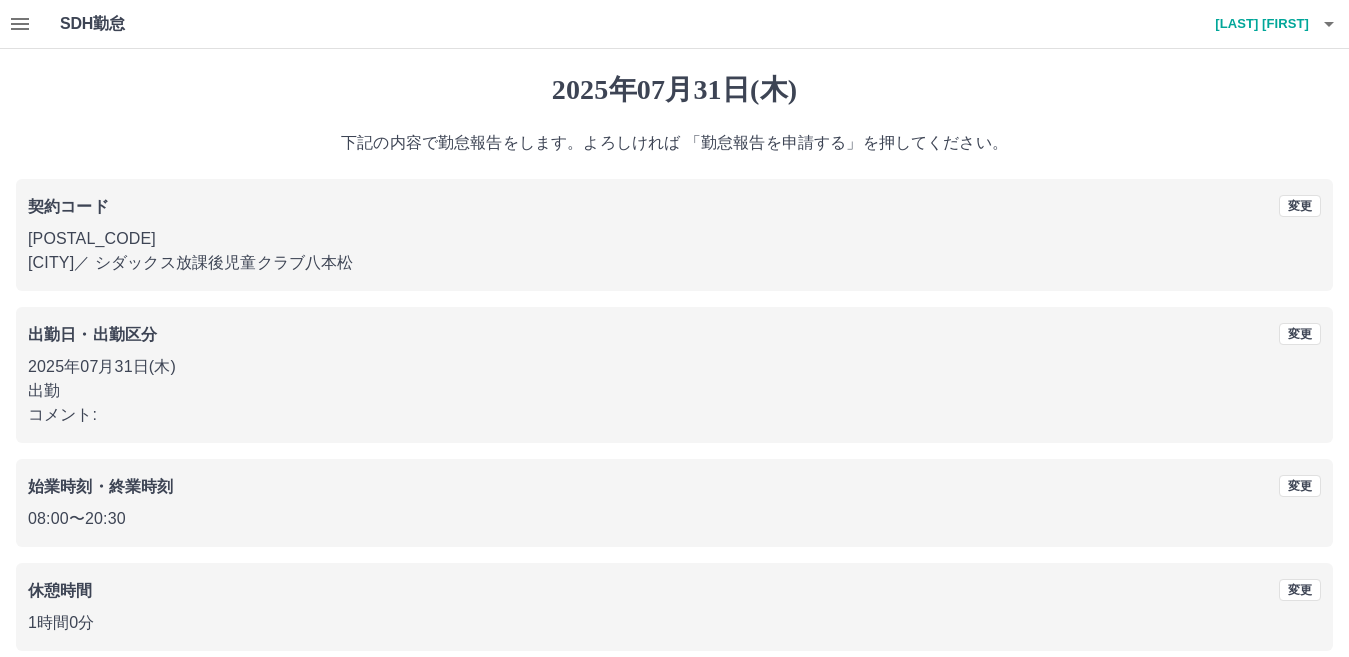 scroll, scrollTop: 92, scrollLeft: 0, axis: vertical 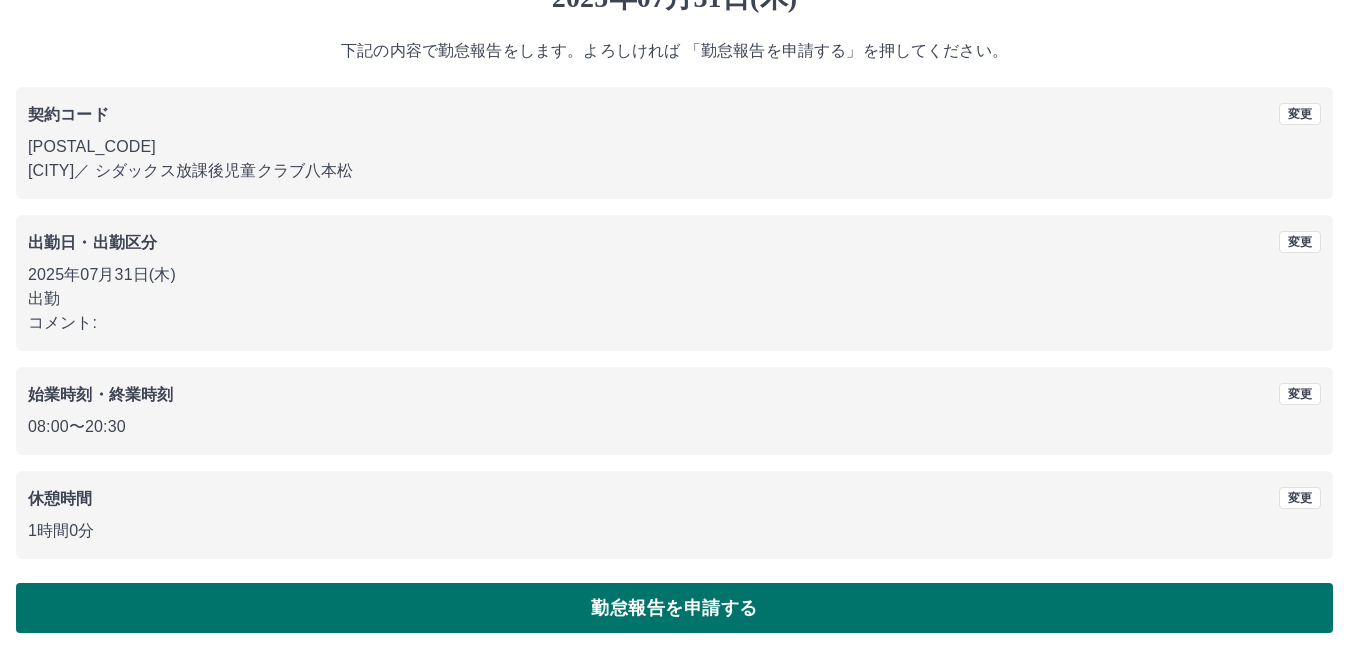 click on "勤怠報告を申請する" at bounding box center [674, 608] 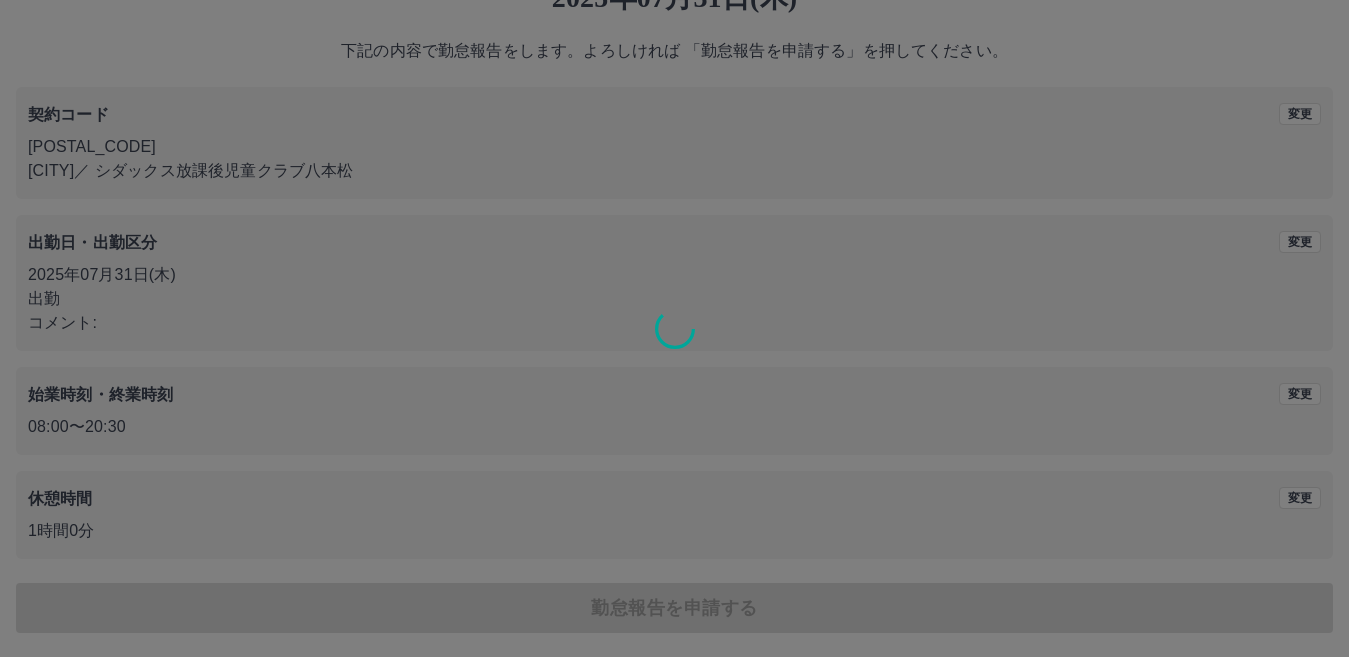 scroll, scrollTop: 0, scrollLeft: 0, axis: both 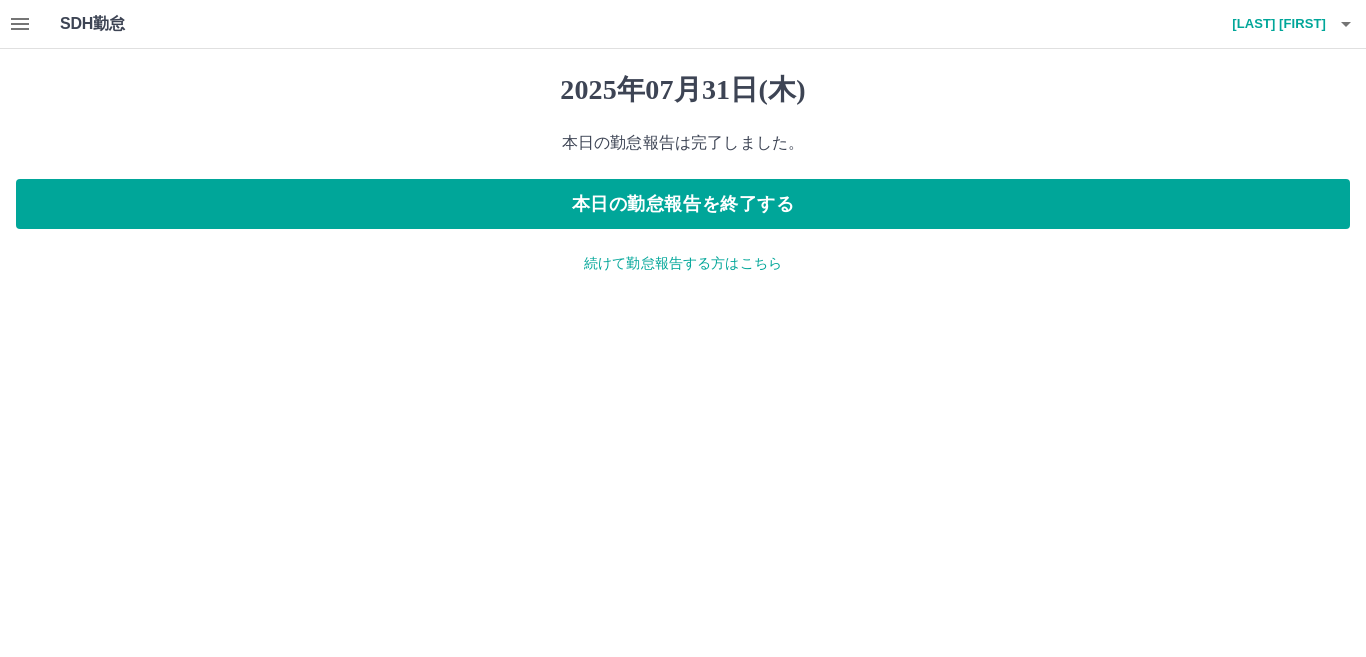 click on "続けて勤怠報告する方はこちら" at bounding box center [683, 263] 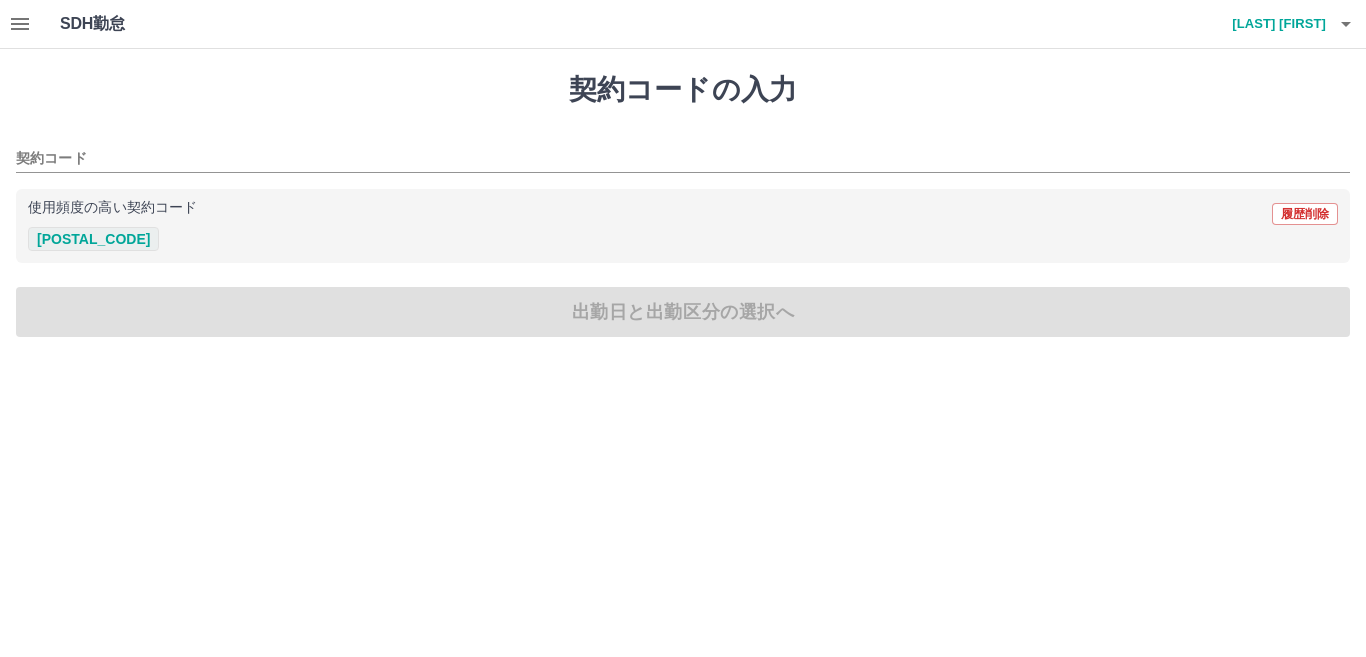 click on "[POSTAL_CODE]" at bounding box center (93, 239) 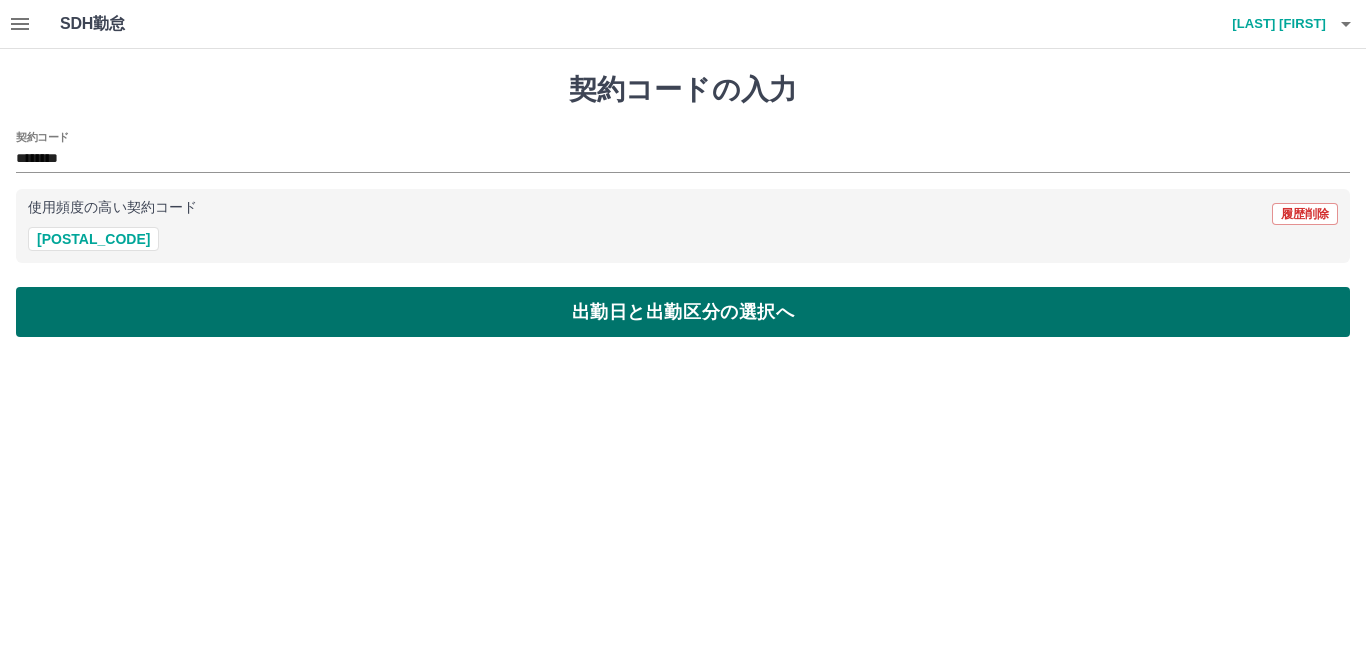 click on "出勤日と出勤区分の選択へ" at bounding box center (683, 312) 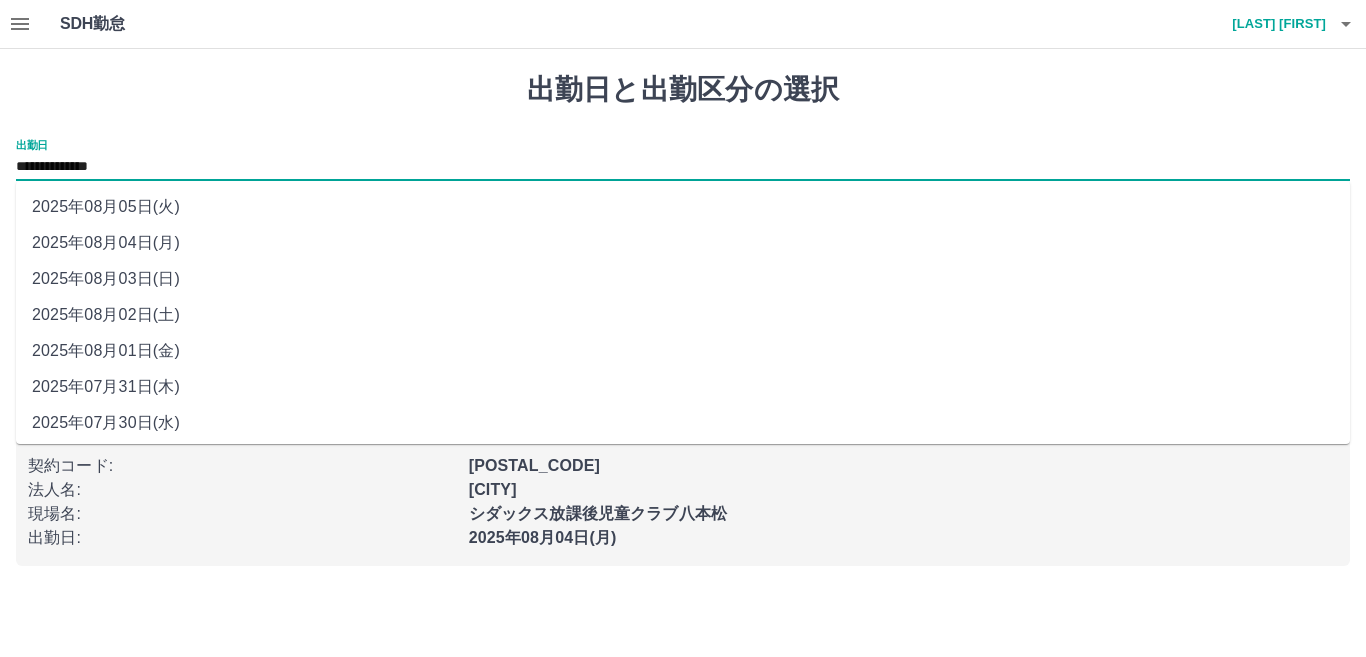 click on "**********" at bounding box center [683, 167] 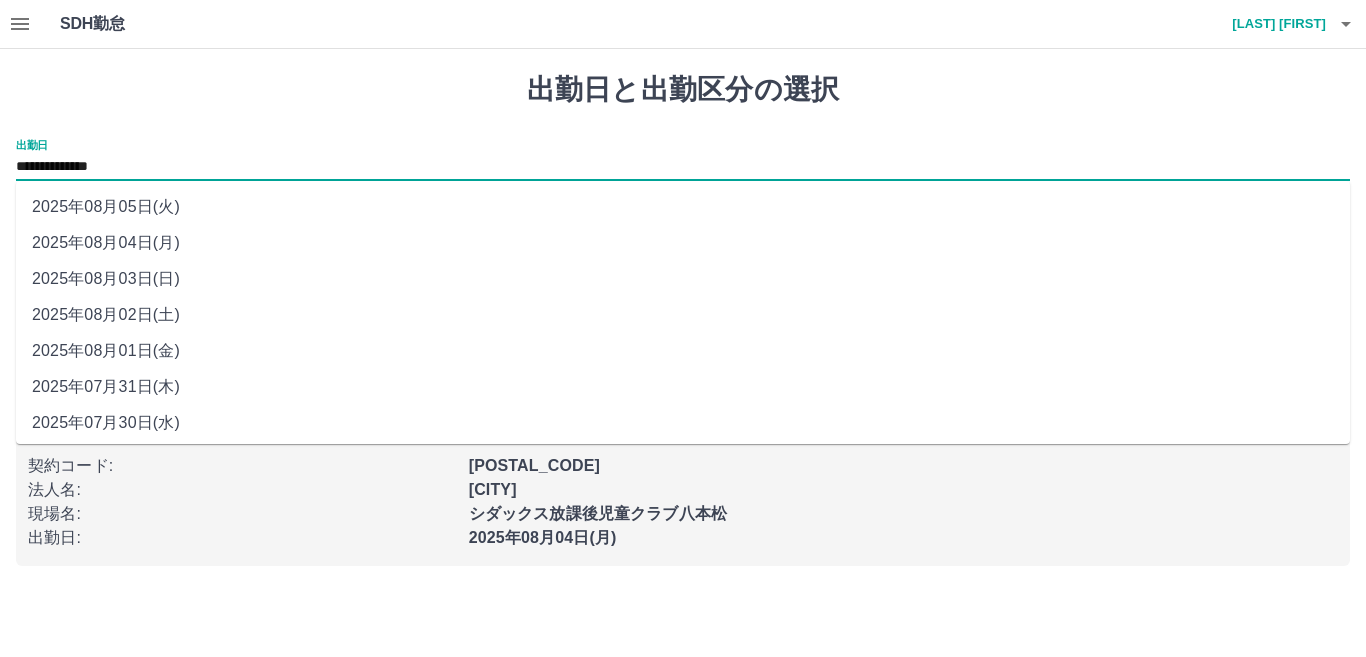 click on "2025年08月01日(金)" at bounding box center (683, 351) 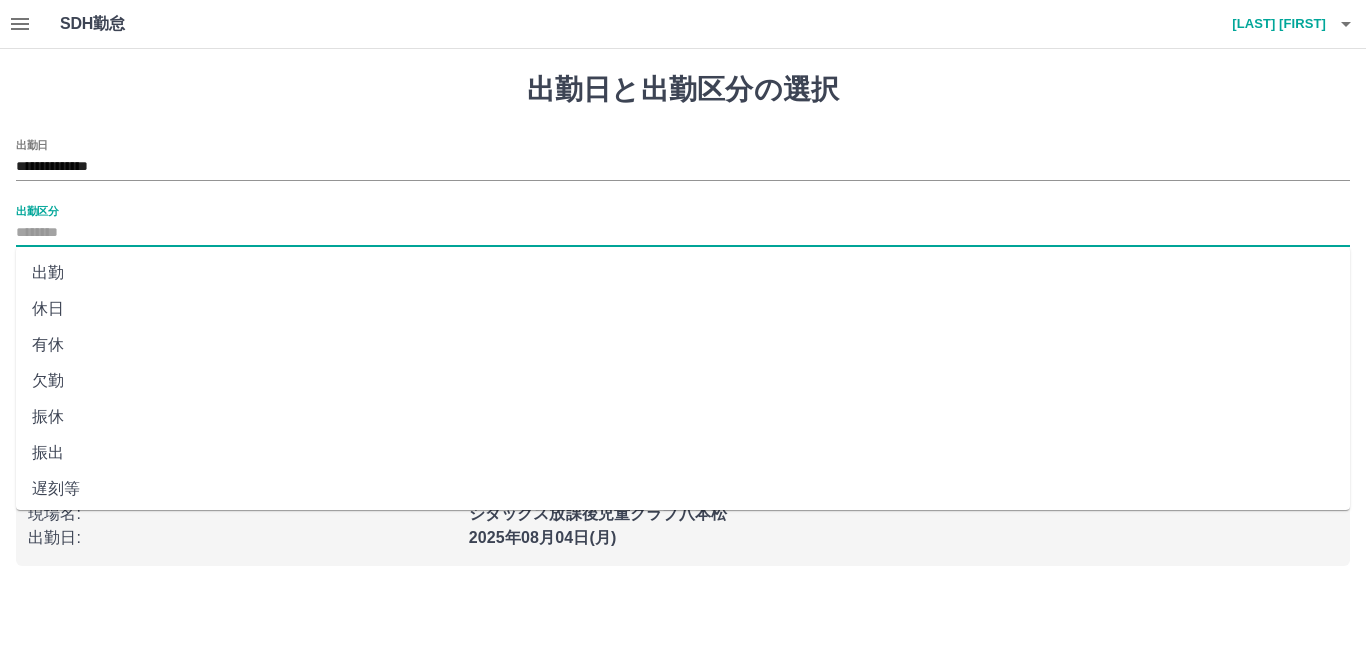 click on "出勤区分" at bounding box center [683, 233] 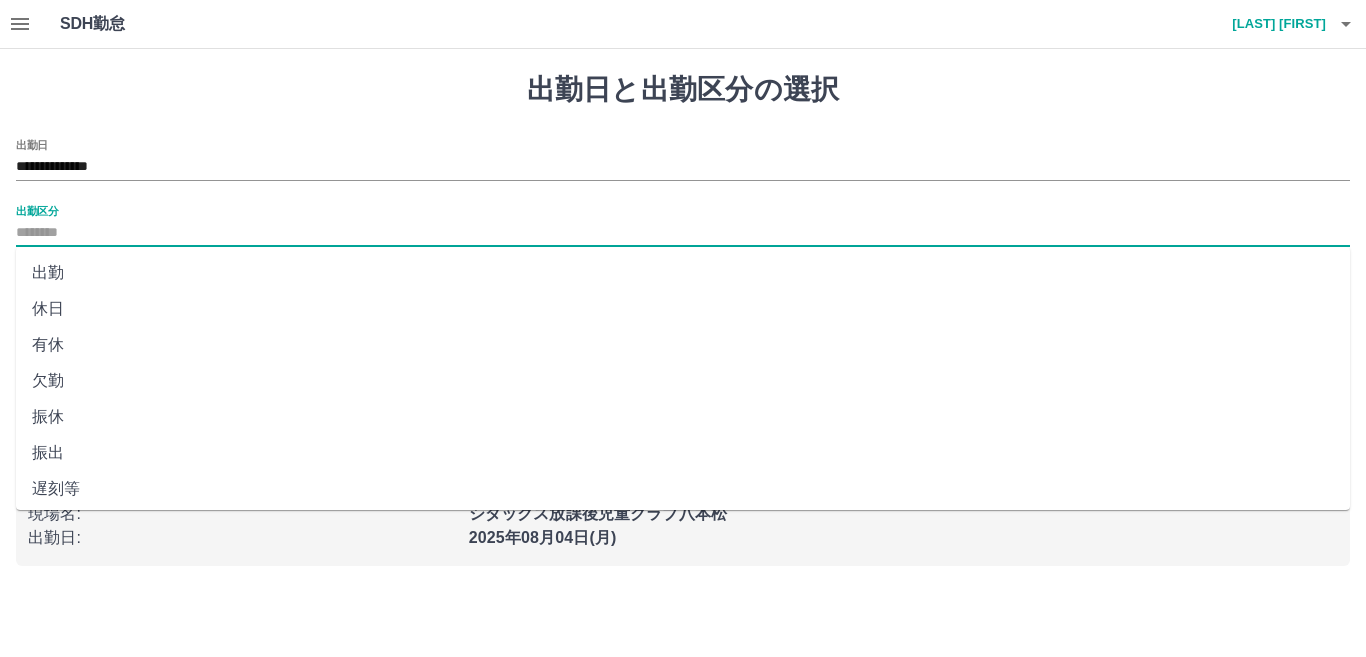 click on "出勤" at bounding box center [683, 273] 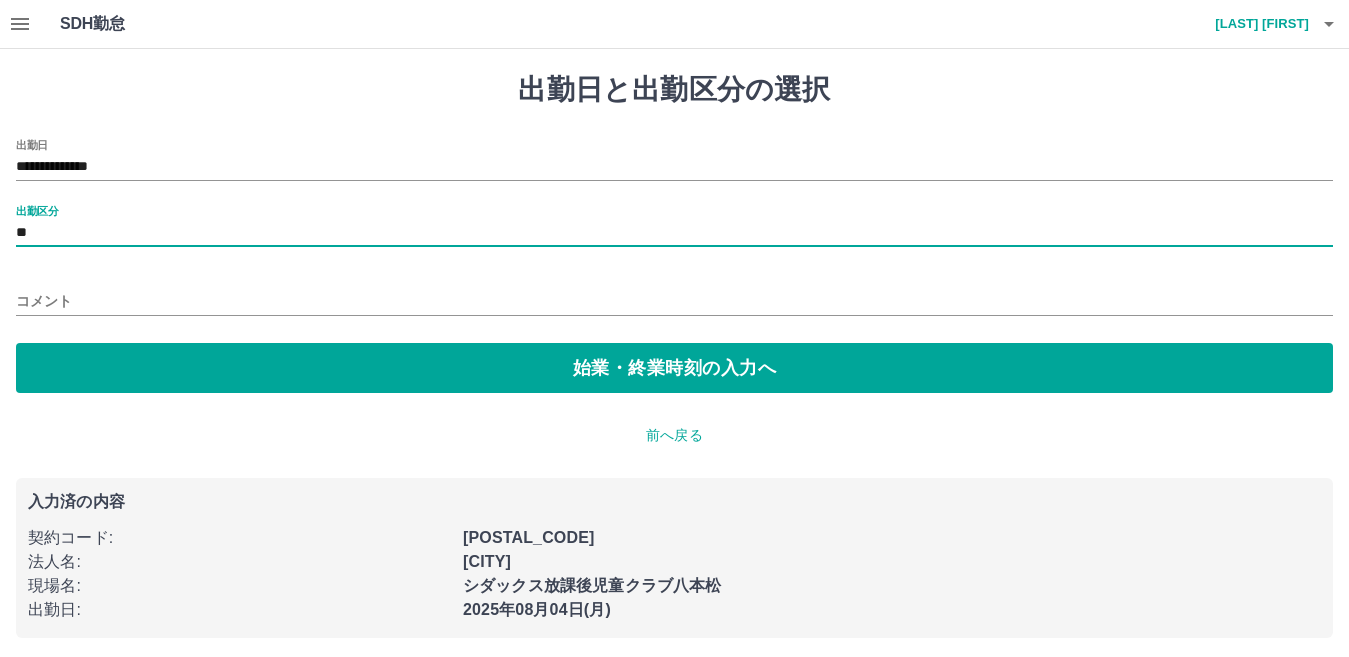 click on "**" at bounding box center (674, 233) 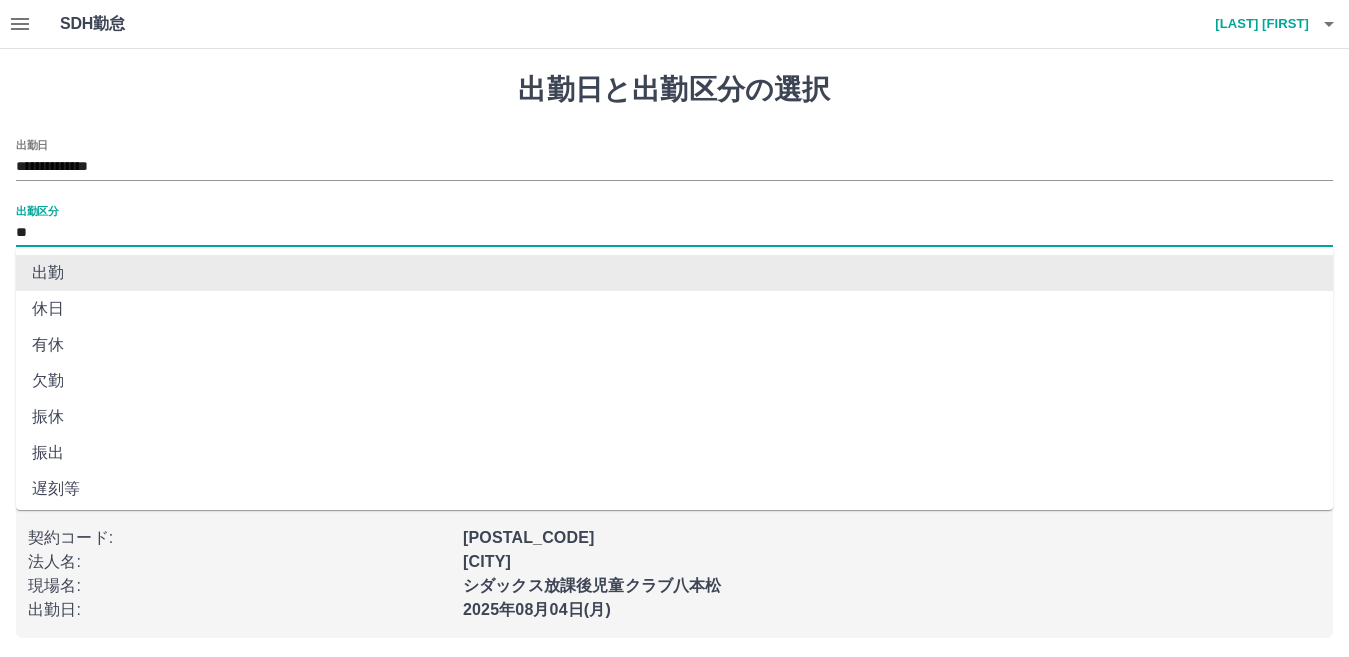 click on "出勤" at bounding box center [674, 273] 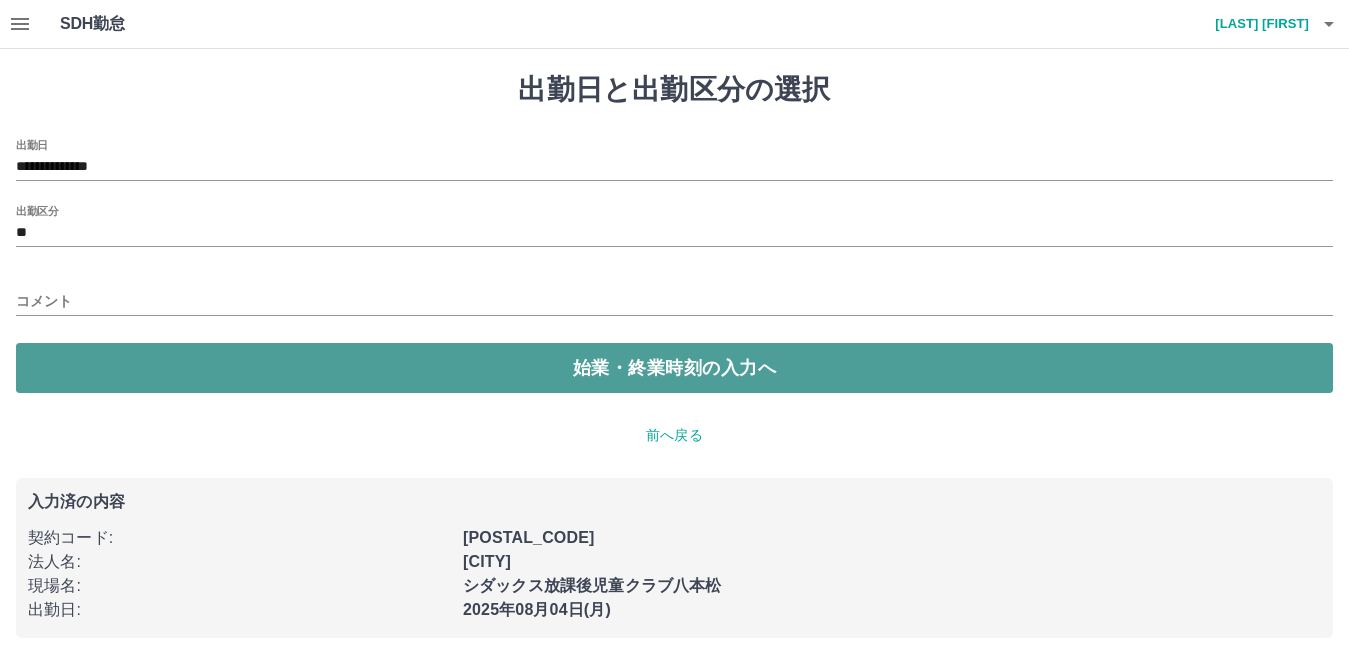click on "始業・終業時刻の入力へ" at bounding box center (674, 368) 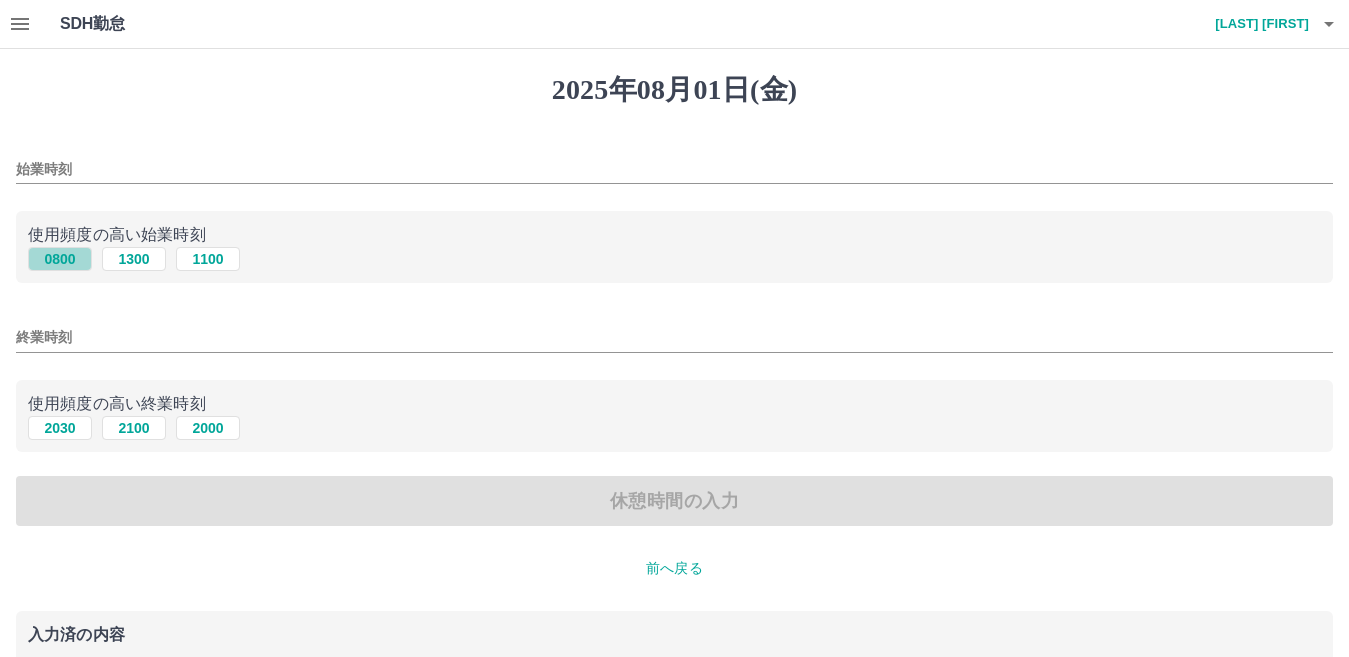 click on "0800" at bounding box center (60, 259) 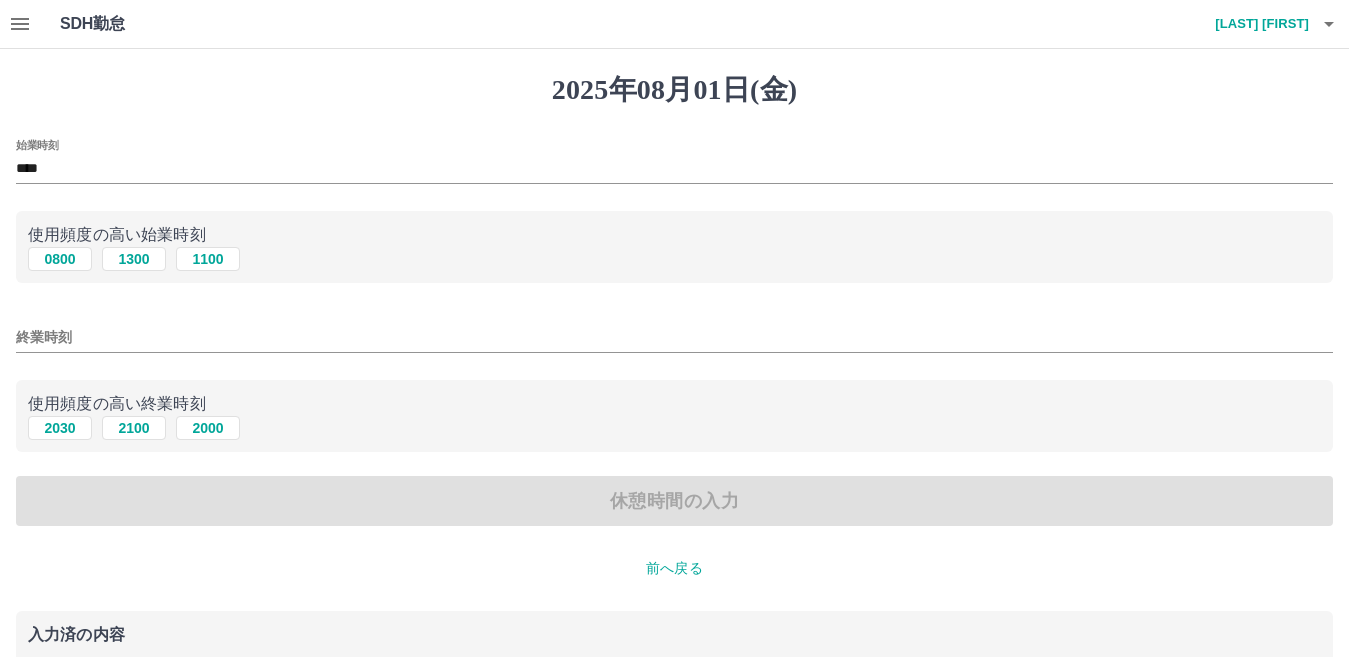 click on "始業時刻 **** 使用頻度の高い始業時刻 0800 1300 1100 終業時刻 使用頻度の高い終業時刻 2030 2100 2000 休憩時間の入力" at bounding box center (674, 333) 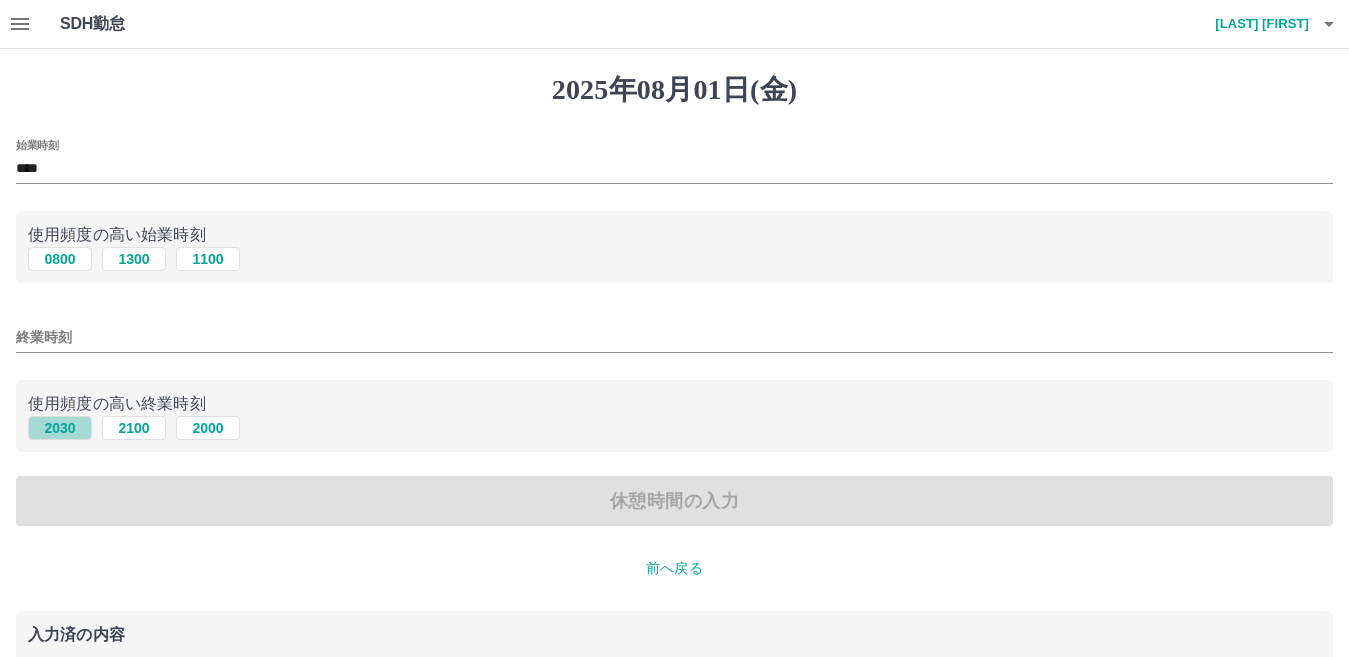 click on "2030" at bounding box center [60, 428] 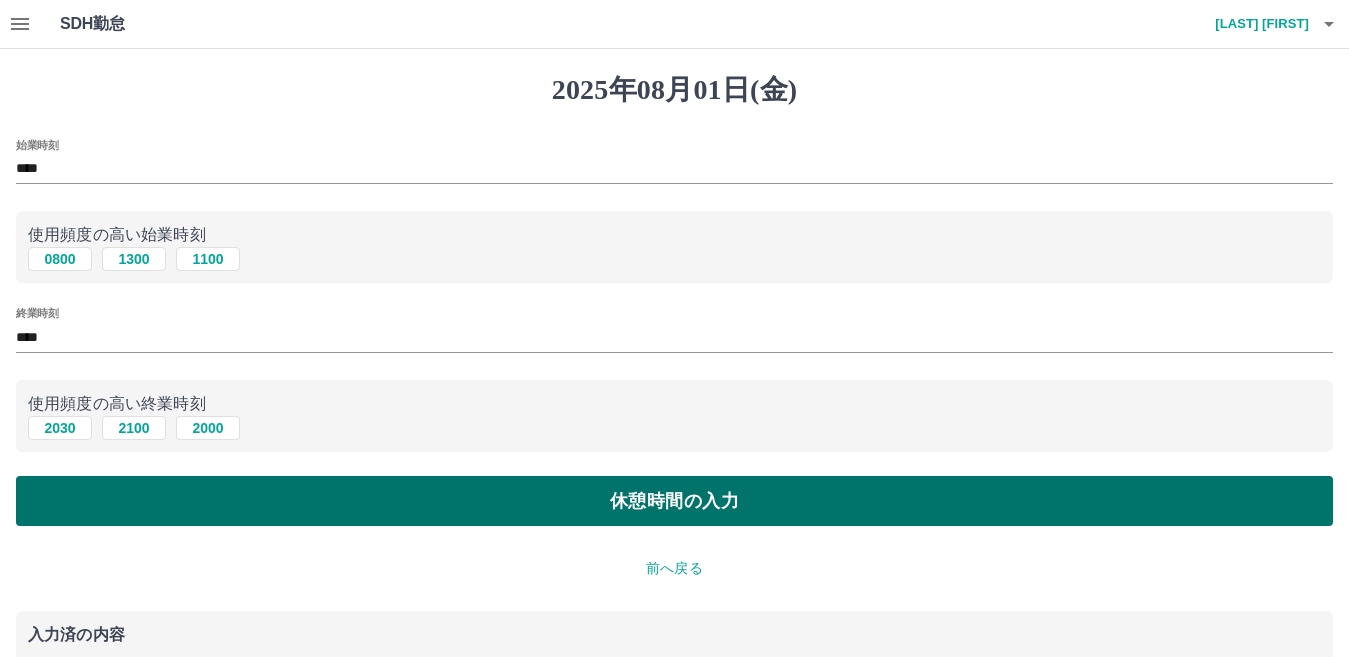 click on "休憩時間の入力" at bounding box center (674, 501) 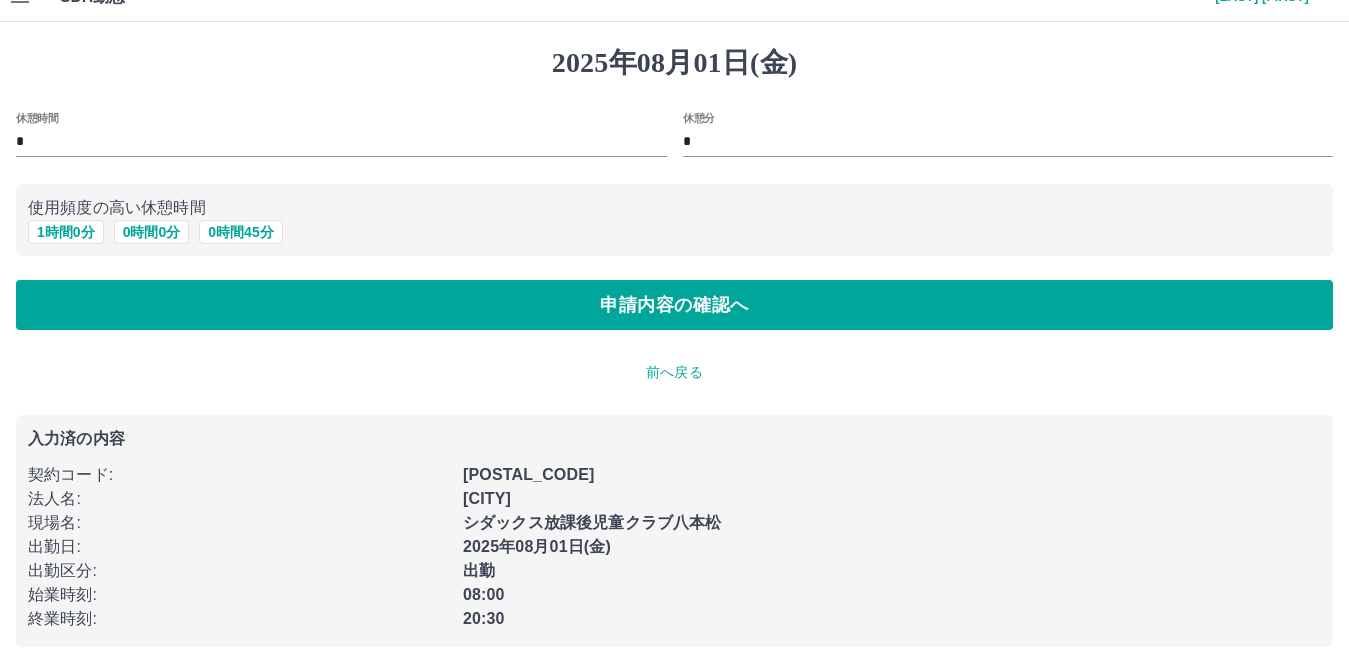 scroll, scrollTop: 42, scrollLeft: 0, axis: vertical 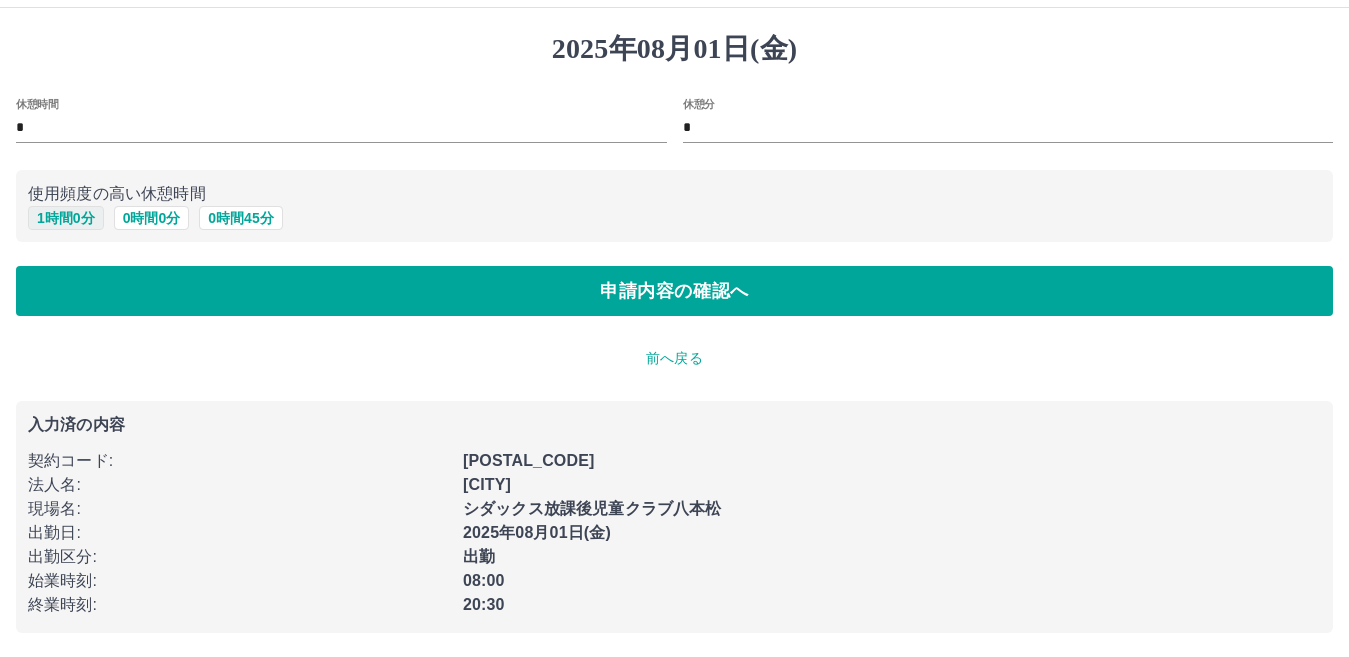 click on "1 時間 0 分" at bounding box center [66, 218] 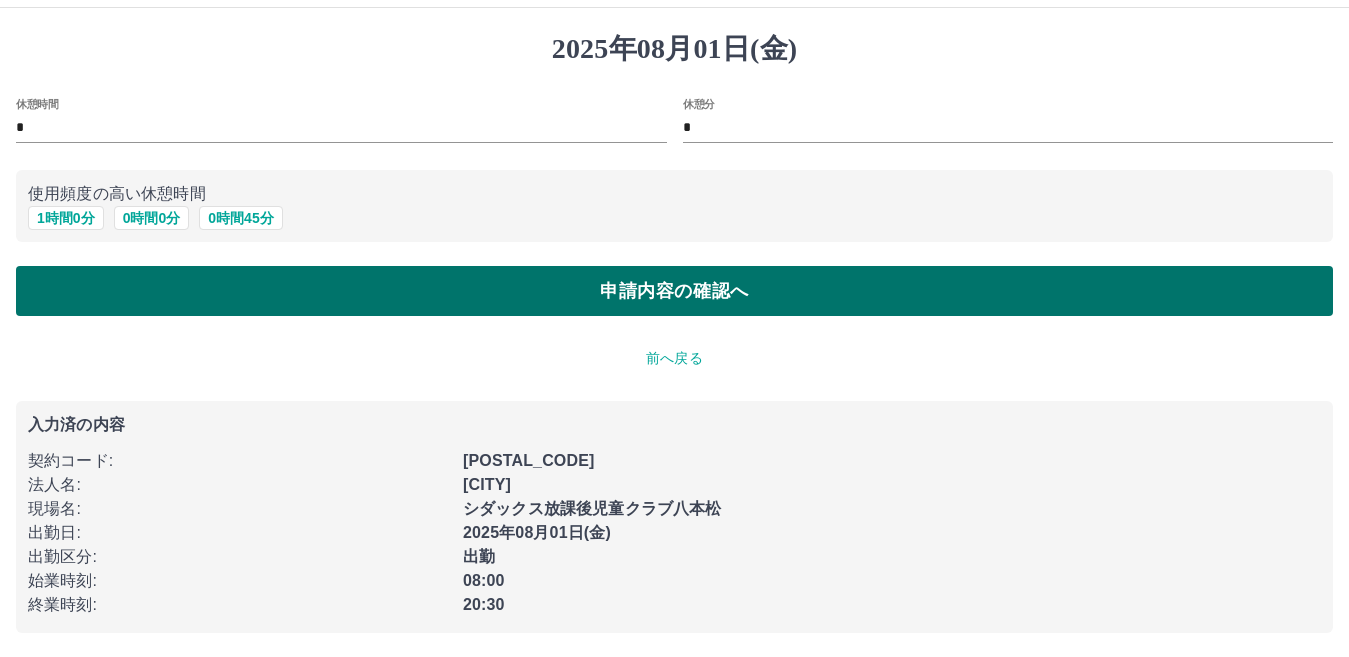 click on "申請内容の確認へ" at bounding box center (674, 291) 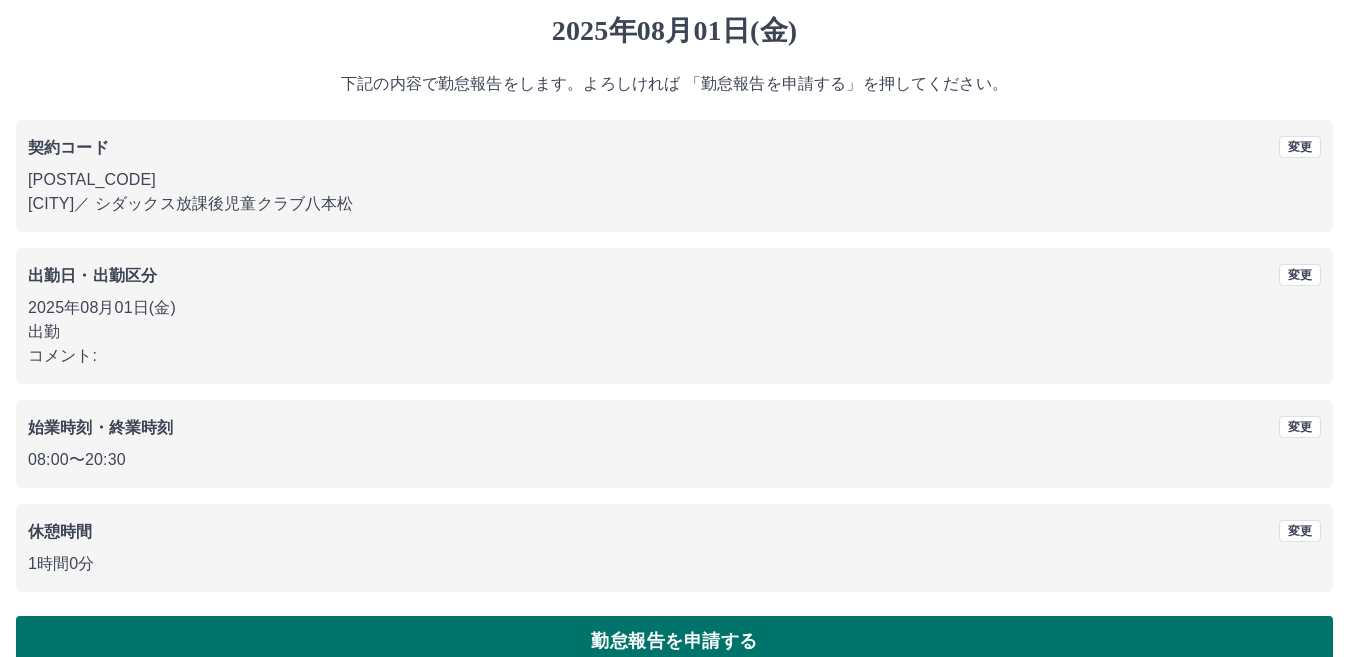 scroll, scrollTop: 92, scrollLeft: 0, axis: vertical 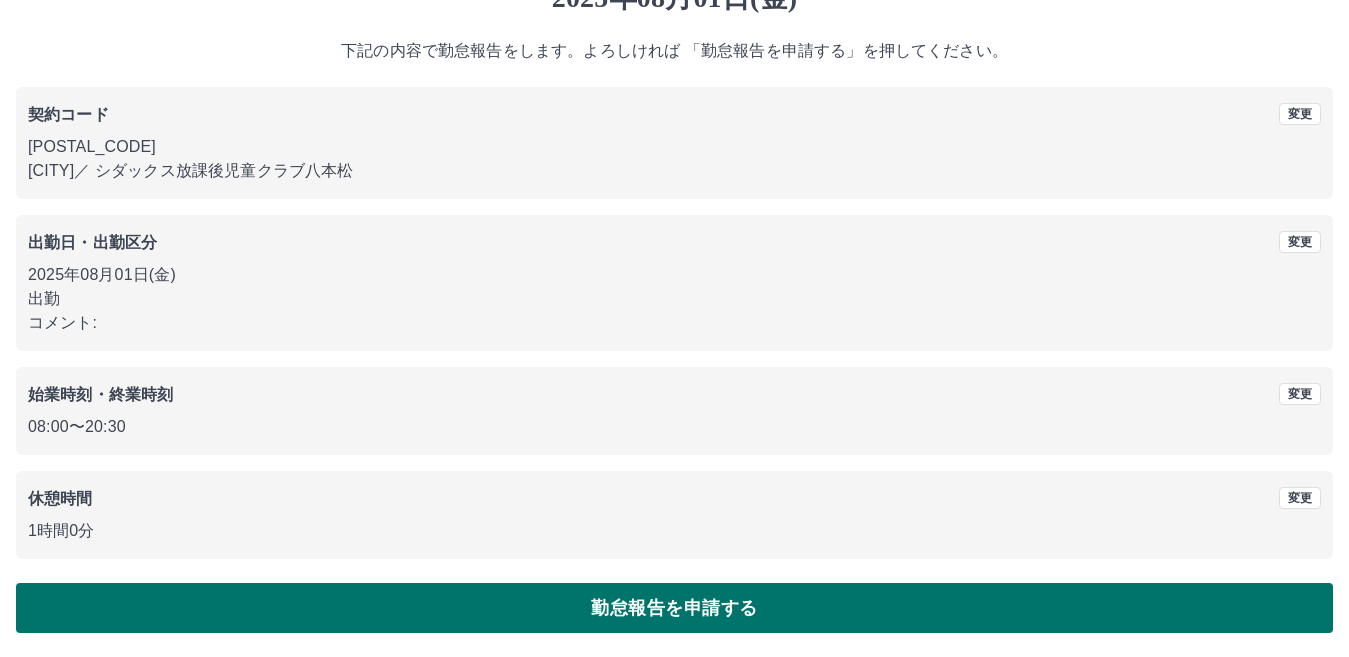 click on "勤怠報告を申請する" at bounding box center [674, 608] 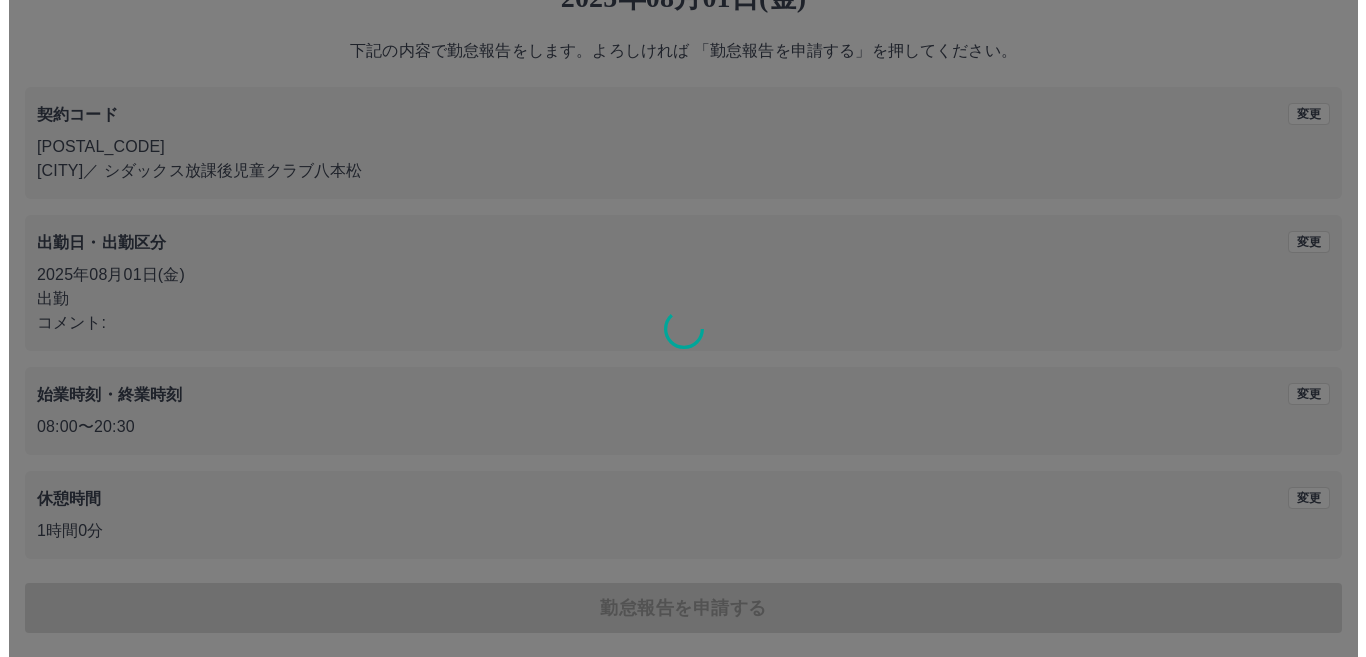 scroll, scrollTop: 0, scrollLeft: 0, axis: both 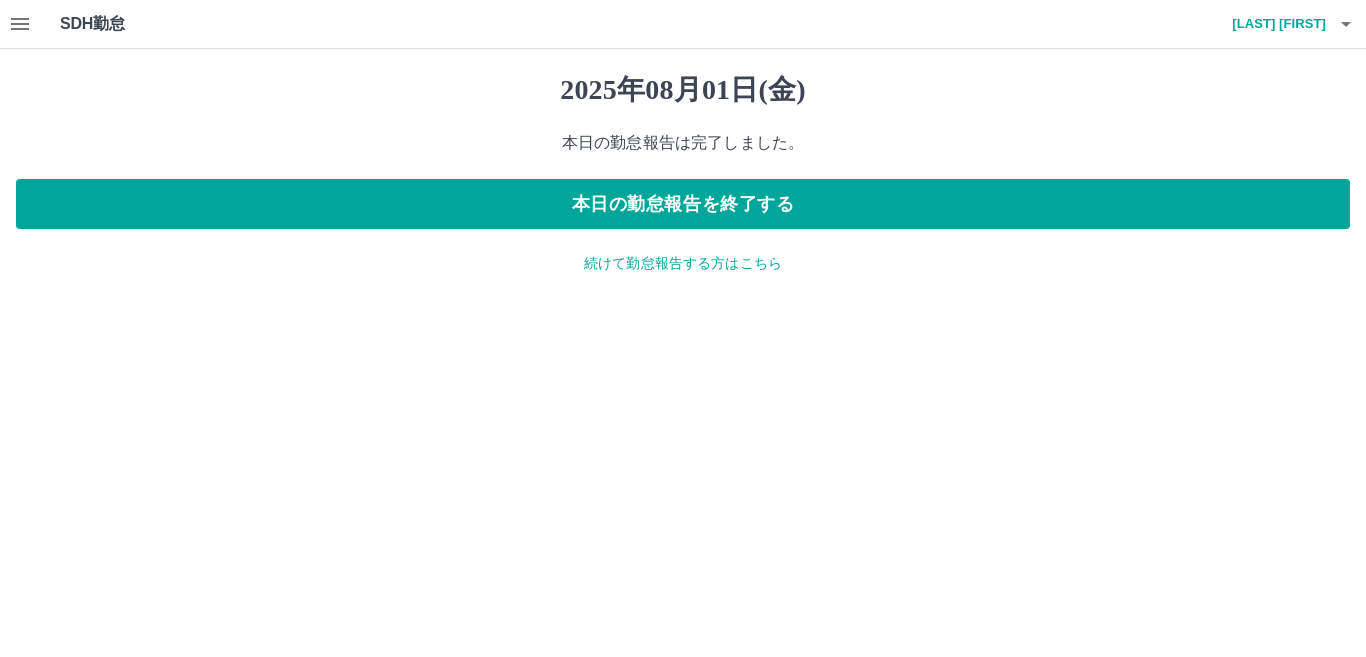 click on "続けて勤怠報告する方はこちら" at bounding box center (683, 263) 